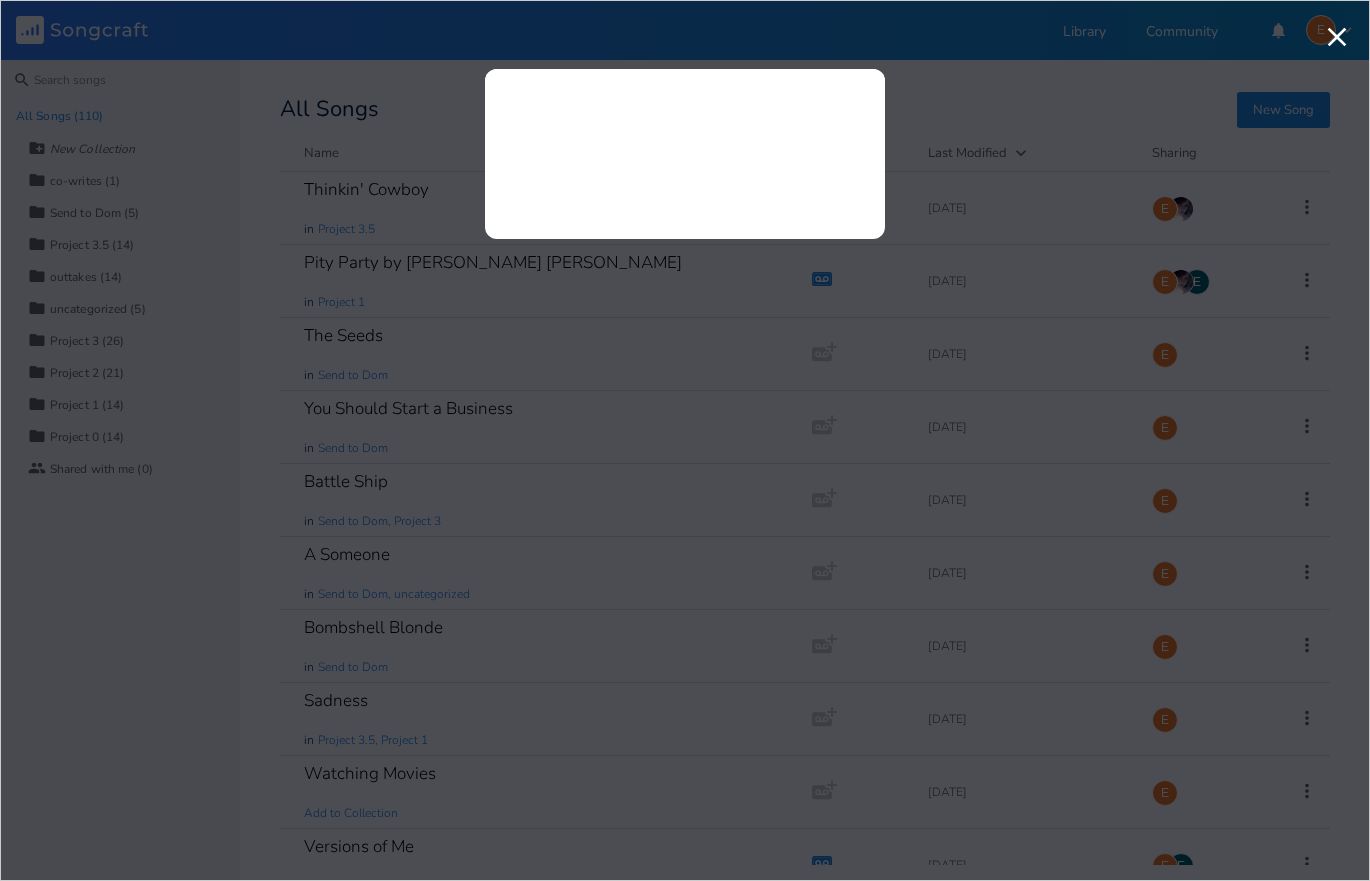 scroll, scrollTop: 0, scrollLeft: 0, axis: both 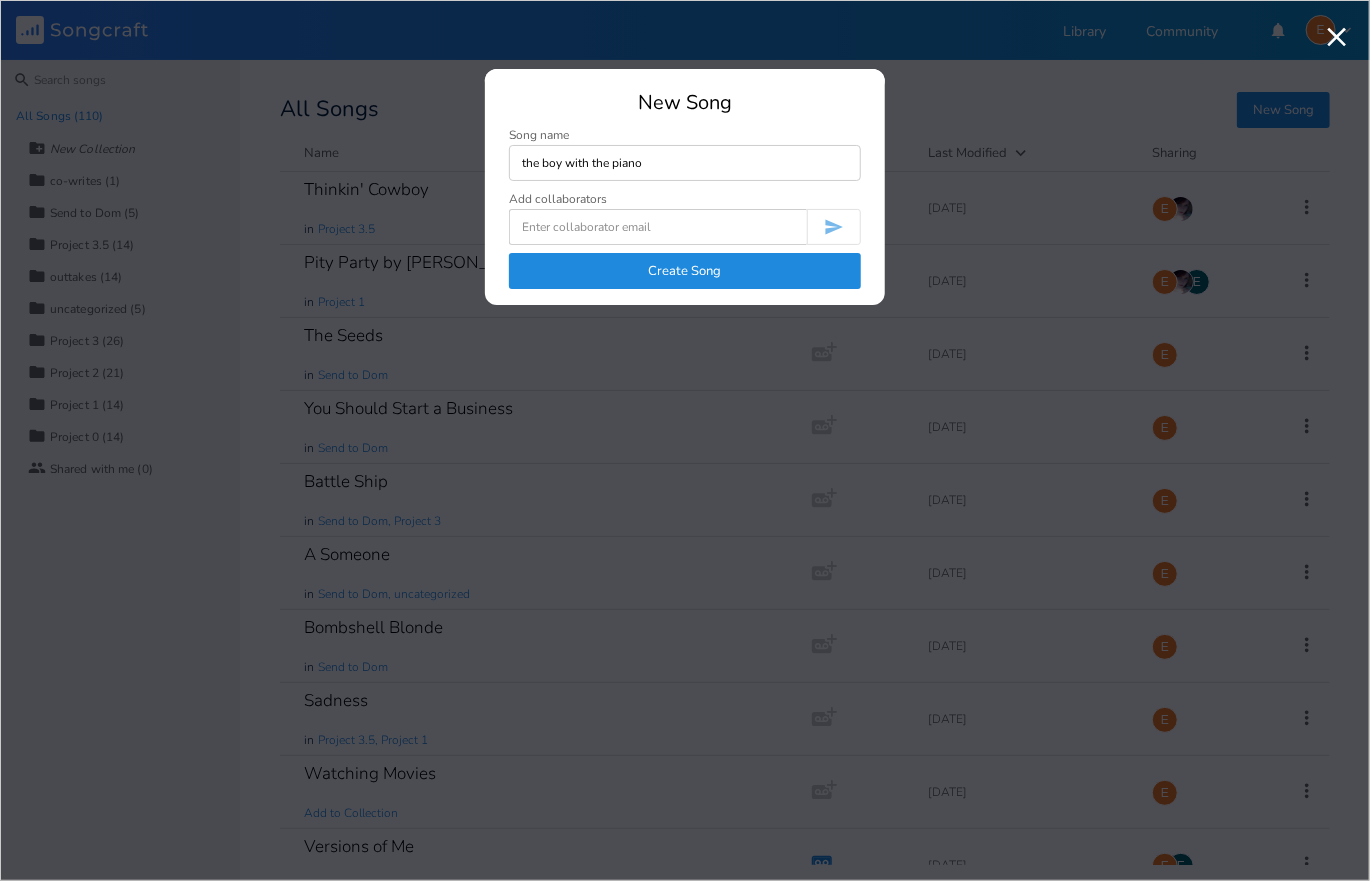 type on "the boy with the piano" 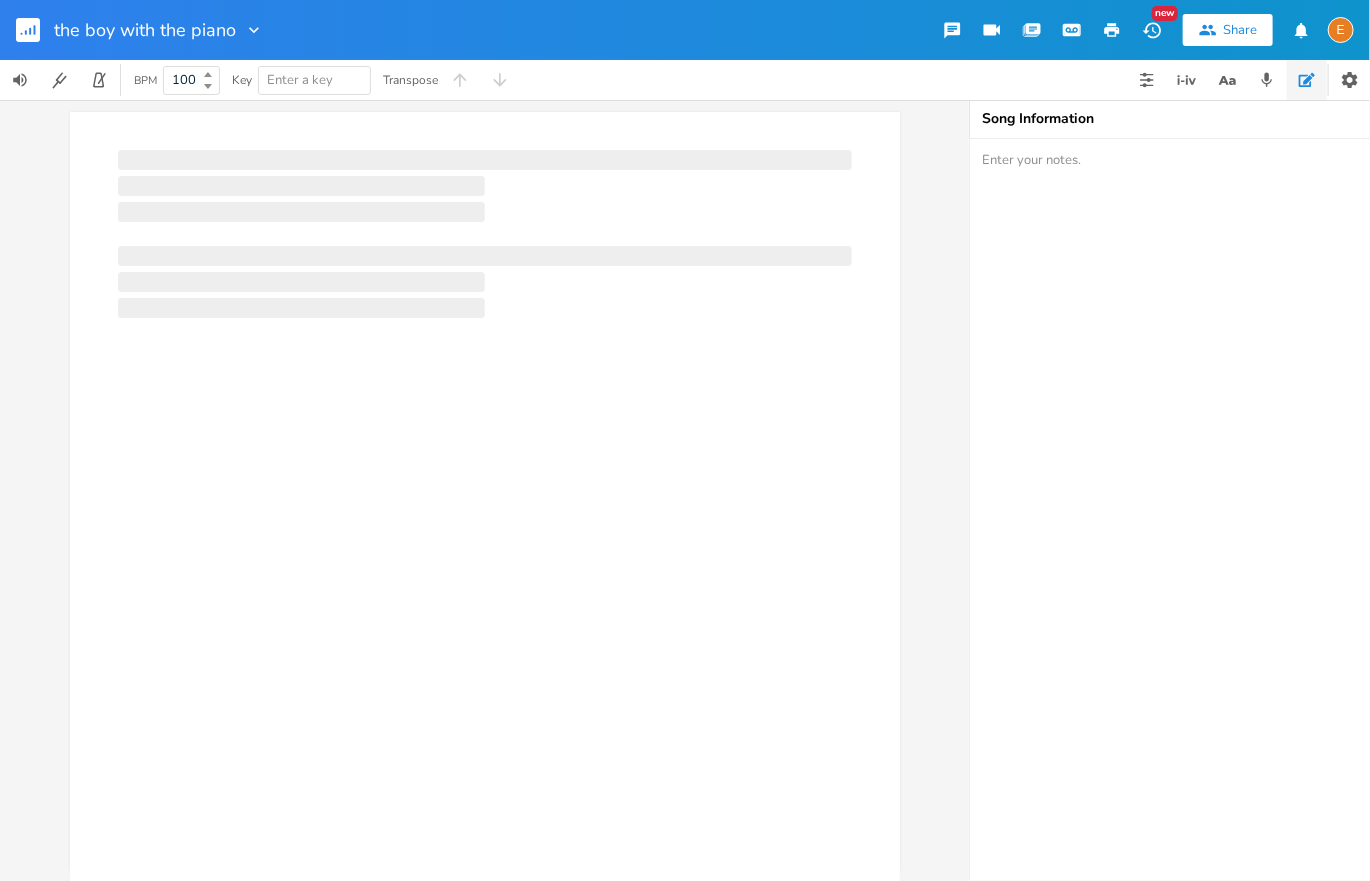 scroll, scrollTop: 8, scrollLeft: 0, axis: vertical 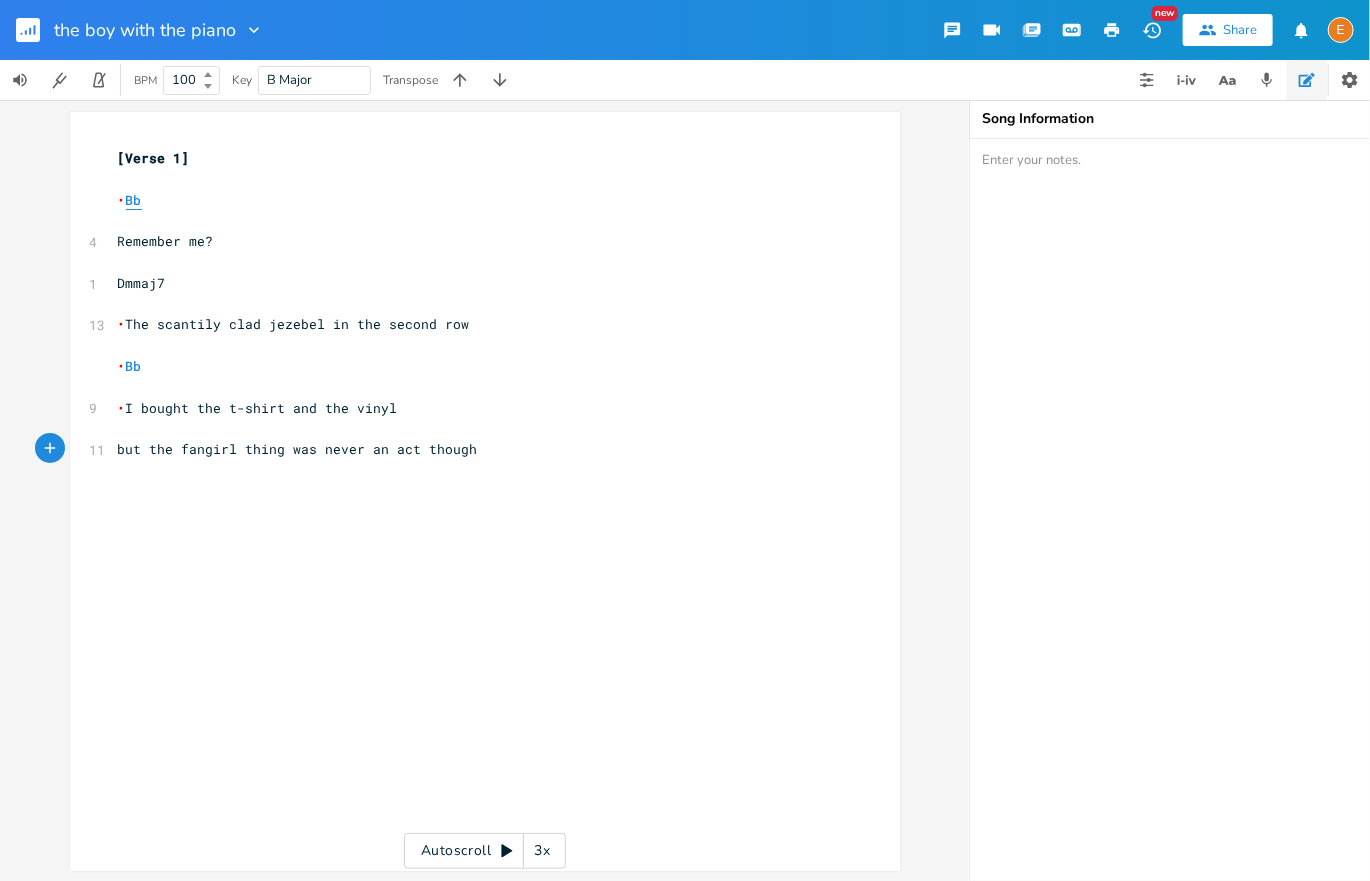 click on "•" 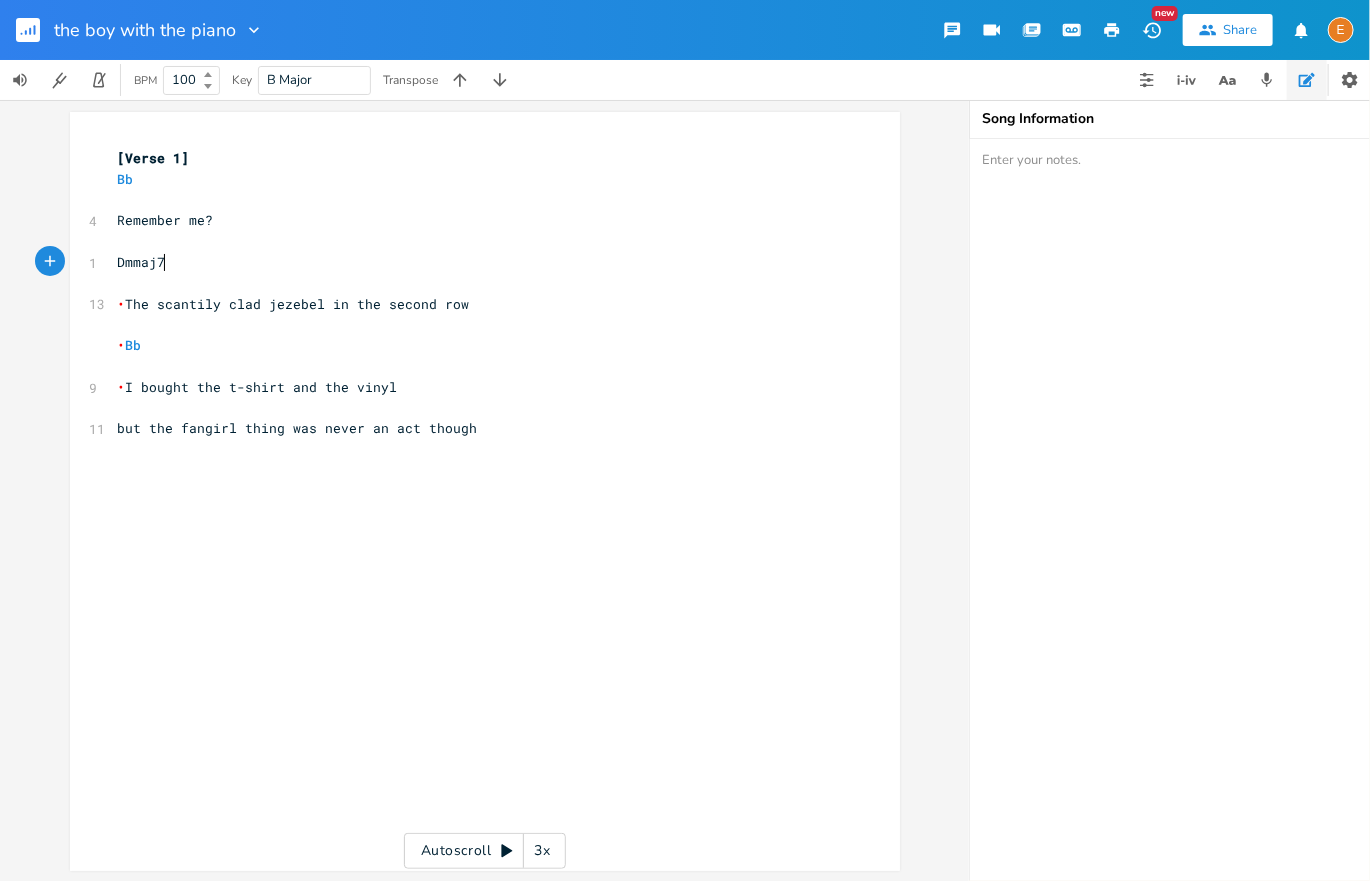 click on "Dmmaj7" at bounding box center (475, 262) 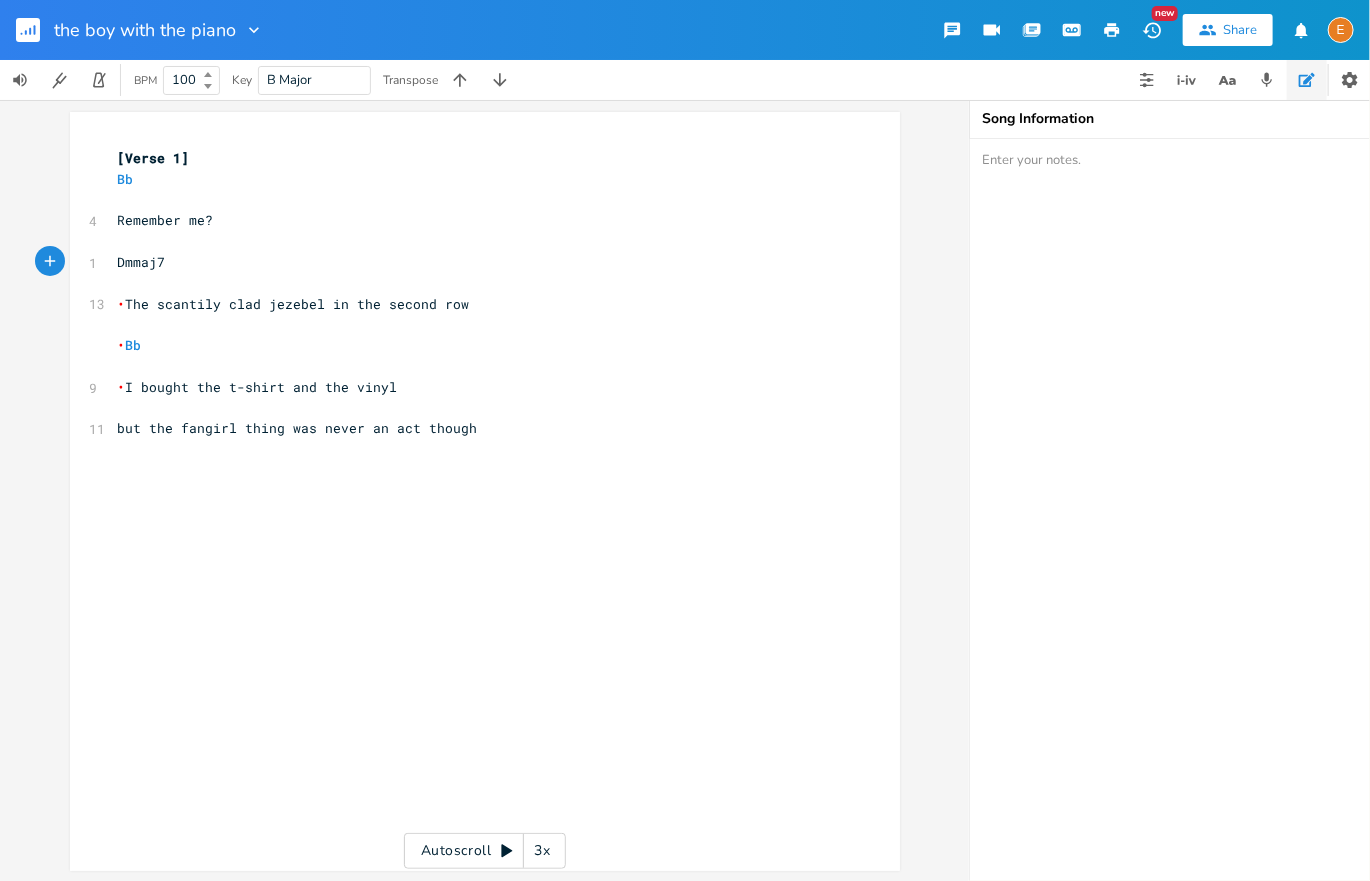click on "Dmmaj7" at bounding box center (142, 262) 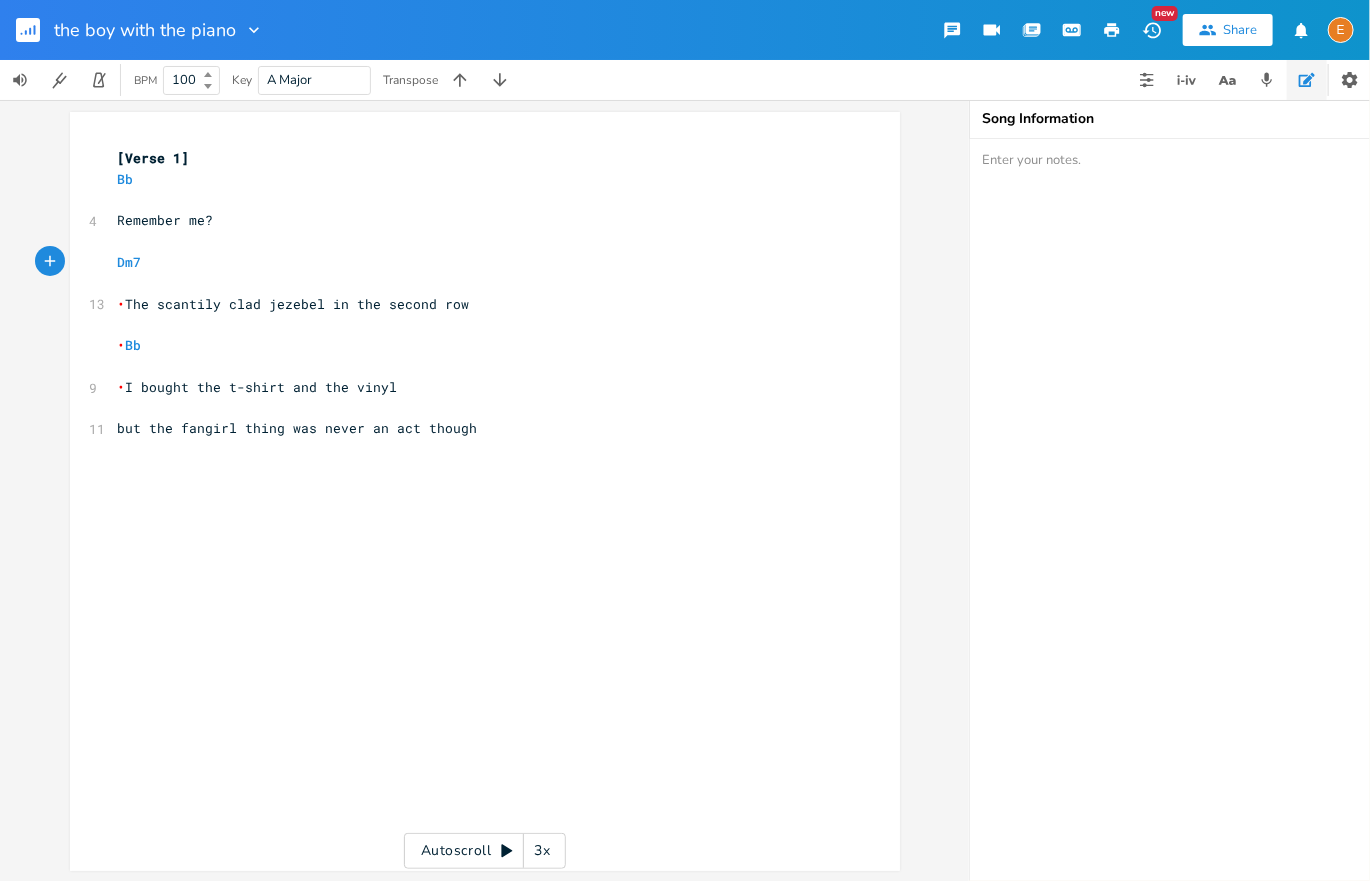 click on "• Bb" at bounding box center (475, 345) 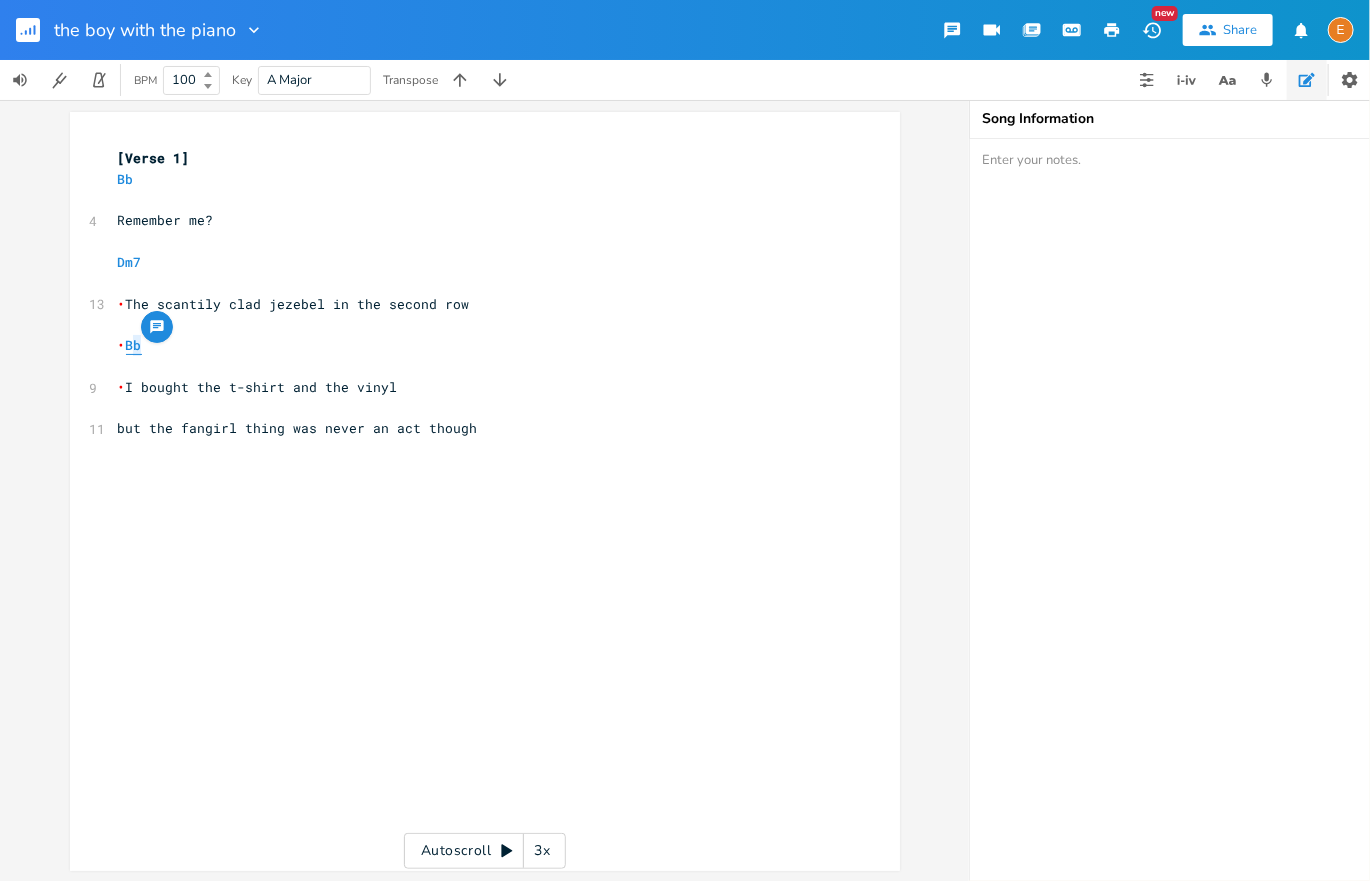 scroll, scrollTop: 0, scrollLeft: 19, axis: horizontal 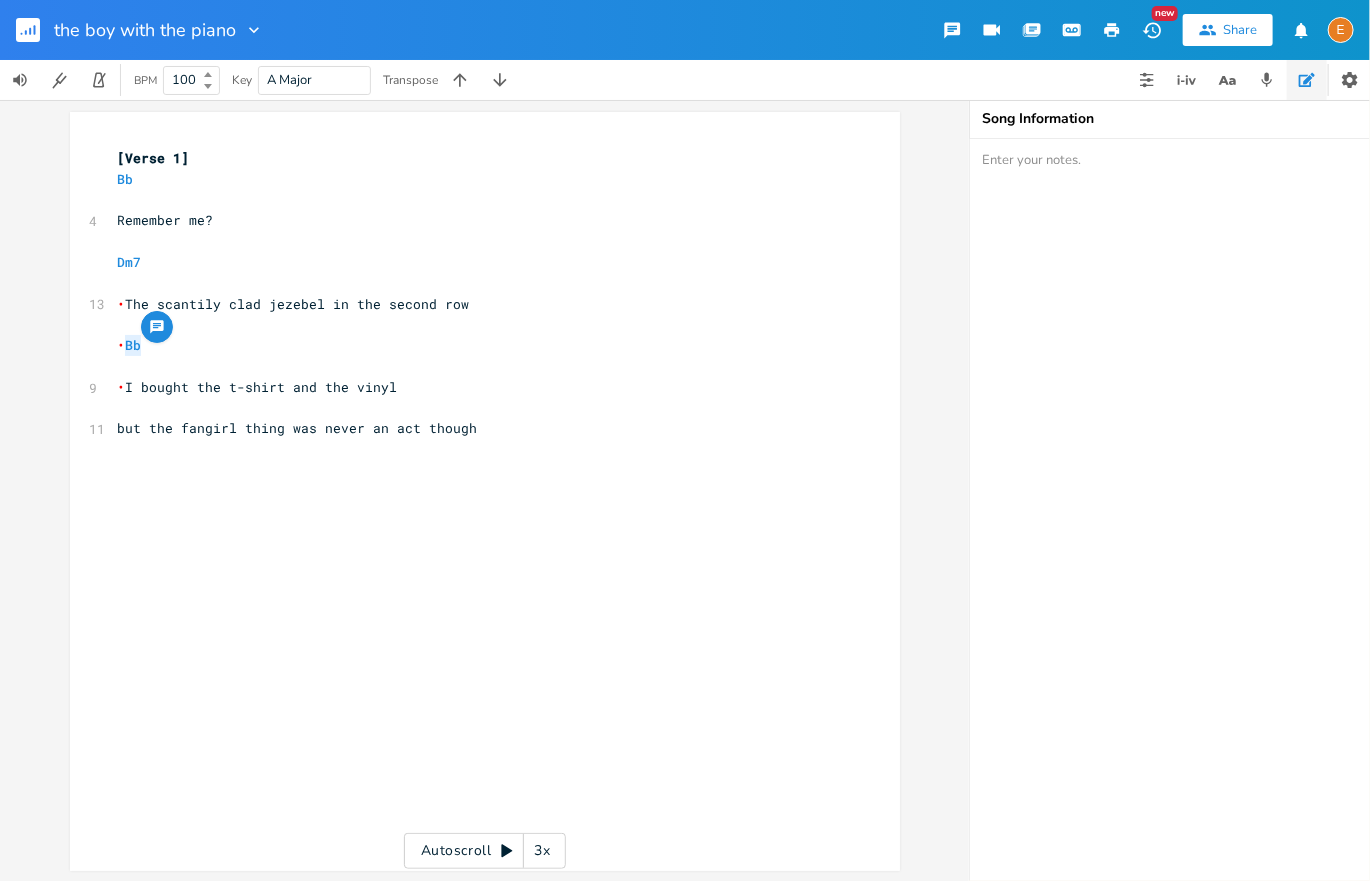type on "﻿Bb" 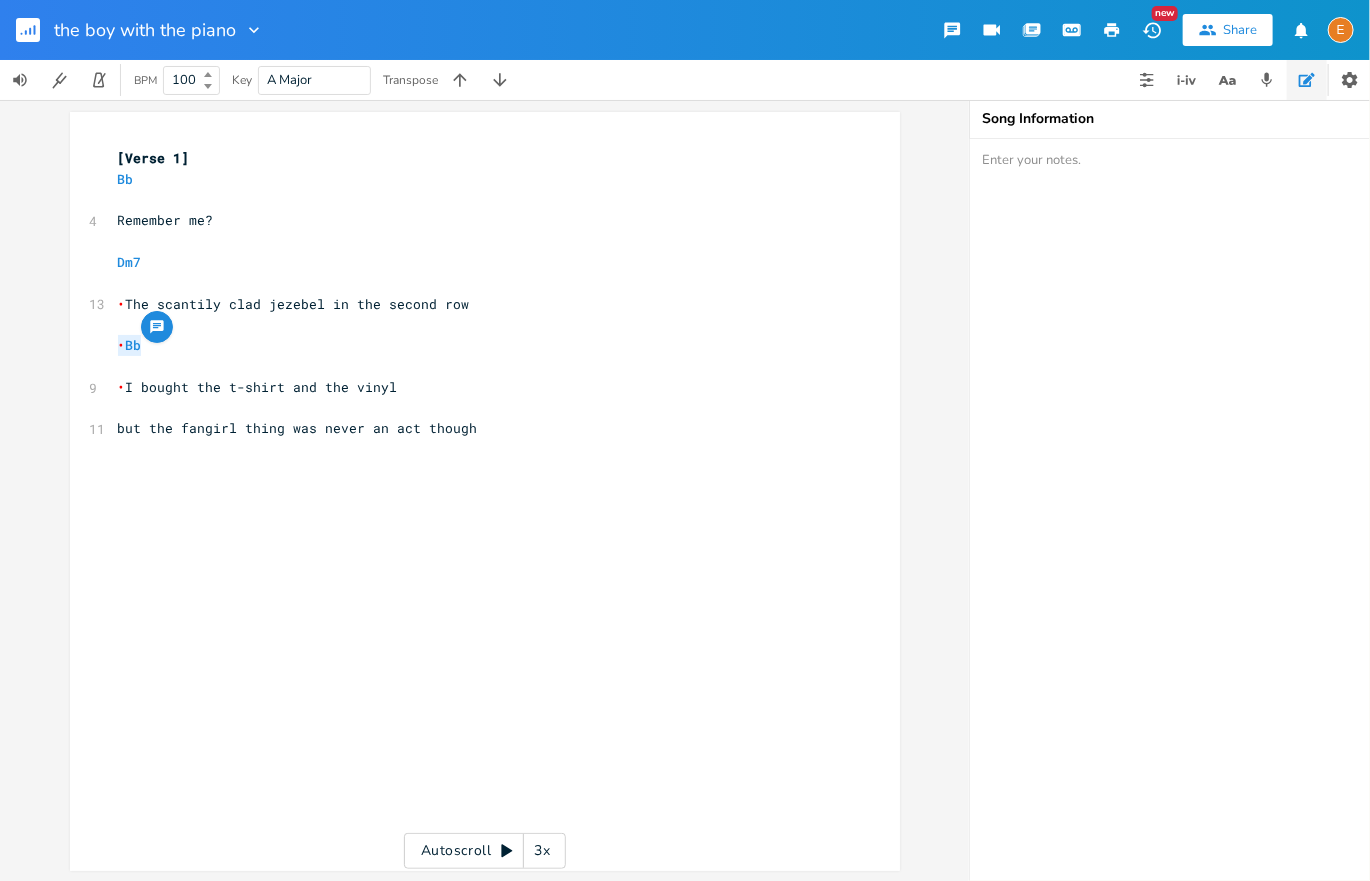 drag, startPoint x: 145, startPoint y: 348, endPoint x: 119, endPoint y: 348, distance: 26 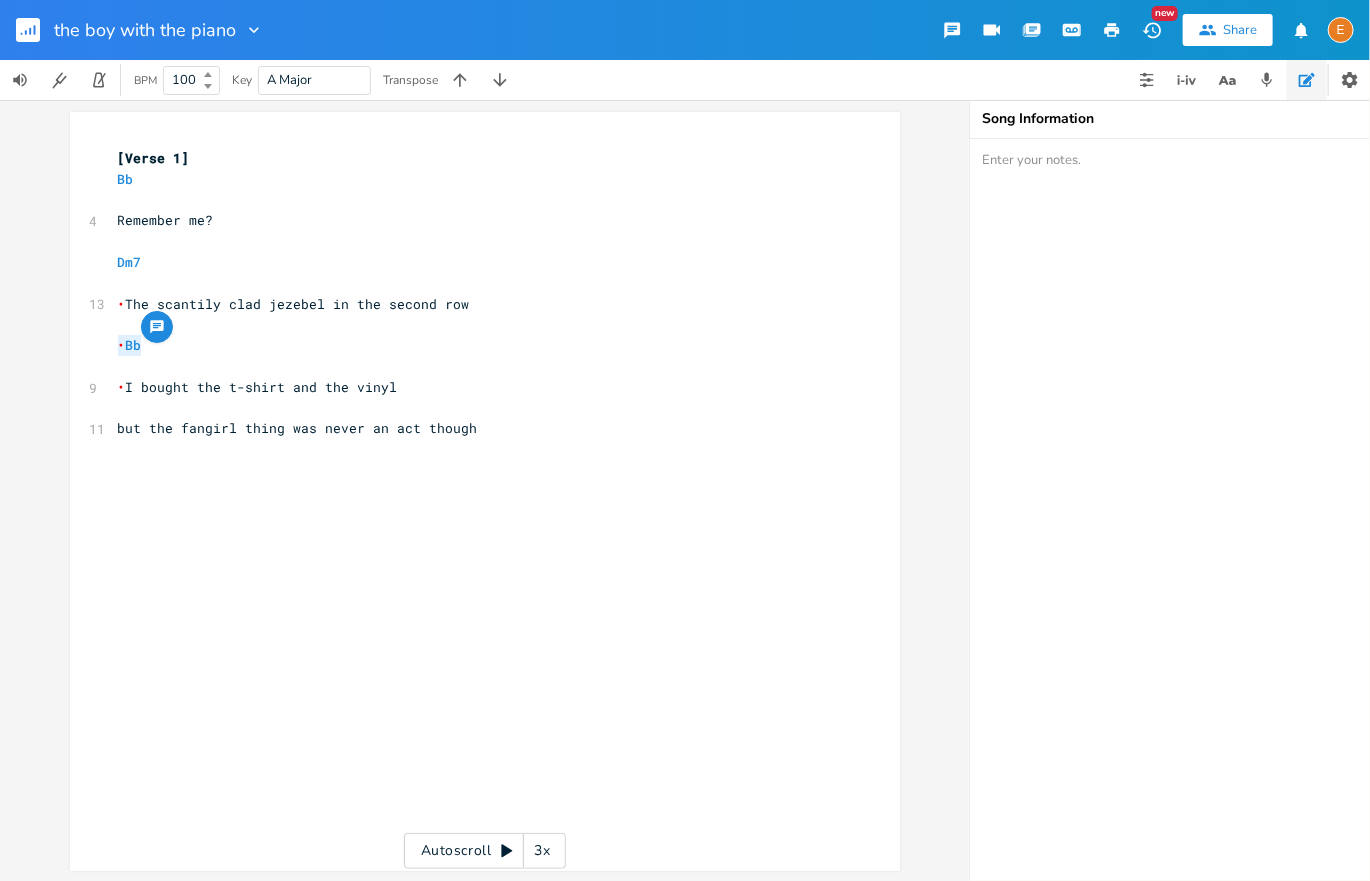 scroll, scrollTop: 0, scrollLeft: 0, axis: both 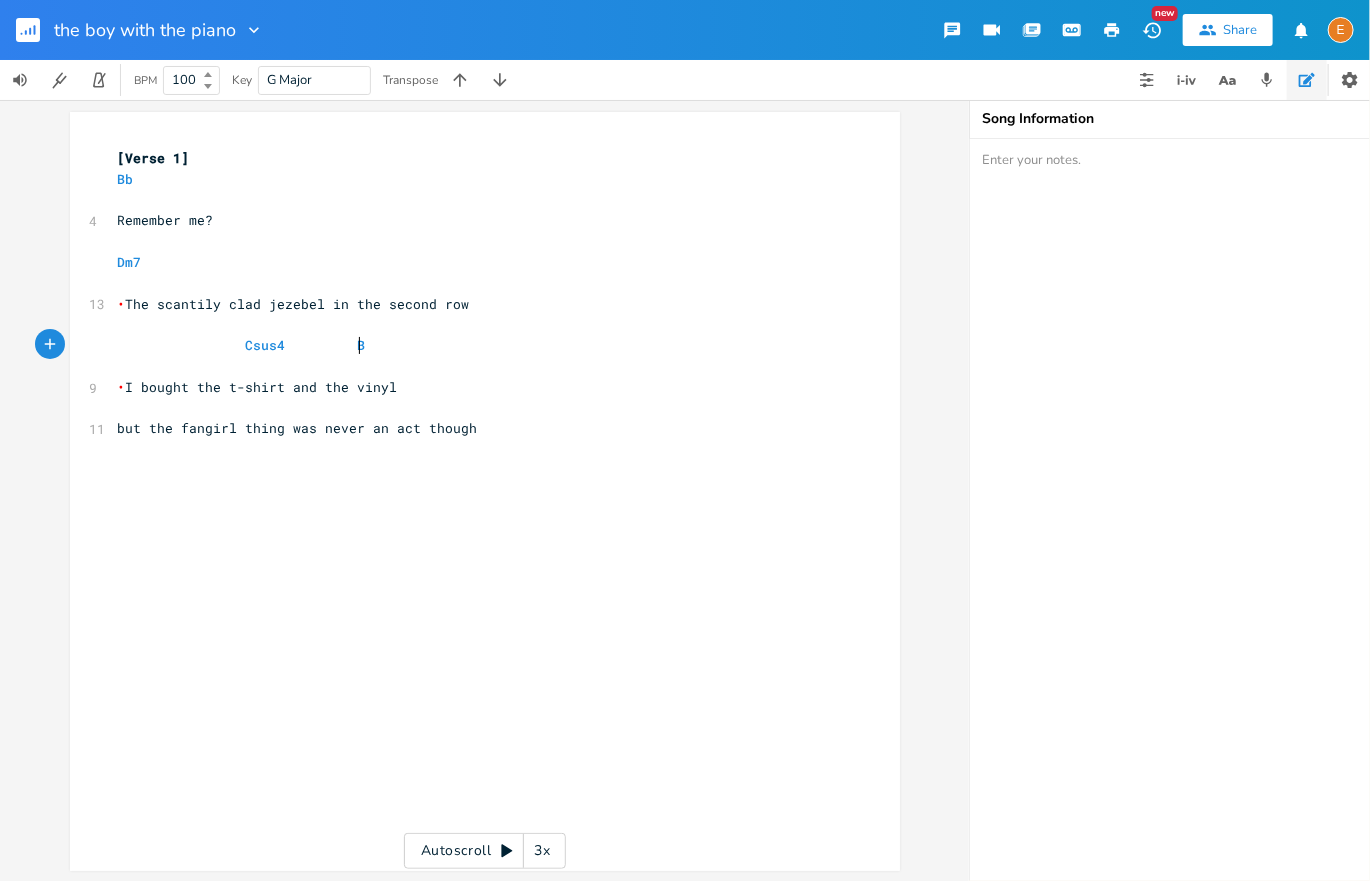 type on "Csus4         Bb" 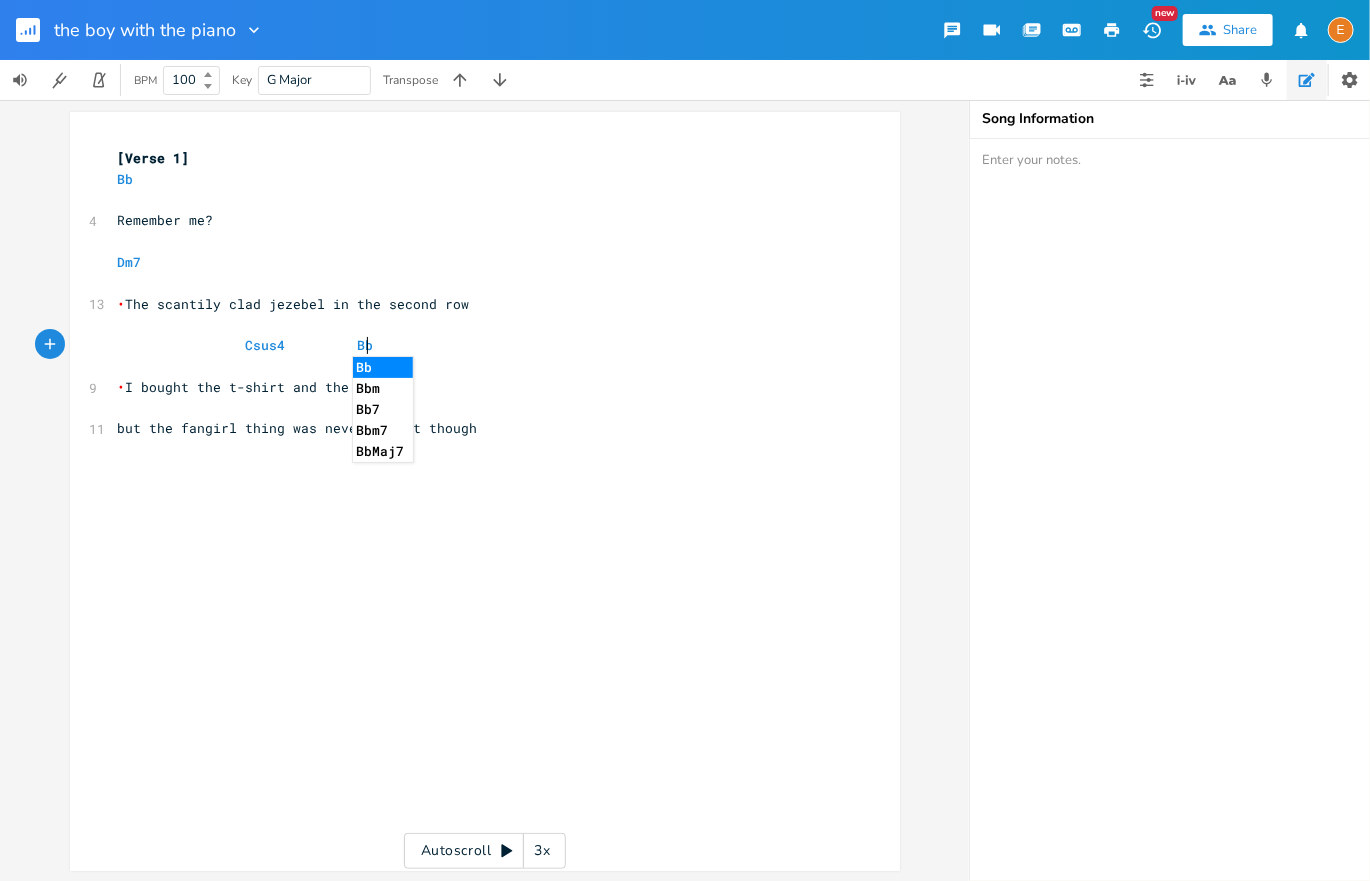 click on "• I bought the t-shirt and the vinyl" at bounding box center [475, 387] 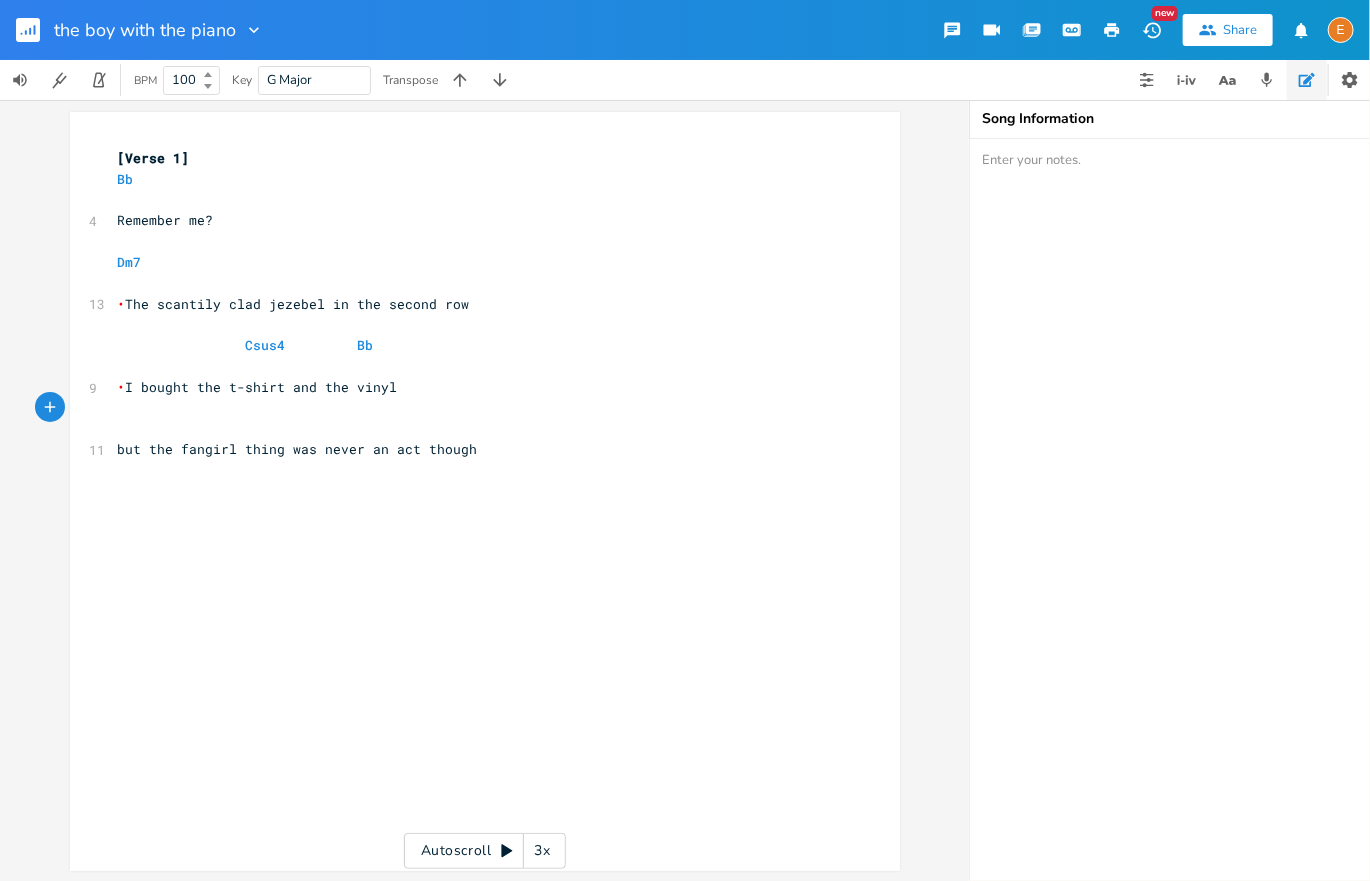 click on "• The scantily clad jezebel in the second row" at bounding box center [294, 304] 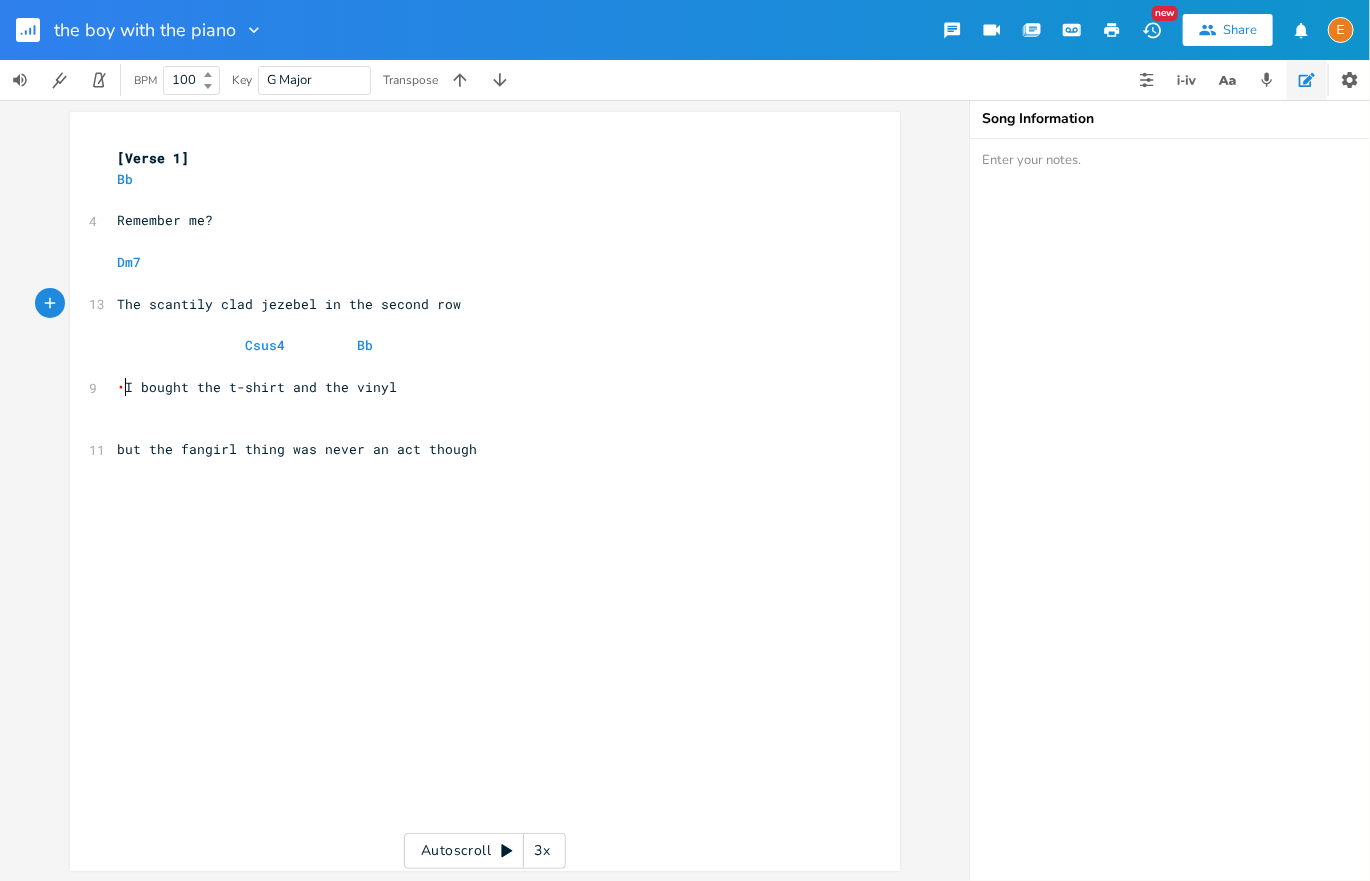 drag, startPoint x: 125, startPoint y: 380, endPoint x: 164, endPoint y: 383, distance: 39.115215 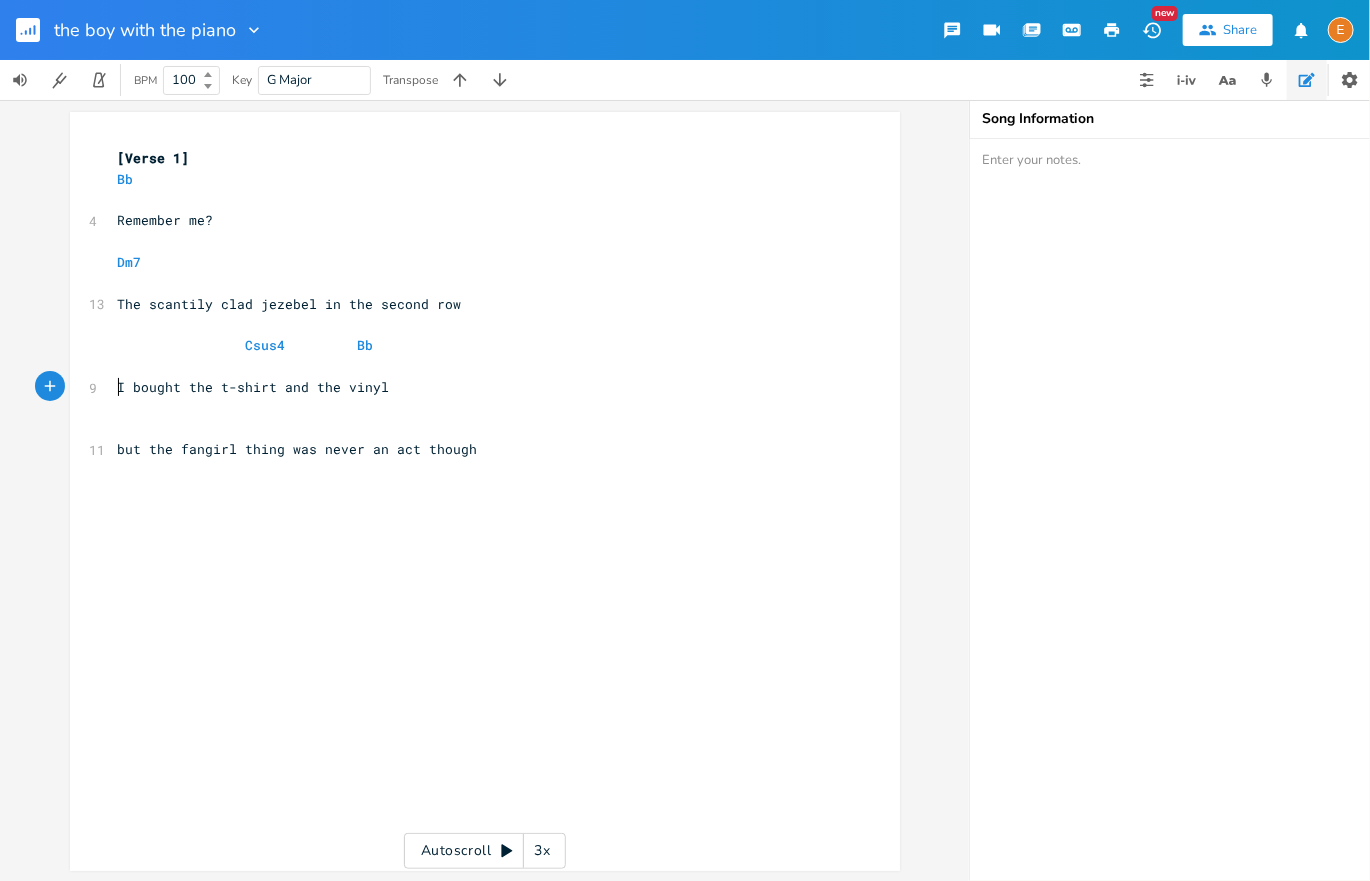 click on "​" at bounding box center [475, 428] 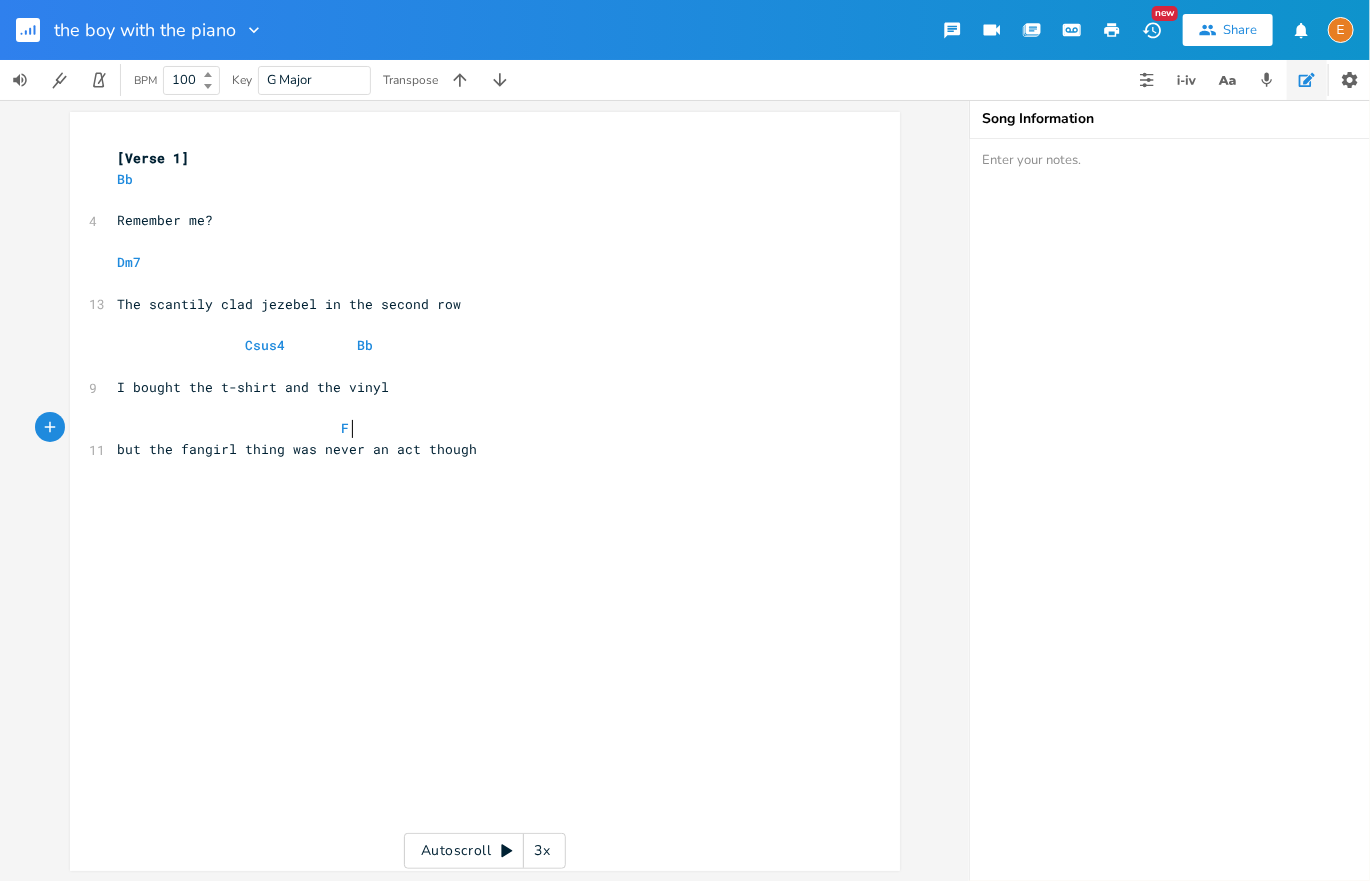 scroll, scrollTop: 0, scrollLeft: 12, axis: horizontal 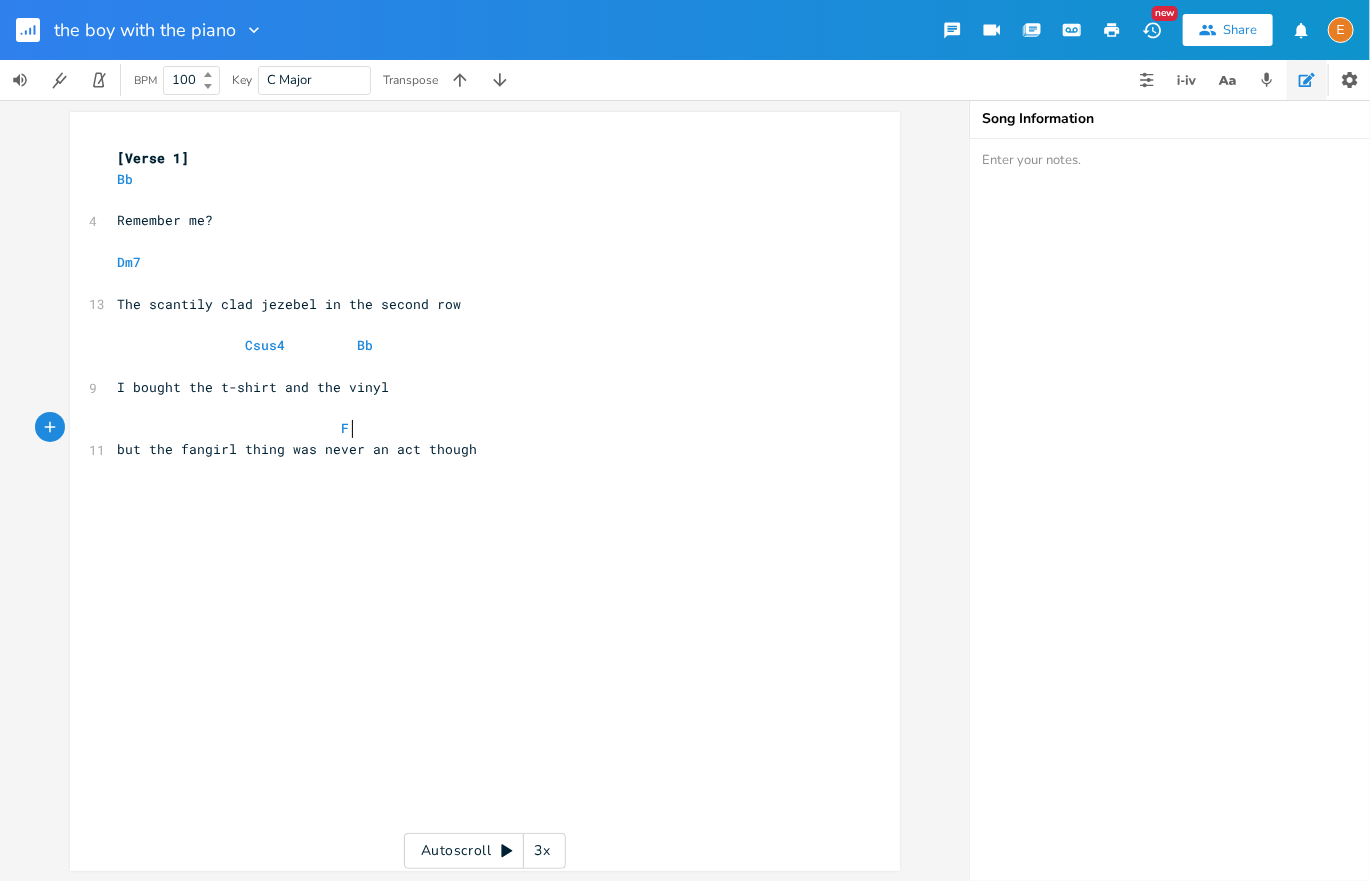 type on "F" 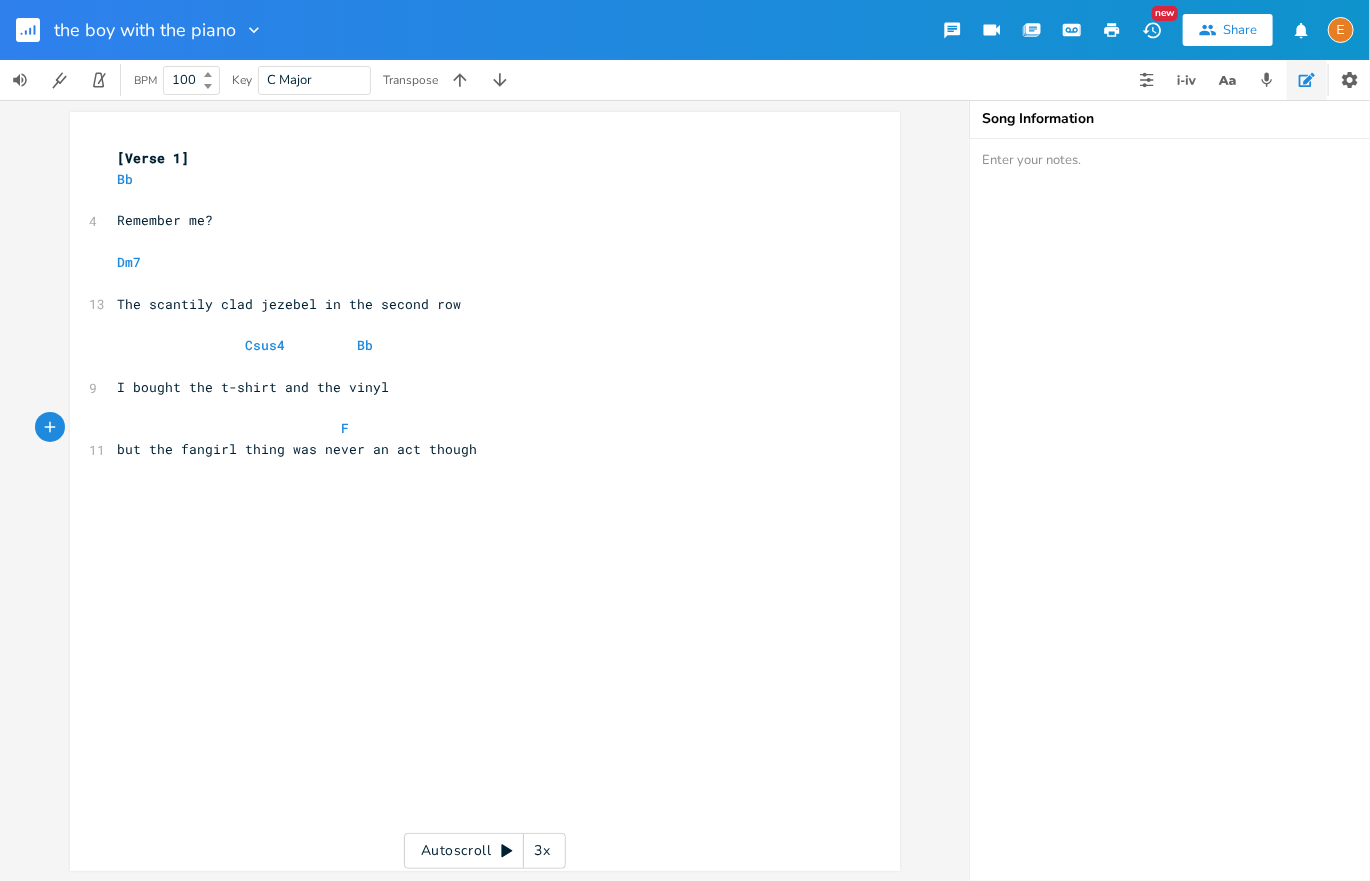 scroll, scrollTop: 0, scrollLeft: 0, axis: both 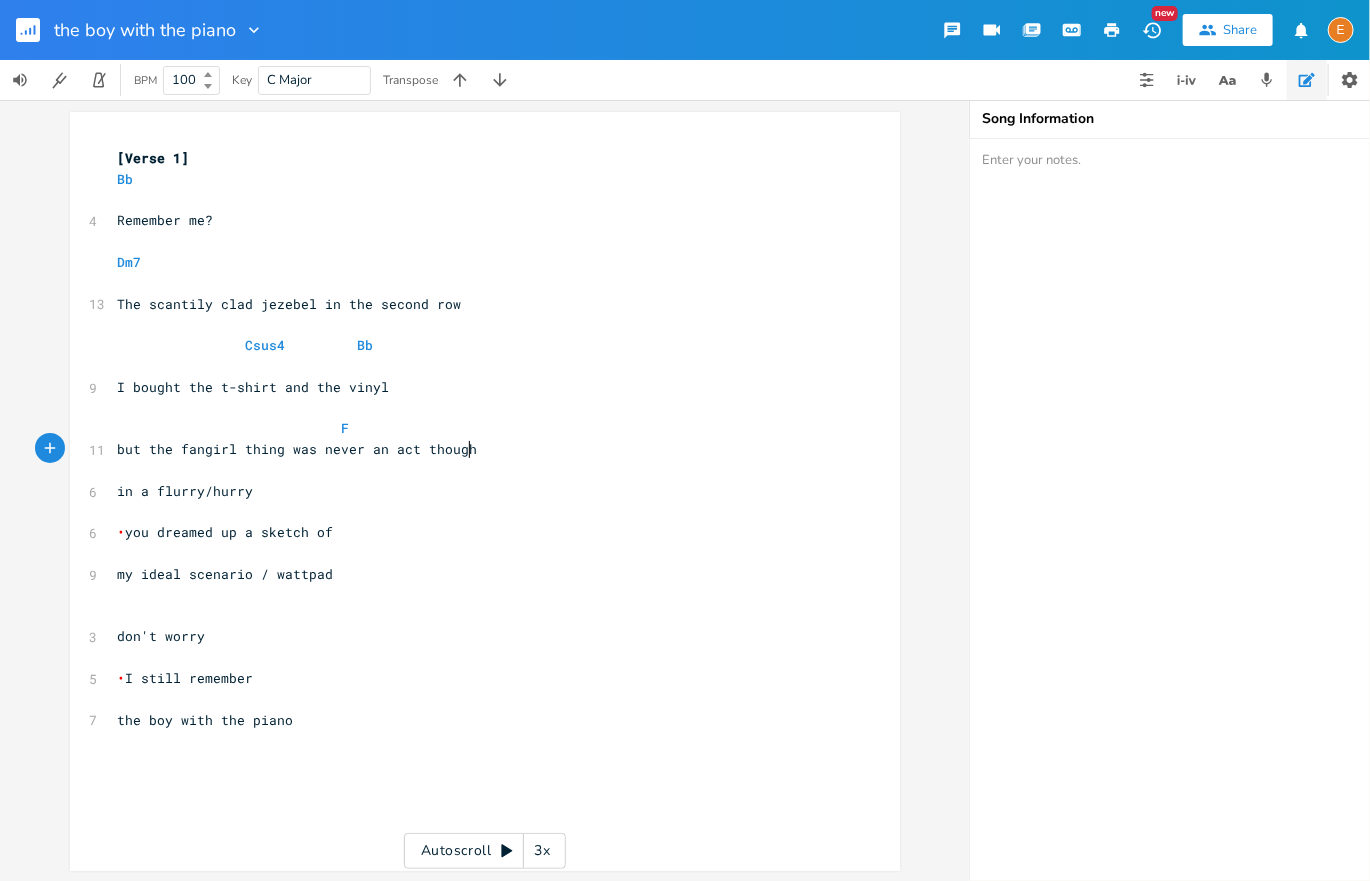 click on "but the fangirl thing was never an act though" at bounding box center (475, 449) 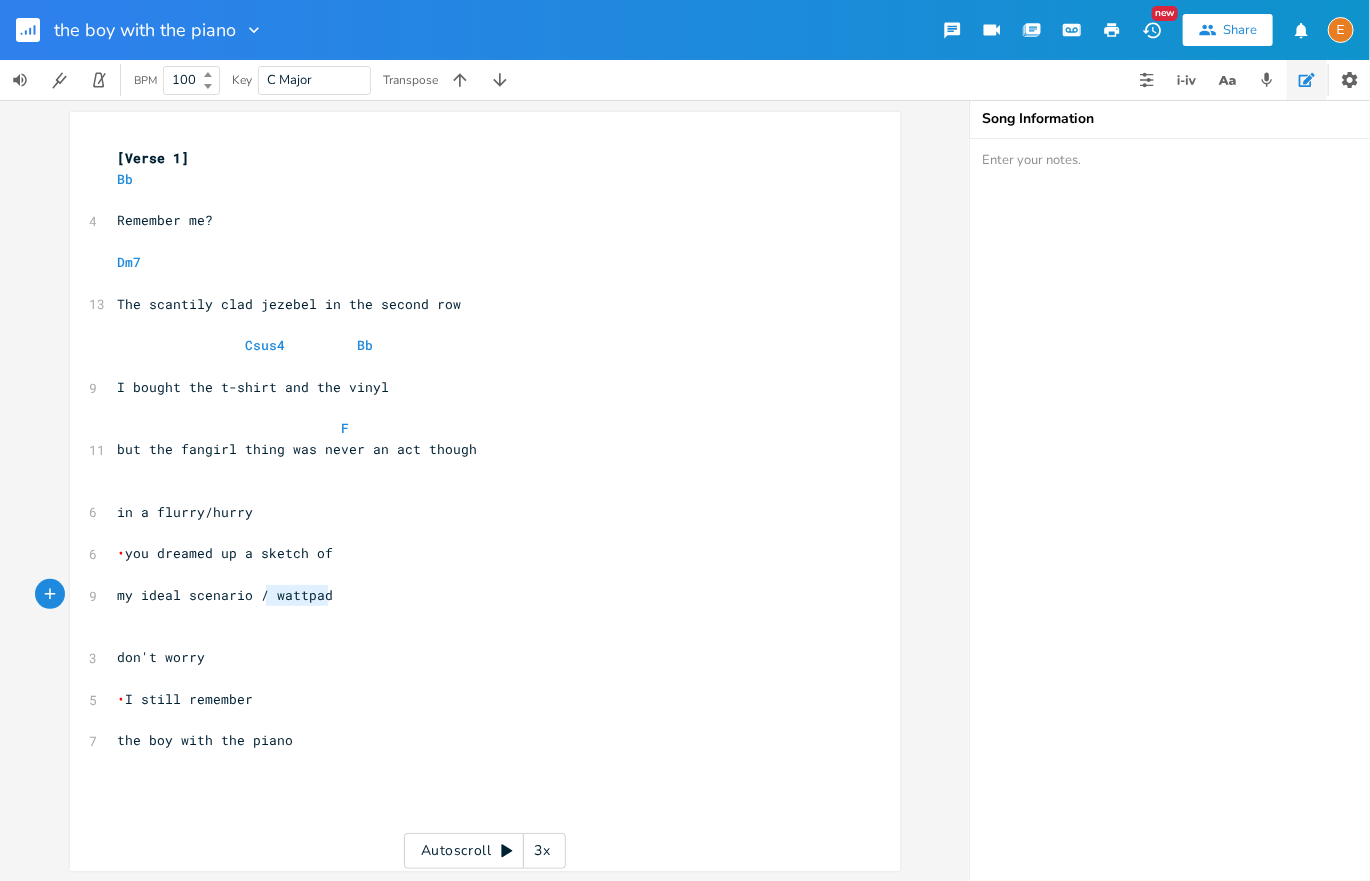 type on "/ wattpad" 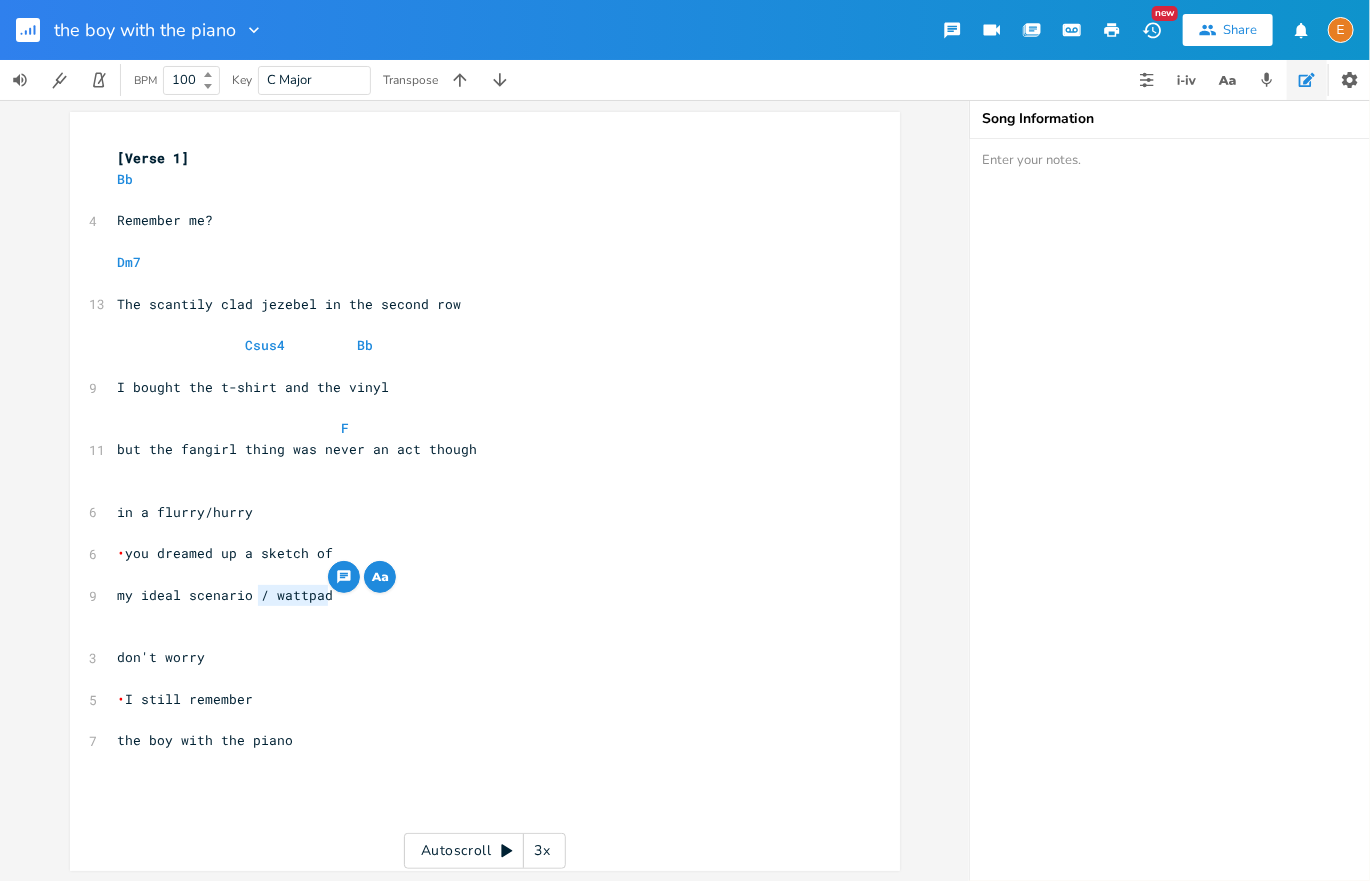 scroll, scrollTop: 0, scrollLeft: 68, axis: horizontal 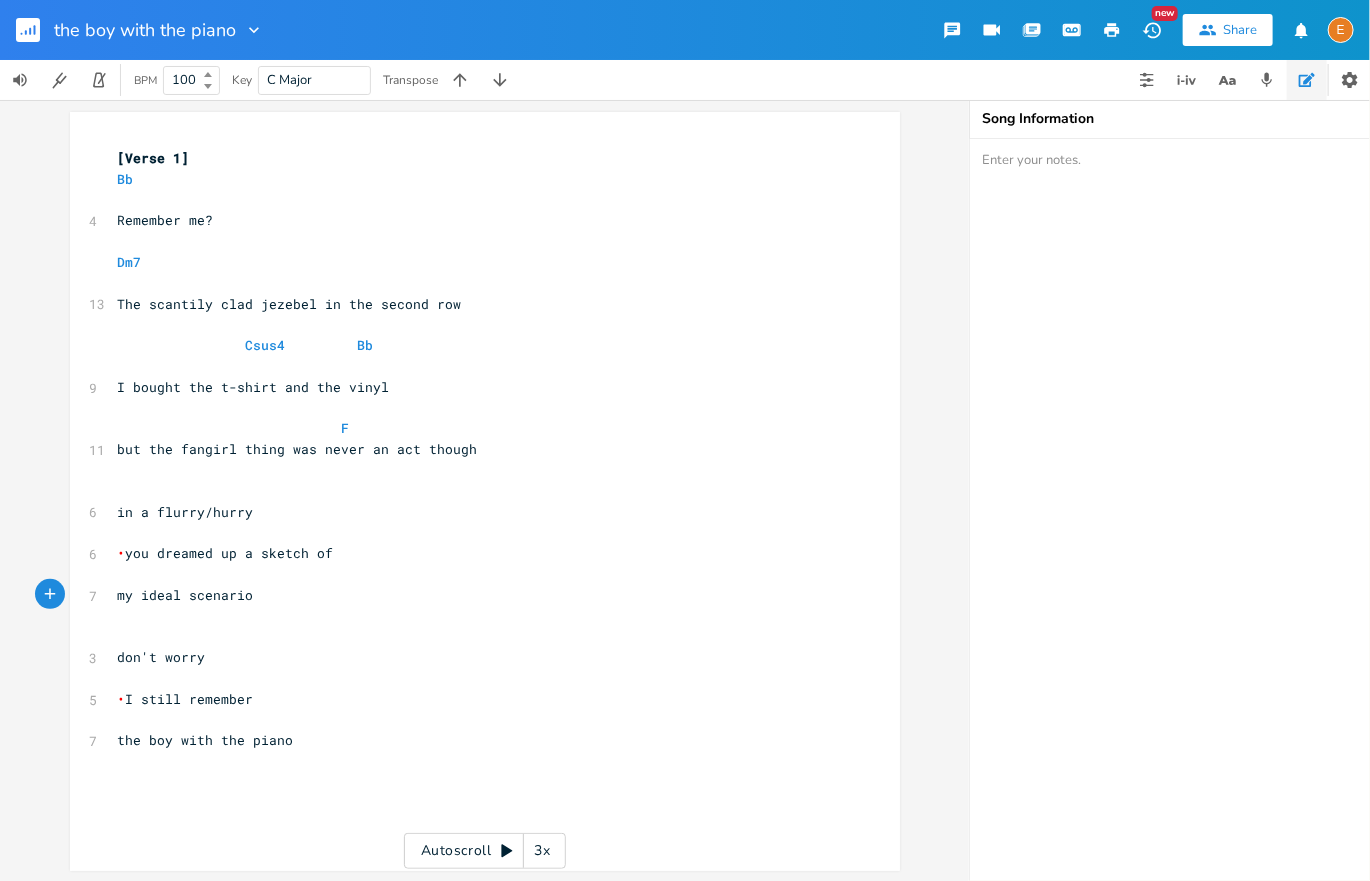 type on "/hurry" 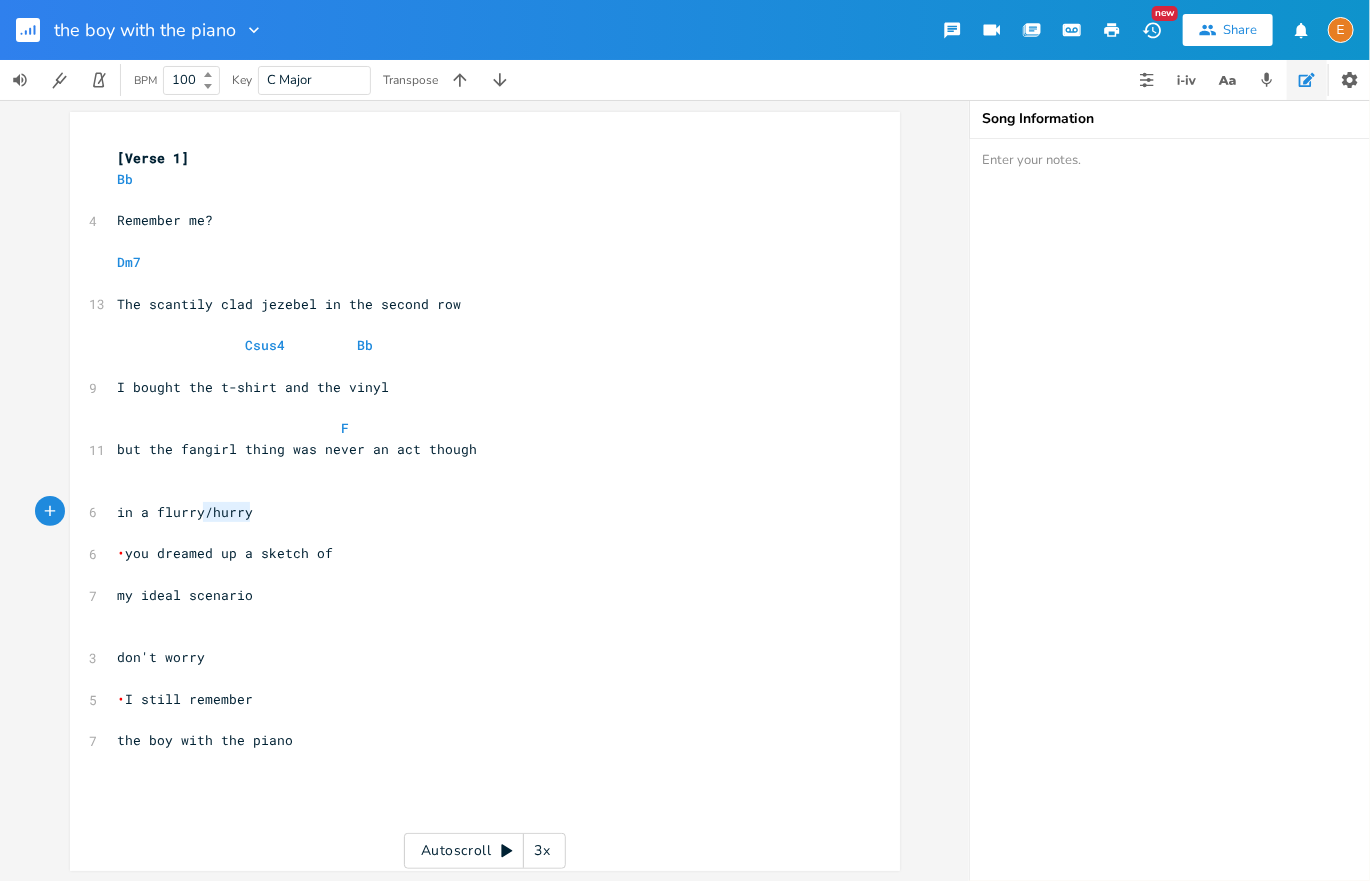 scroll, scrollTop: 0, scrollLeft: 42, axis: horizontal 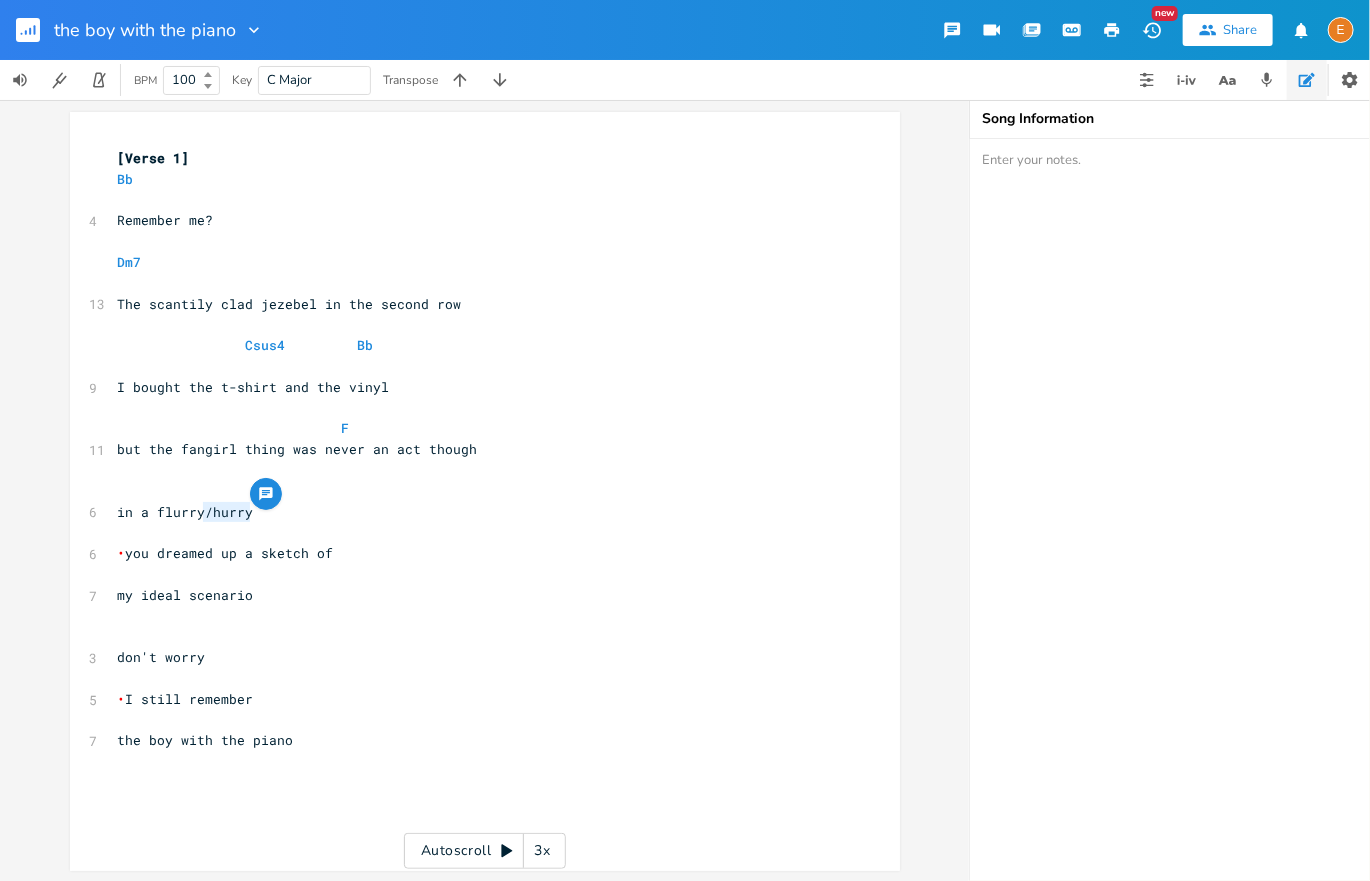 drag, startPoint x: 263, startPoint y: 515, endPoint x: 206, endPoint y: 513, distance: 57.035076 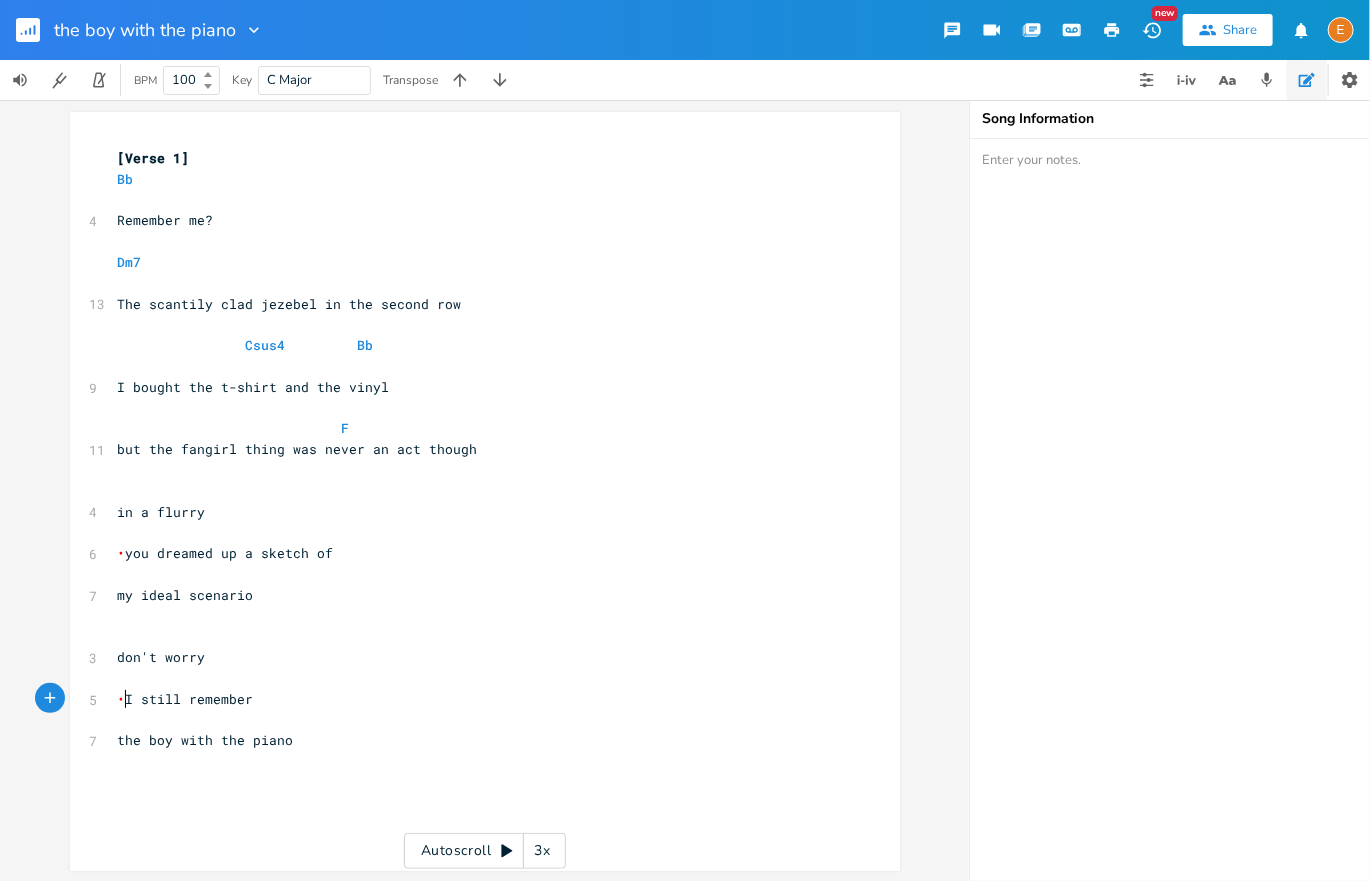 drag, startPoint x: 126, startPoint y: 700, endPoint x: 139, endPoint y: 699, distance: 13.038404 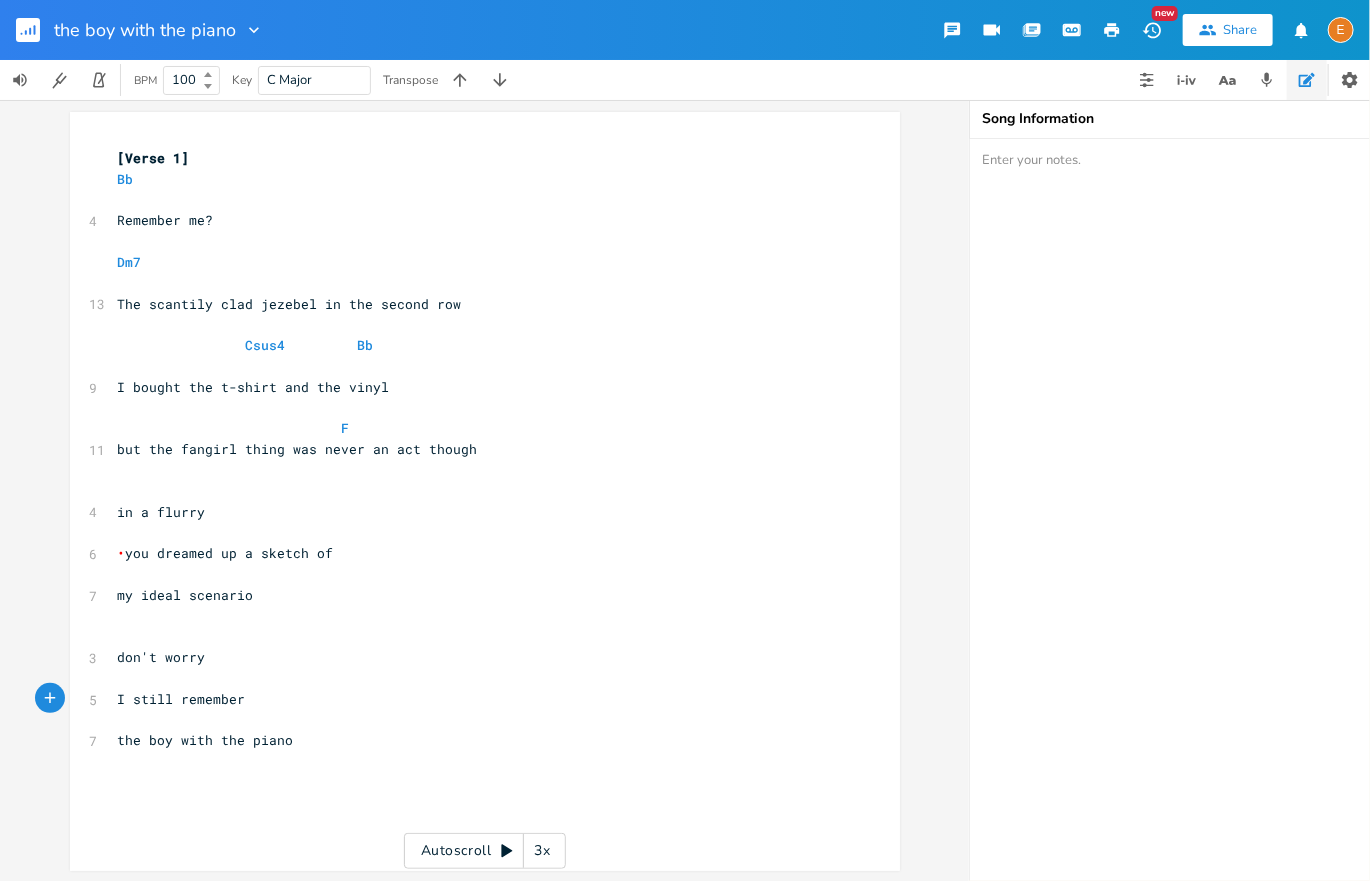 click on "•" 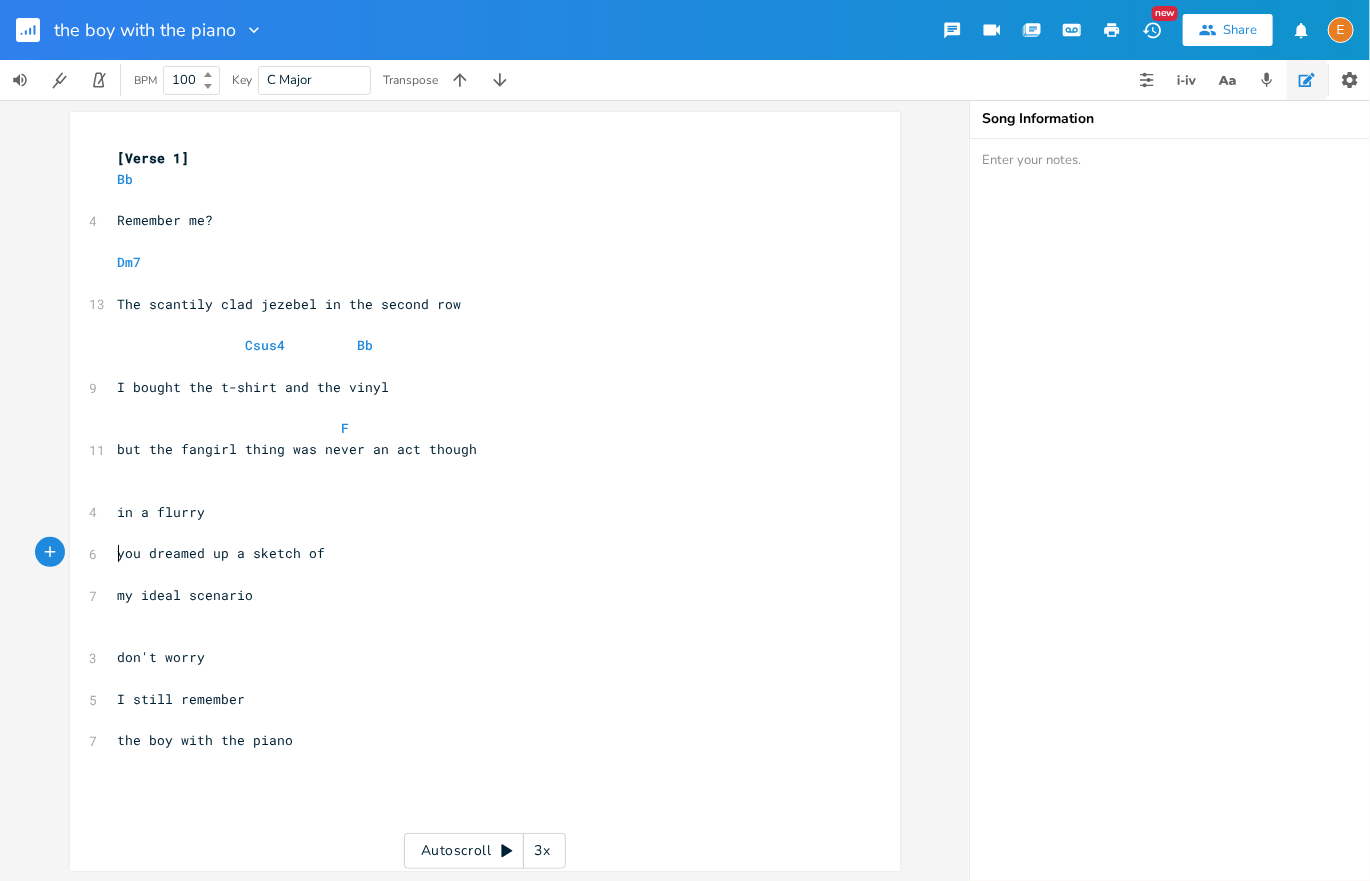 click on "​" at bounding box center (475, 491) 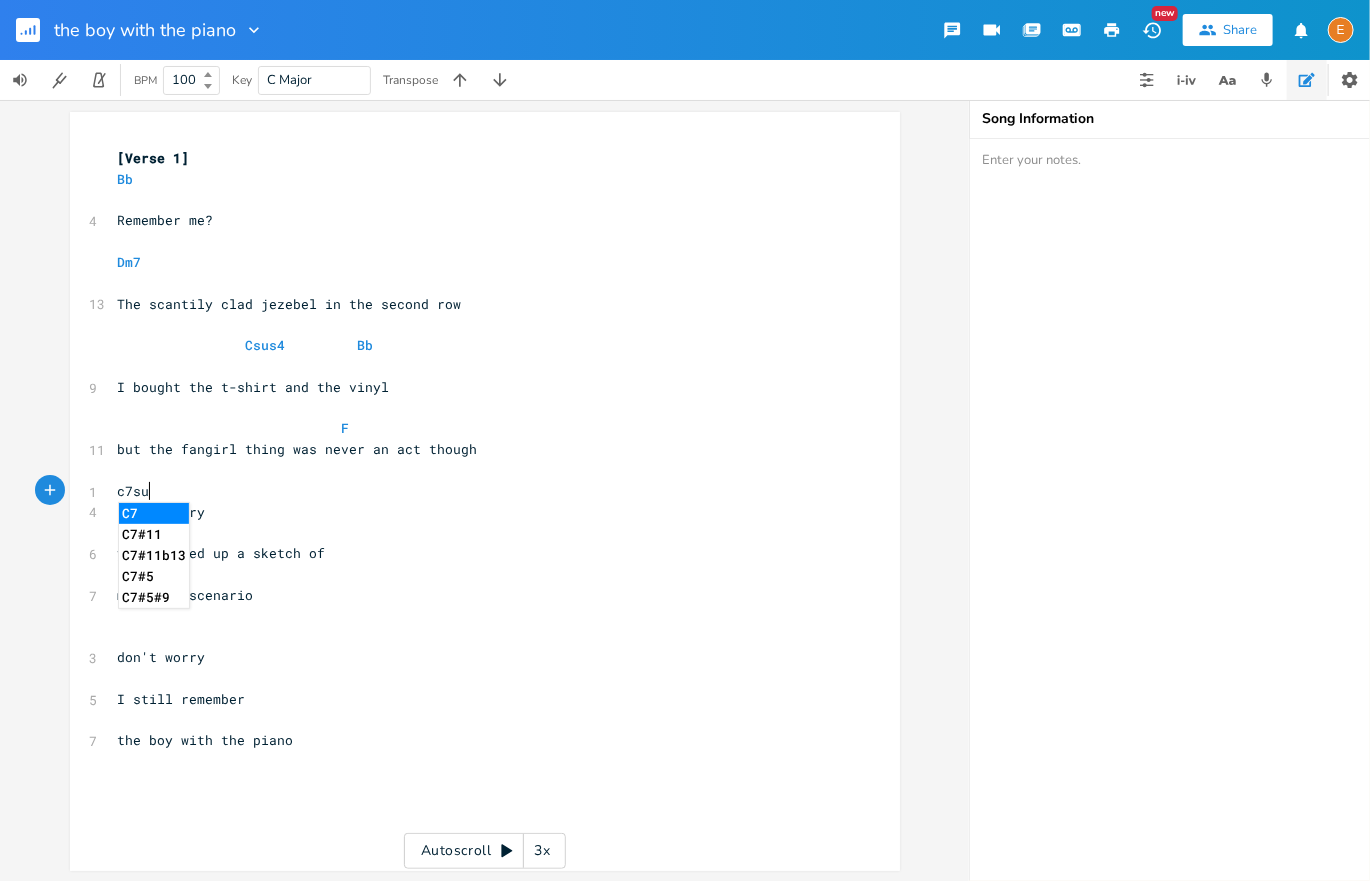 scroll, scrollTop: 0, scrollLeft: 40, axis: horizontal 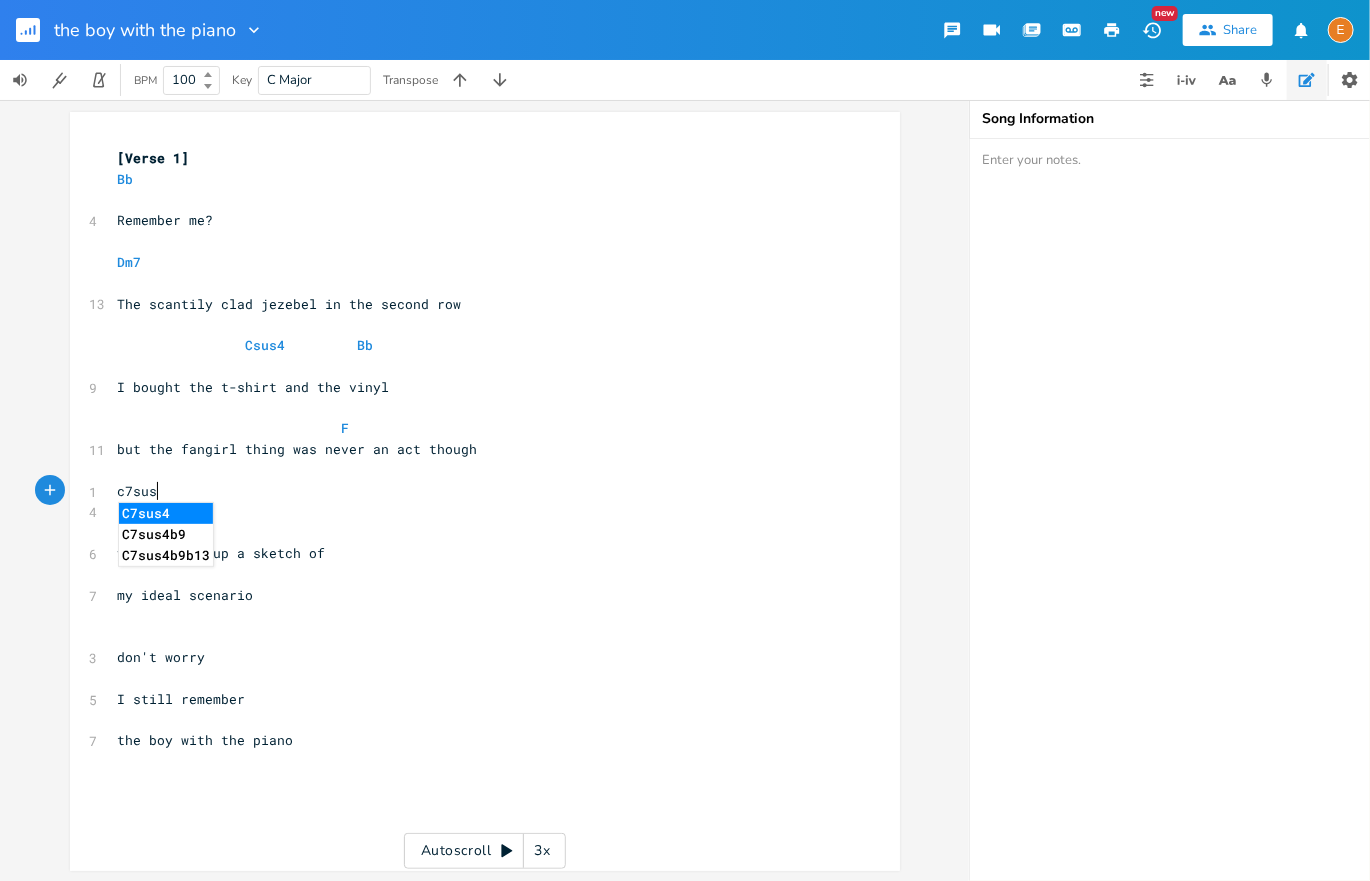 type on "c7sus4" 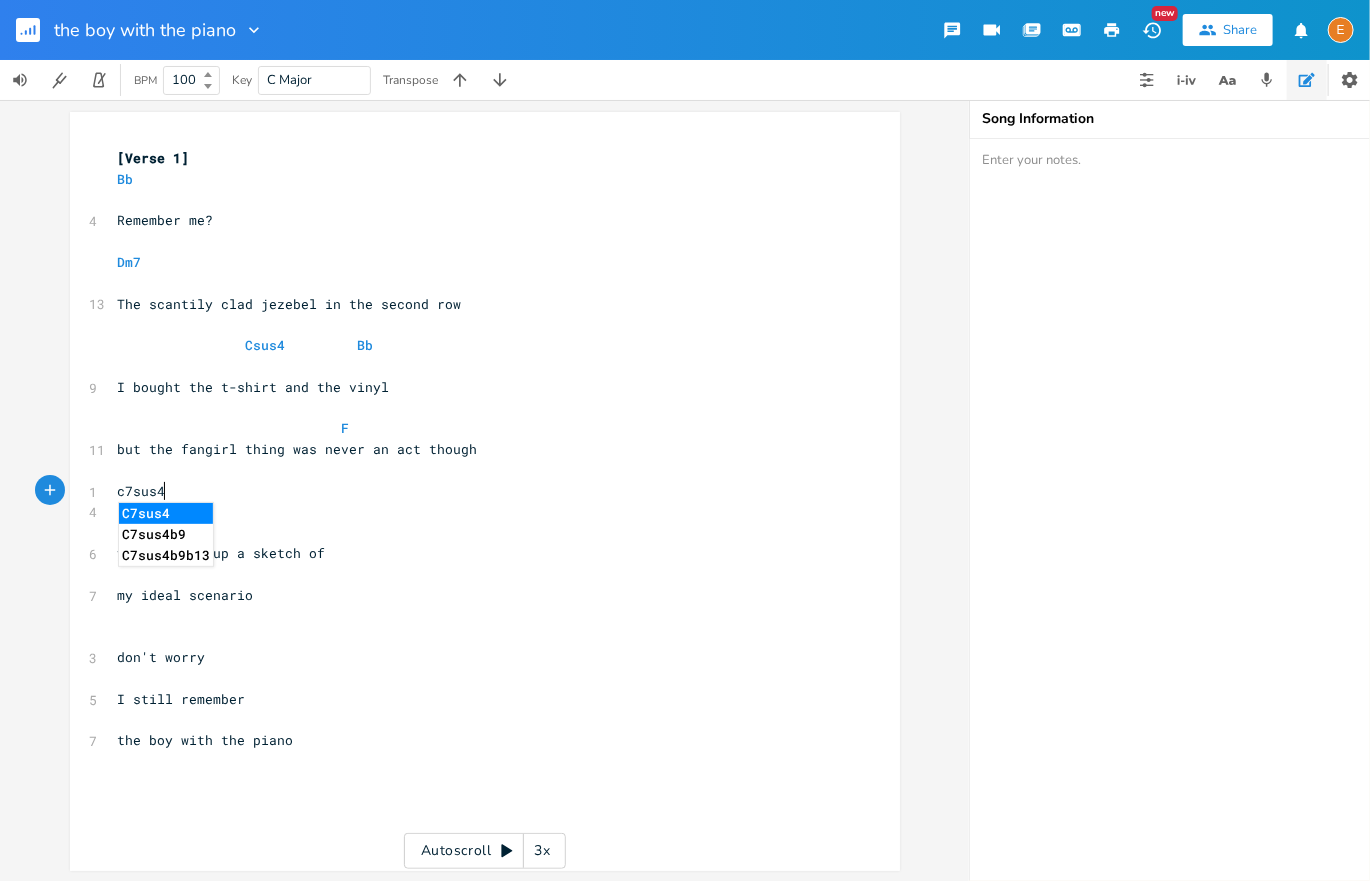 scroll, scrollTop: 0, scrollLeft: 0, axis: both 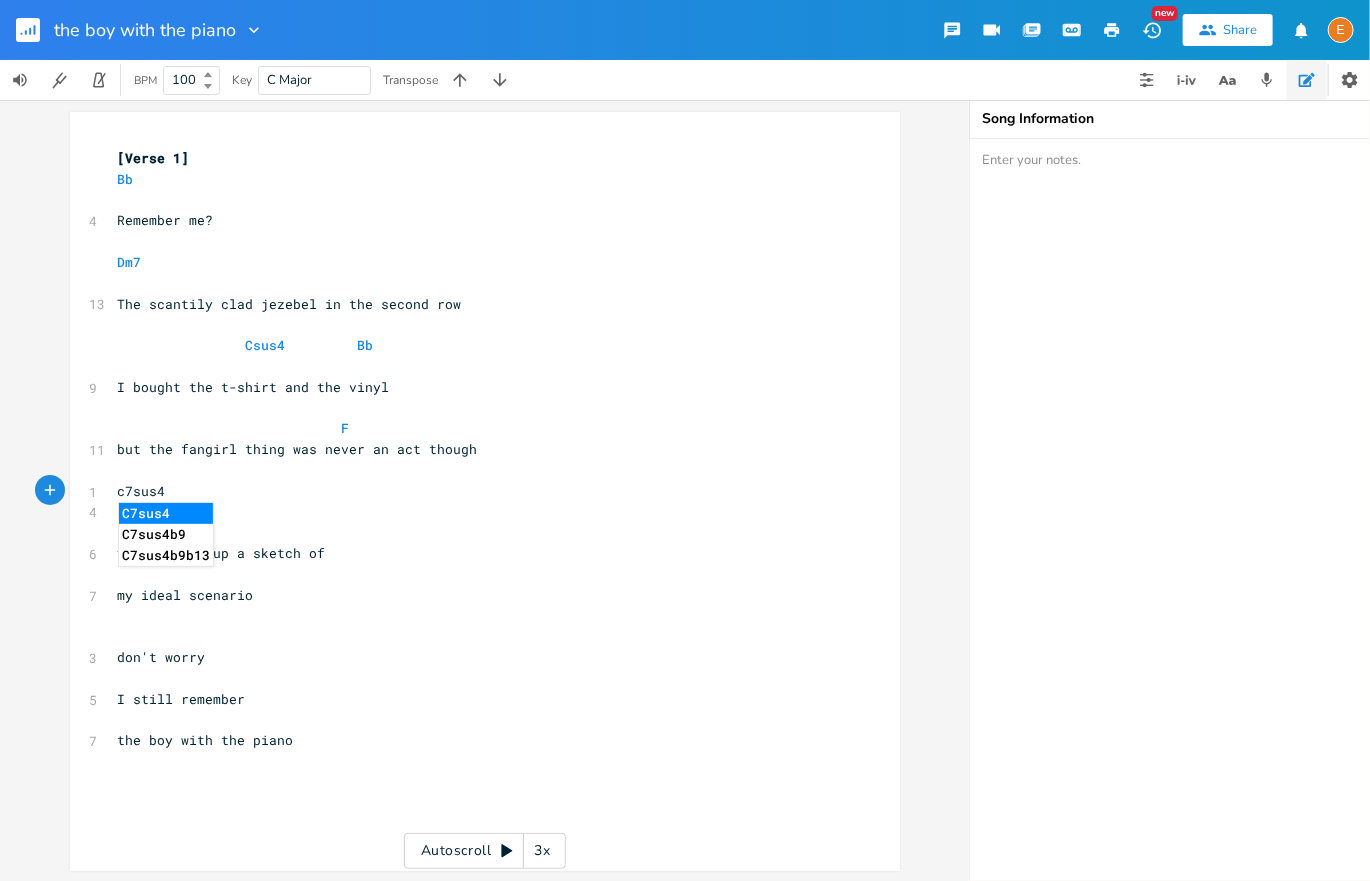 click on "F" at bounding box center (475, 428) 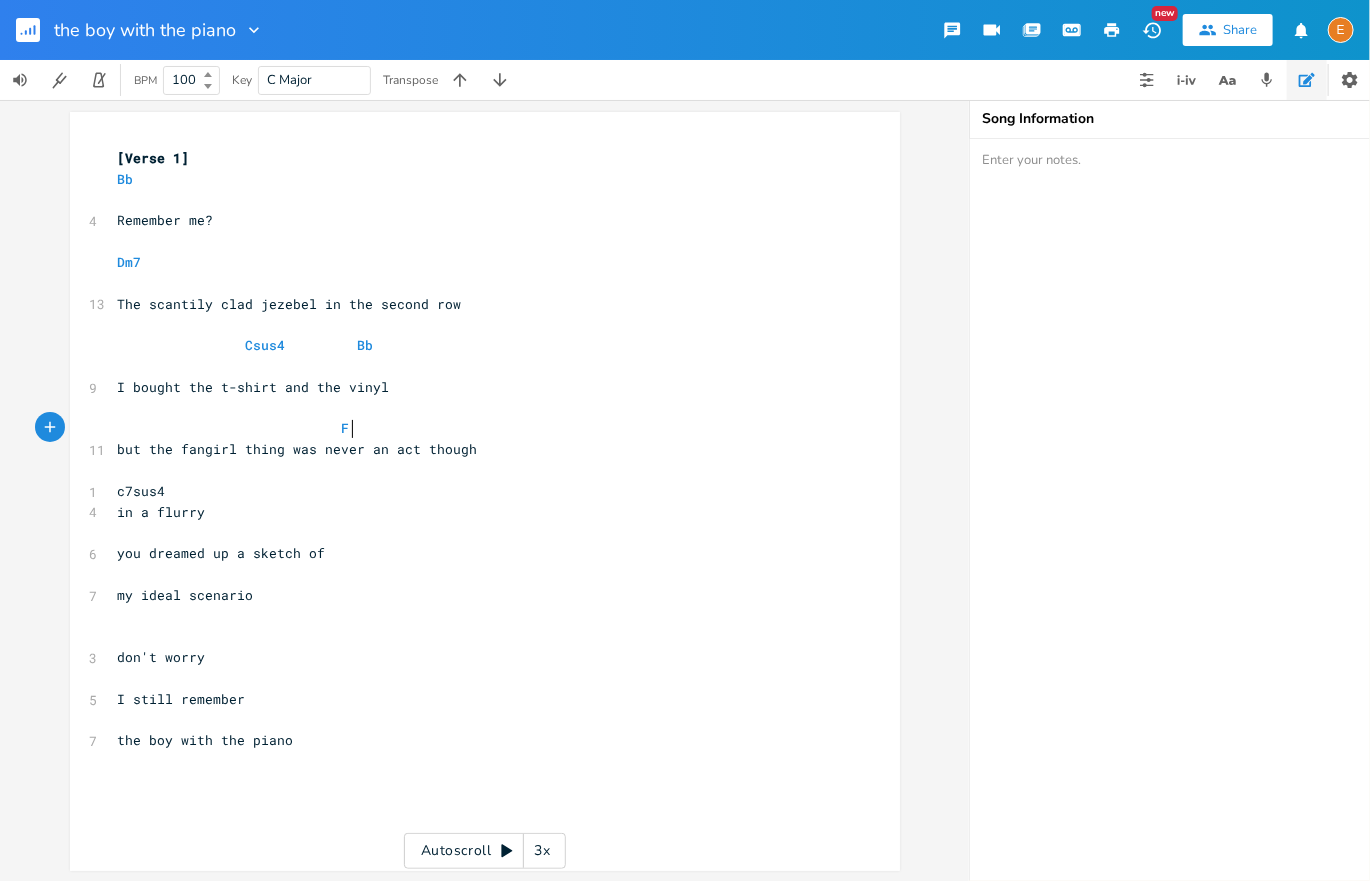 click on "c7sus4" at bounding box center (475, 491) 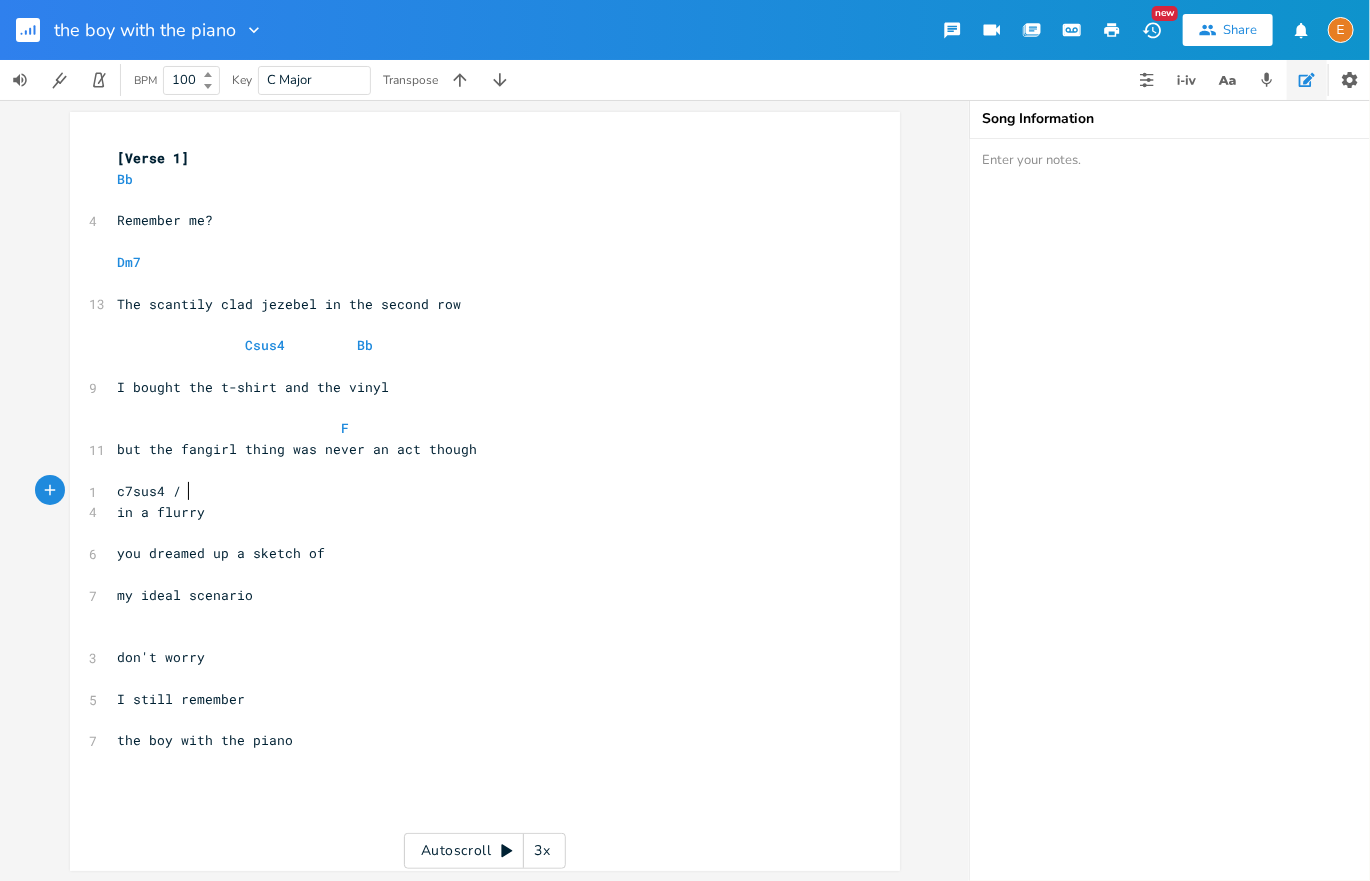 scroll, scrollTop: 0, scrollLeft: 12, axis: horizontal 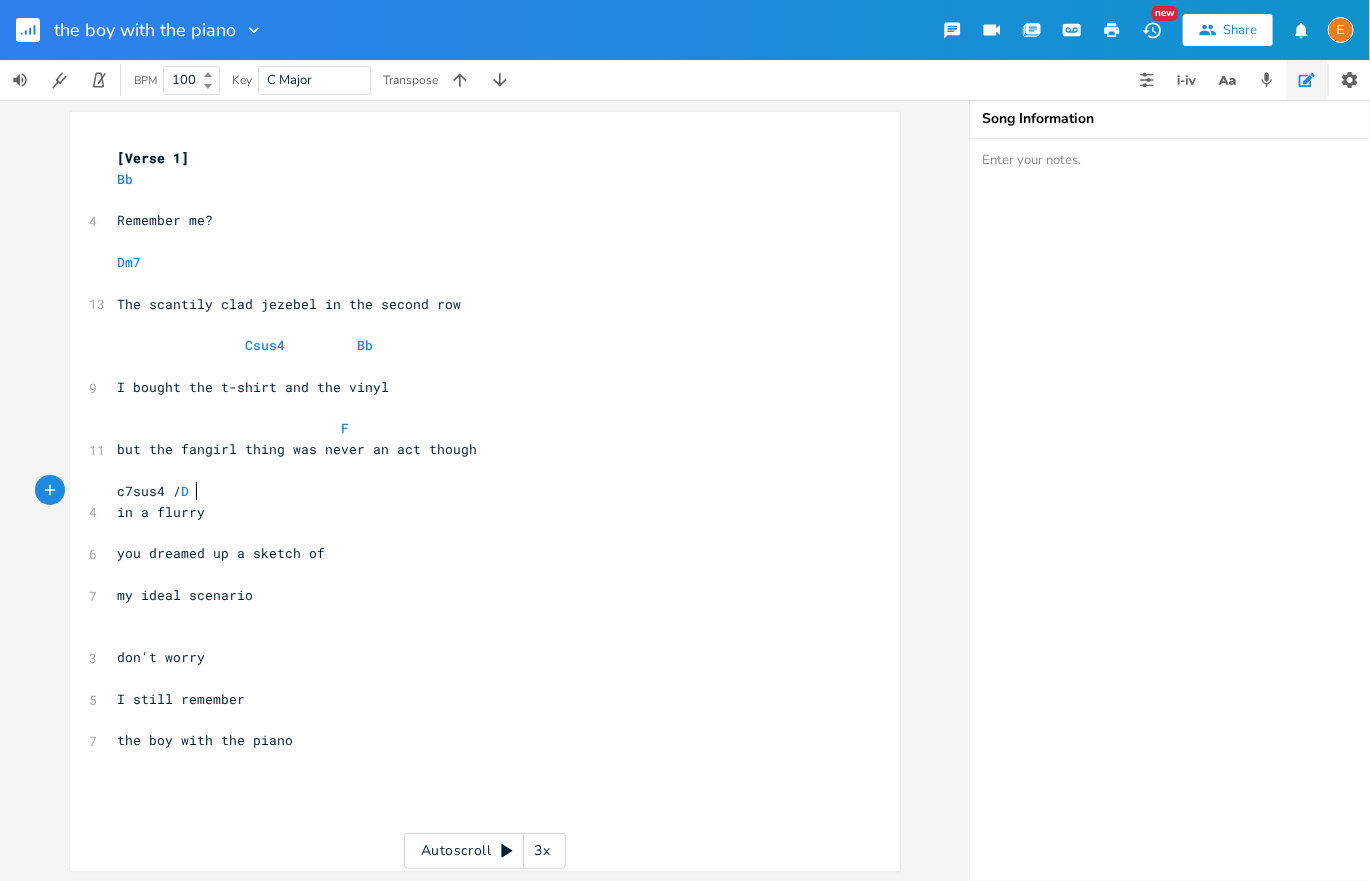 type on "/ Dm" 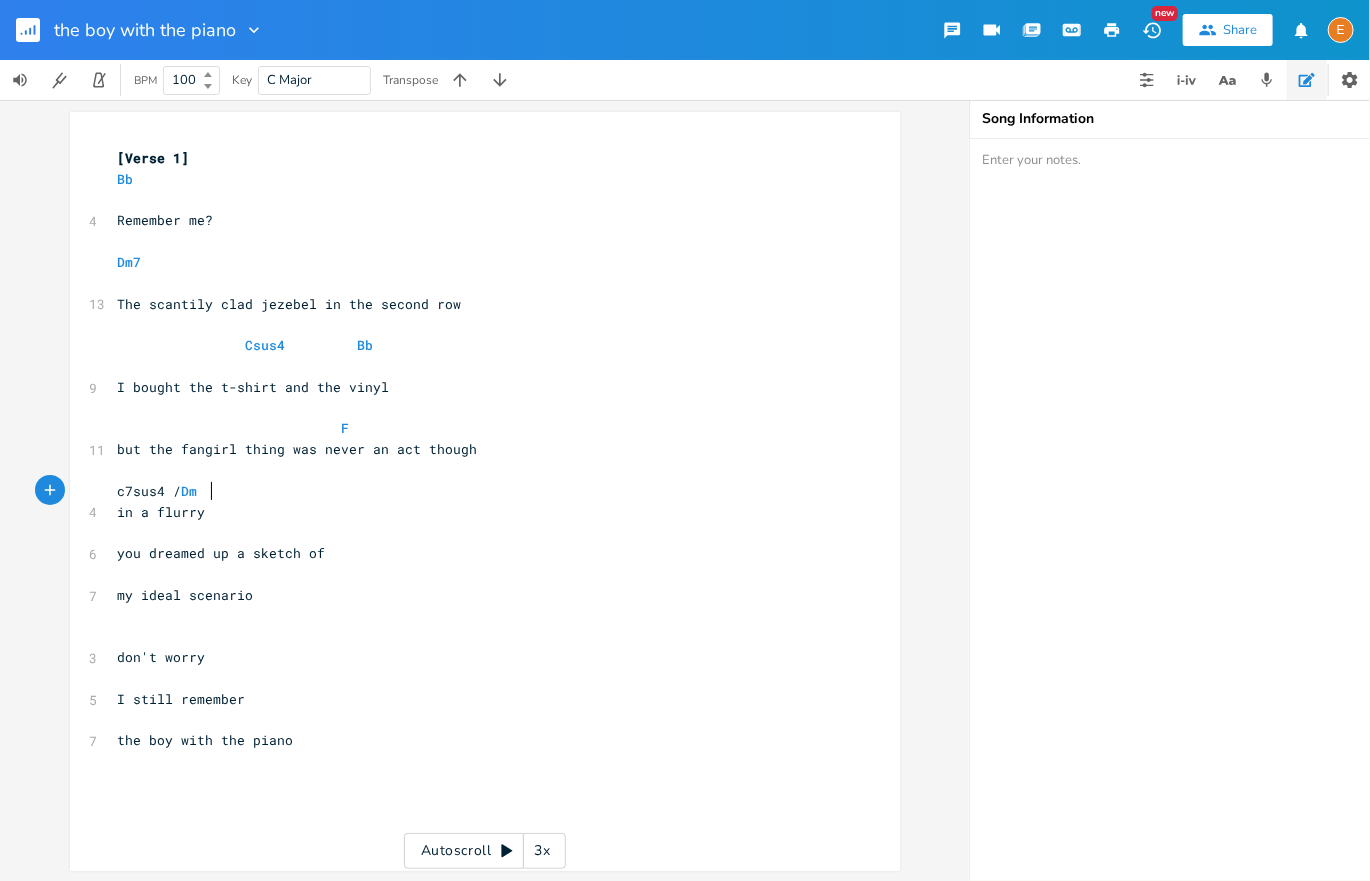 scroll, scrollTop: 0, scrollLeft: 42, axis: horizontal 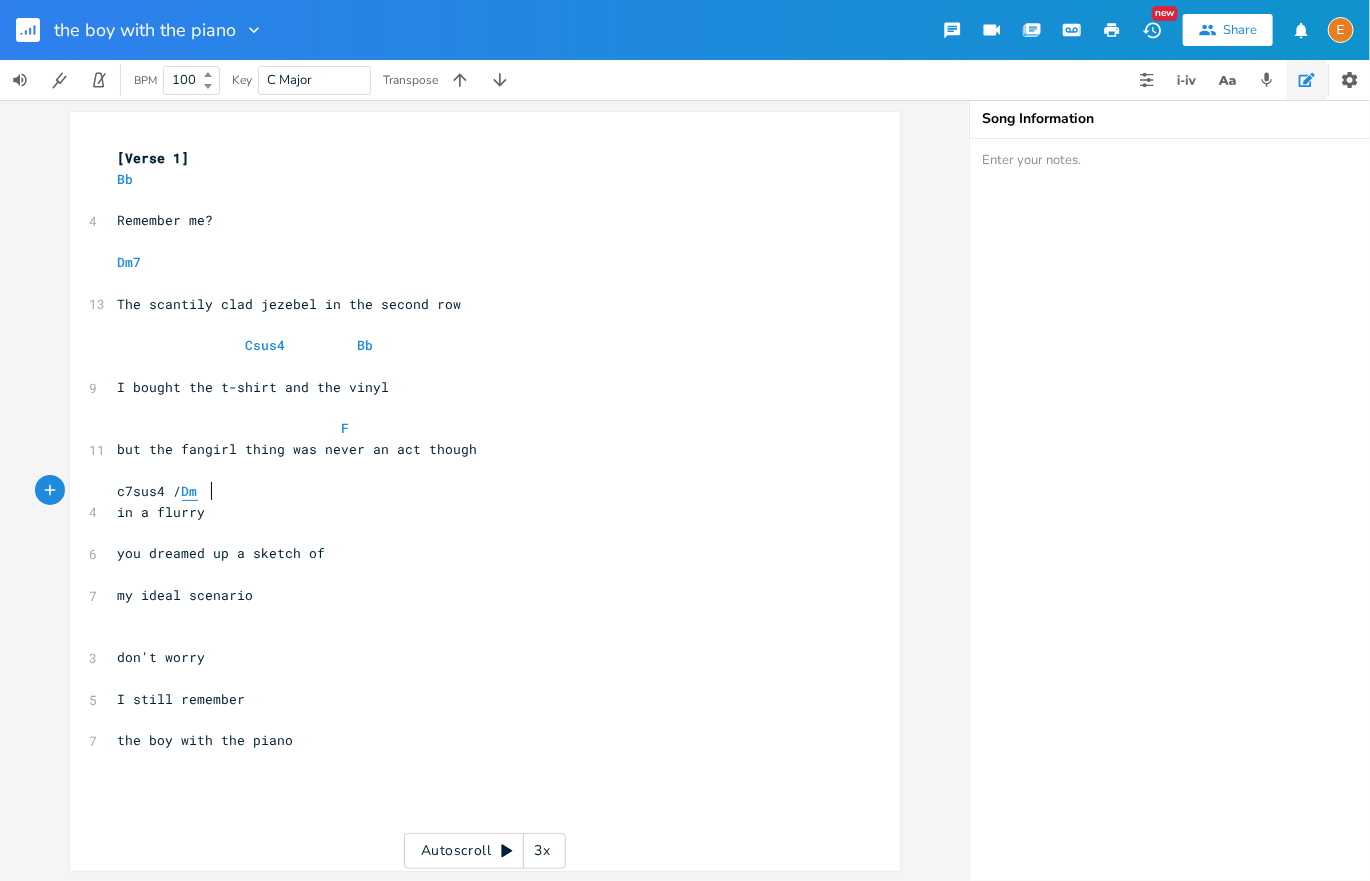 click on "Dm" at bounding box center [190, 491] 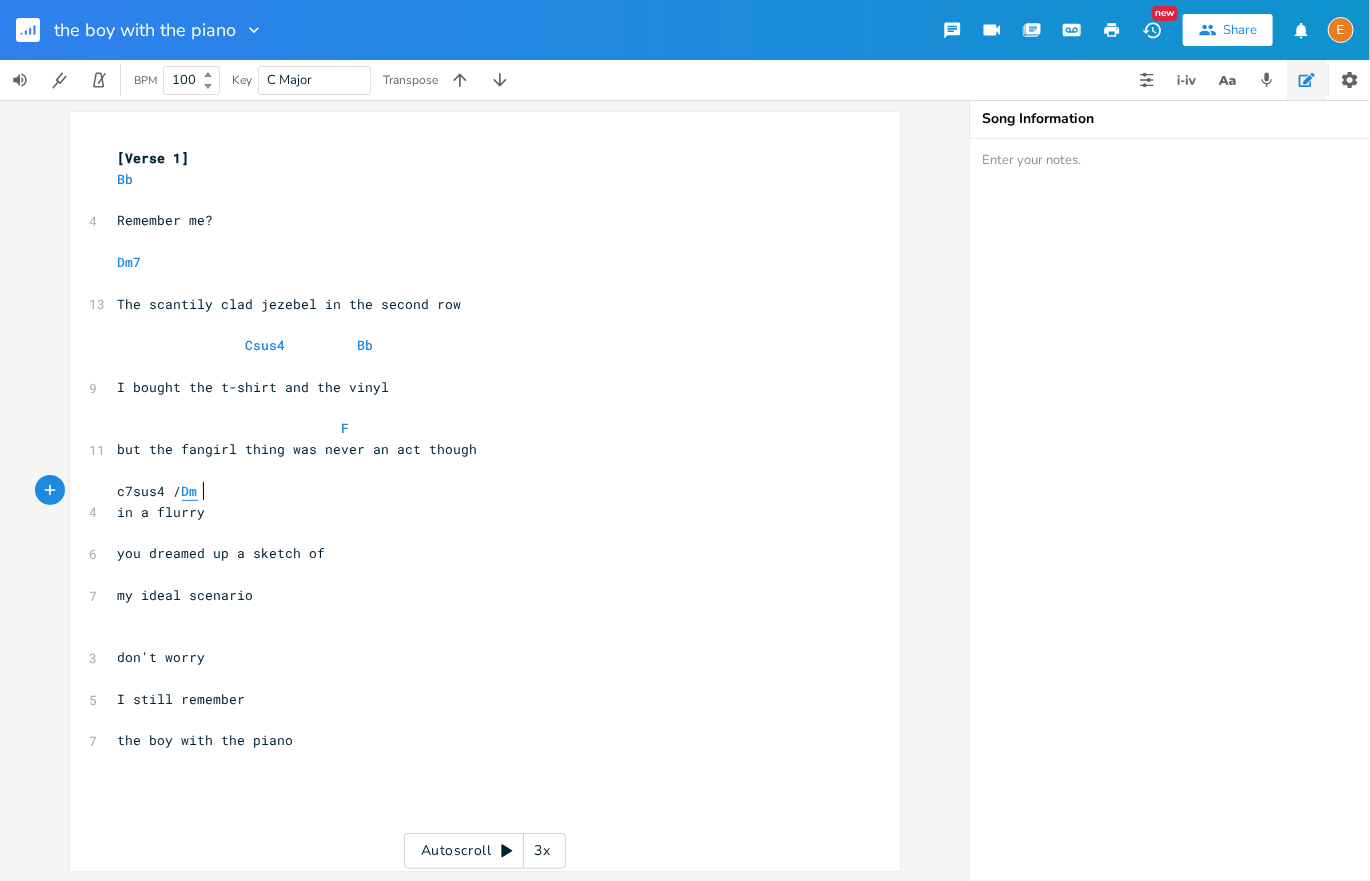 type on "Dm" 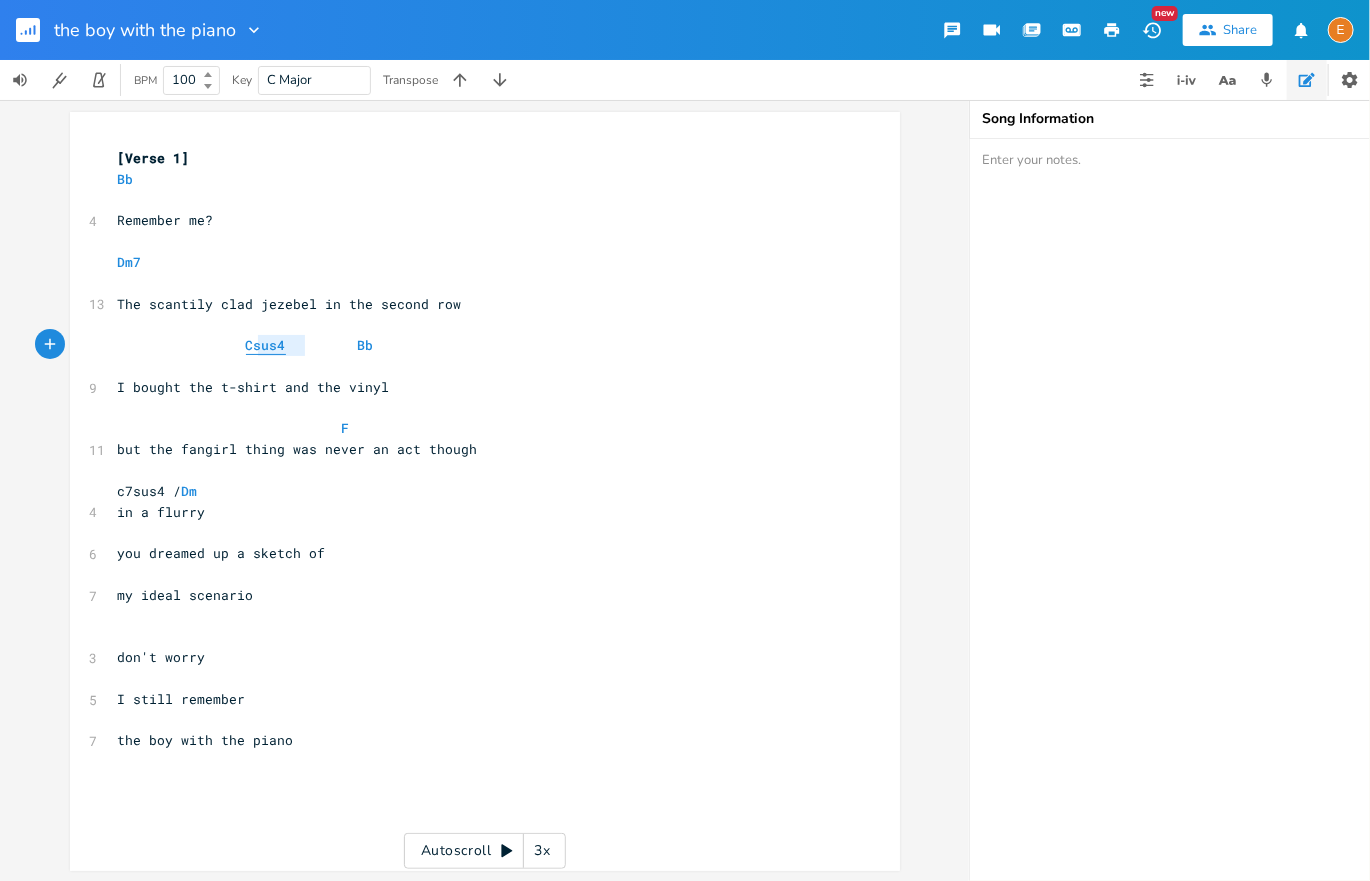 type on "Csus4" 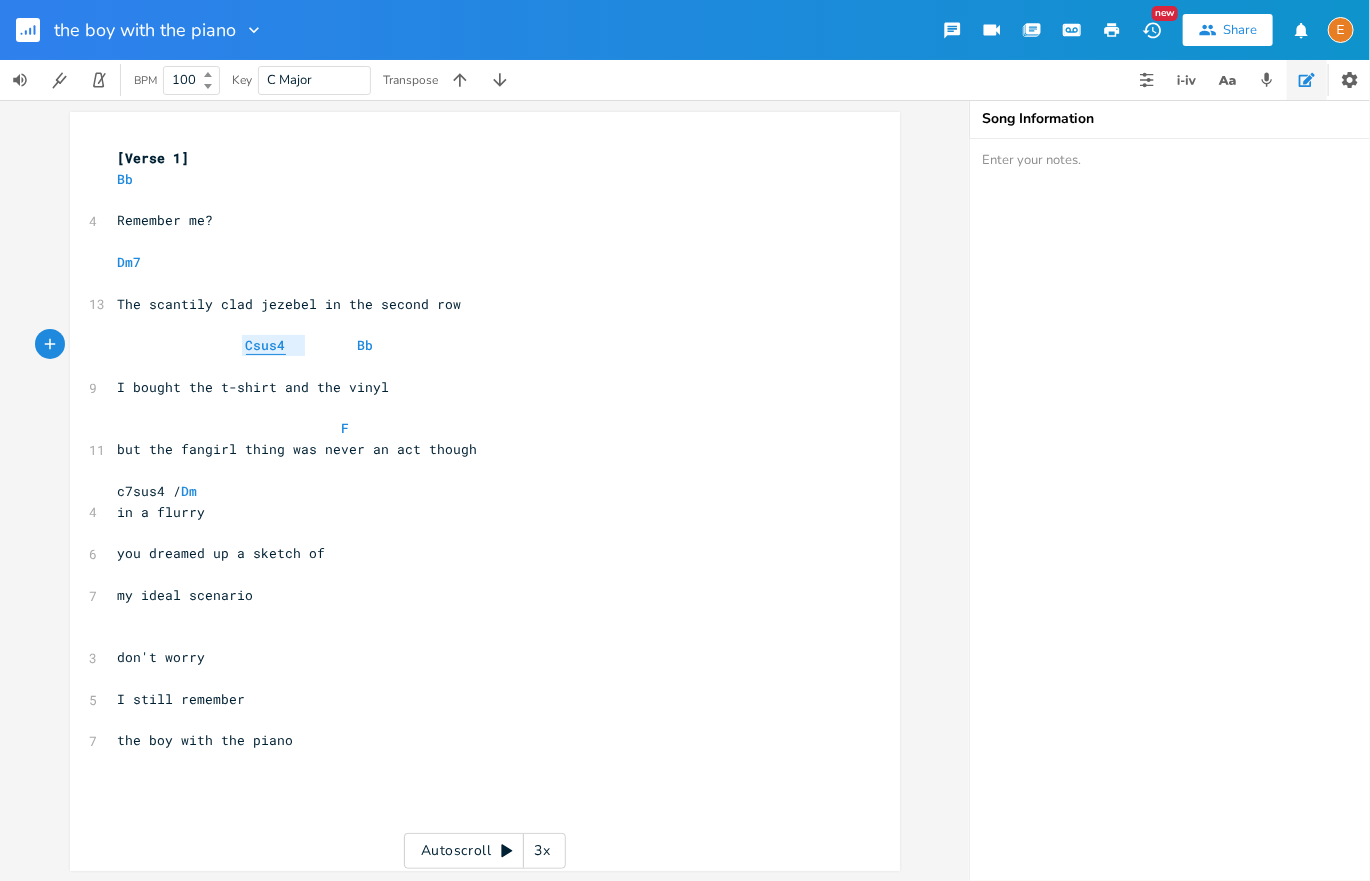 scroll, scrollTop: 0, scrollLeft: 56, axis: horizontal 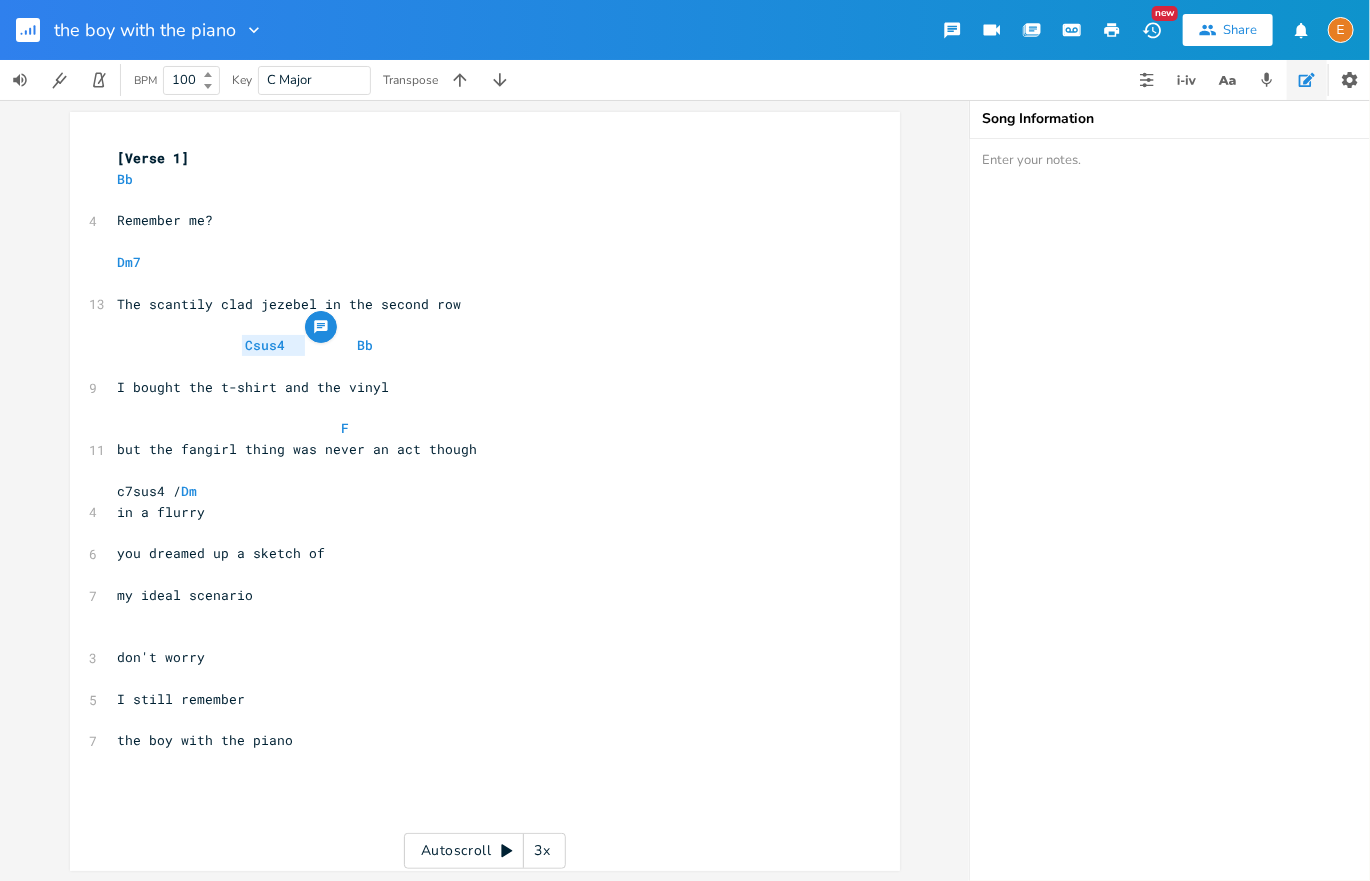 drag, startPoint x: 287, startPoint y: 349, endPoint x: 237, endPoint y: 350, distance: 50.01 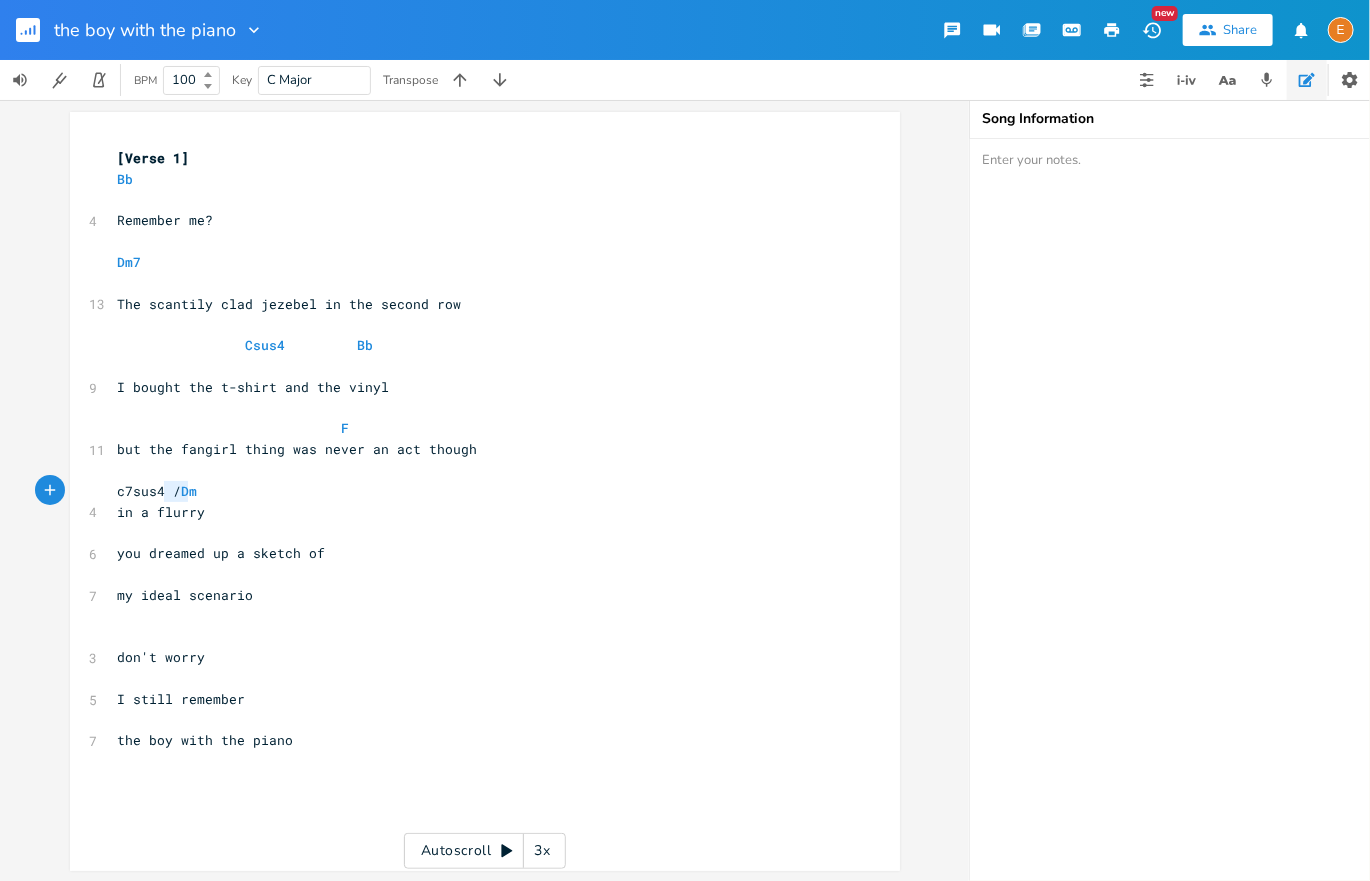 type on "c7sus4 /" 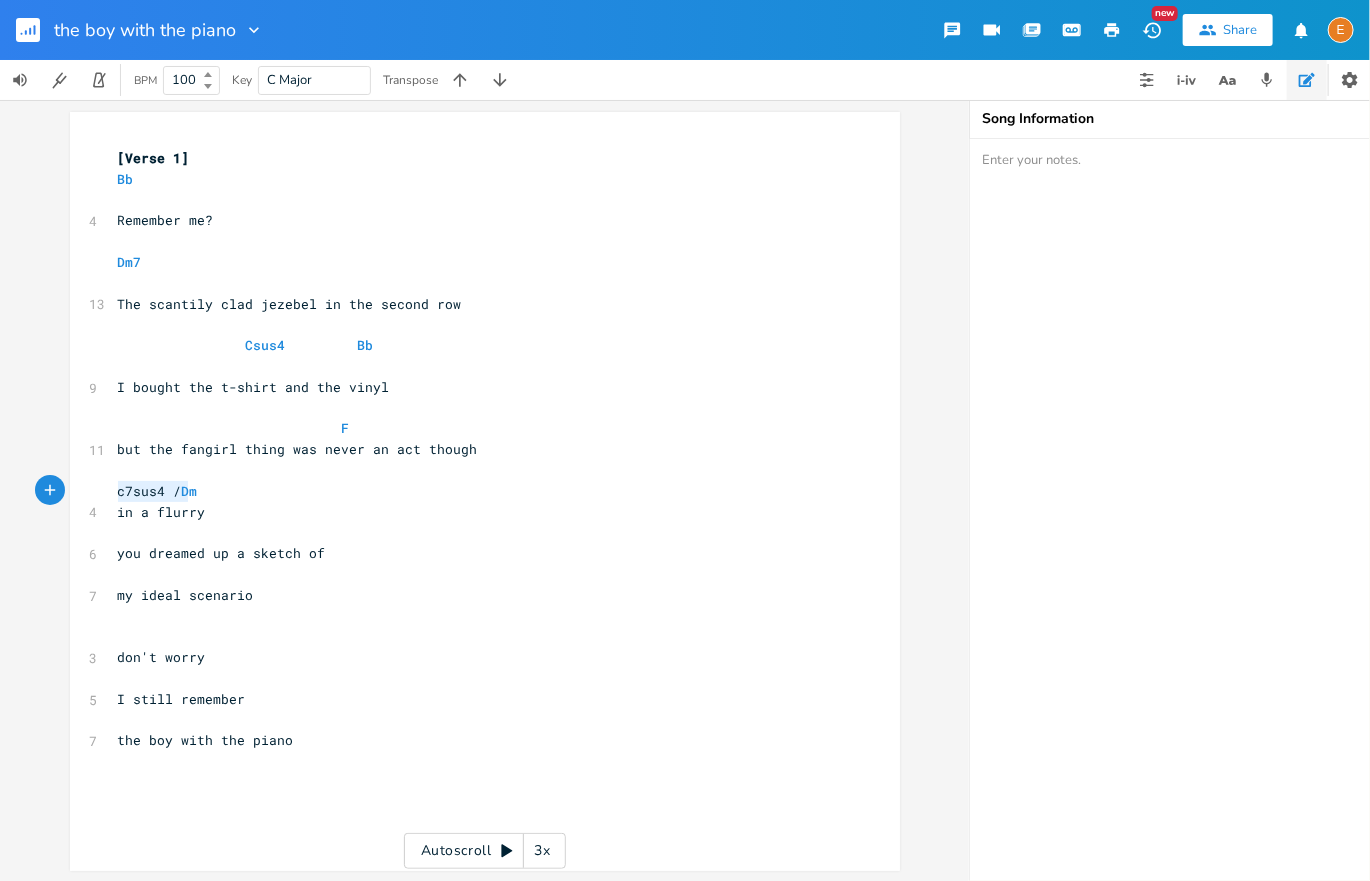 drag, startPoint x: 188, startPoint y: 494, endPoint x: 85, endPoint y: 495, distance: 103.00485 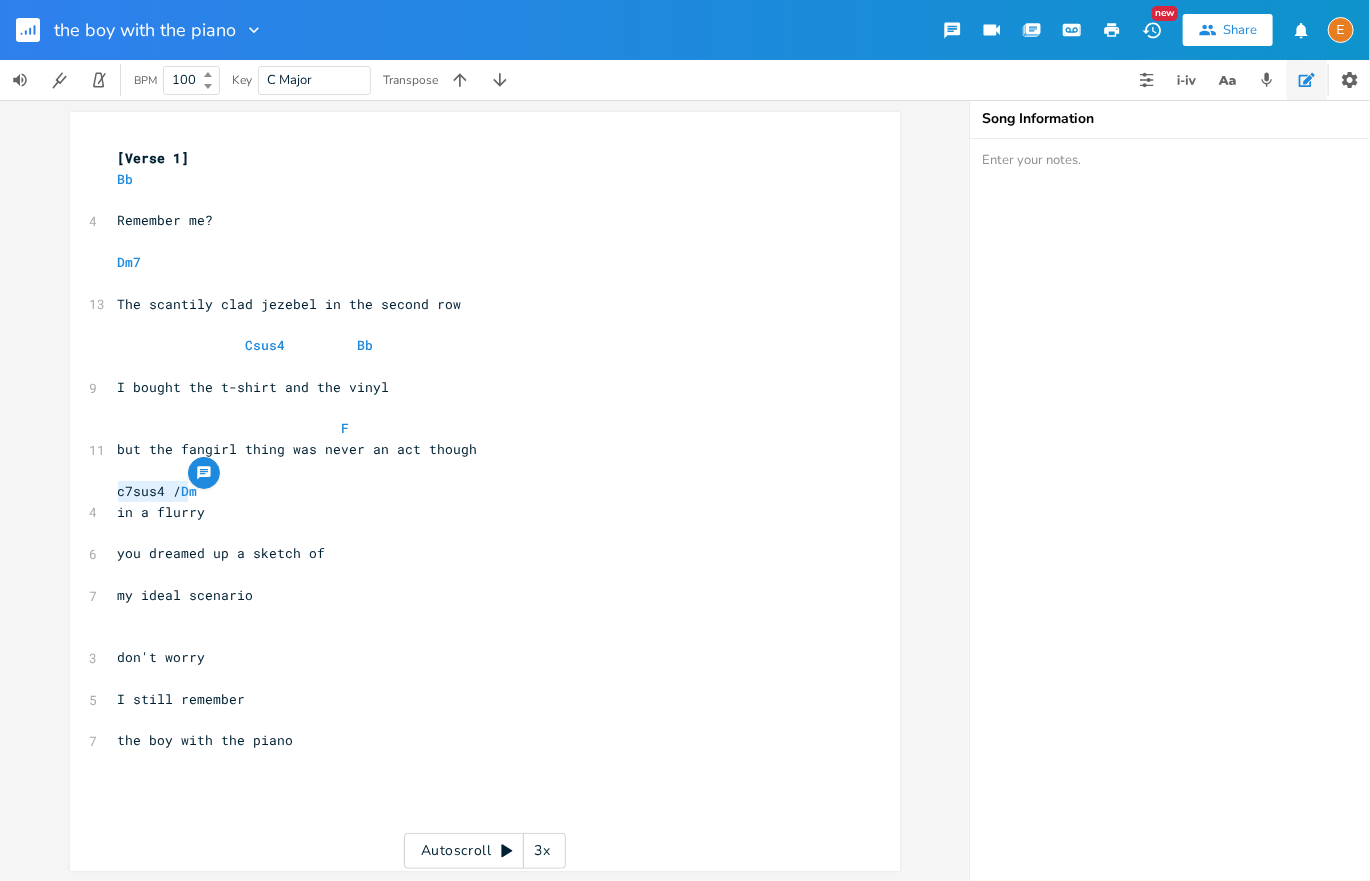 scroll, scrollTop: 0, scrollLeft: 0, axis: both 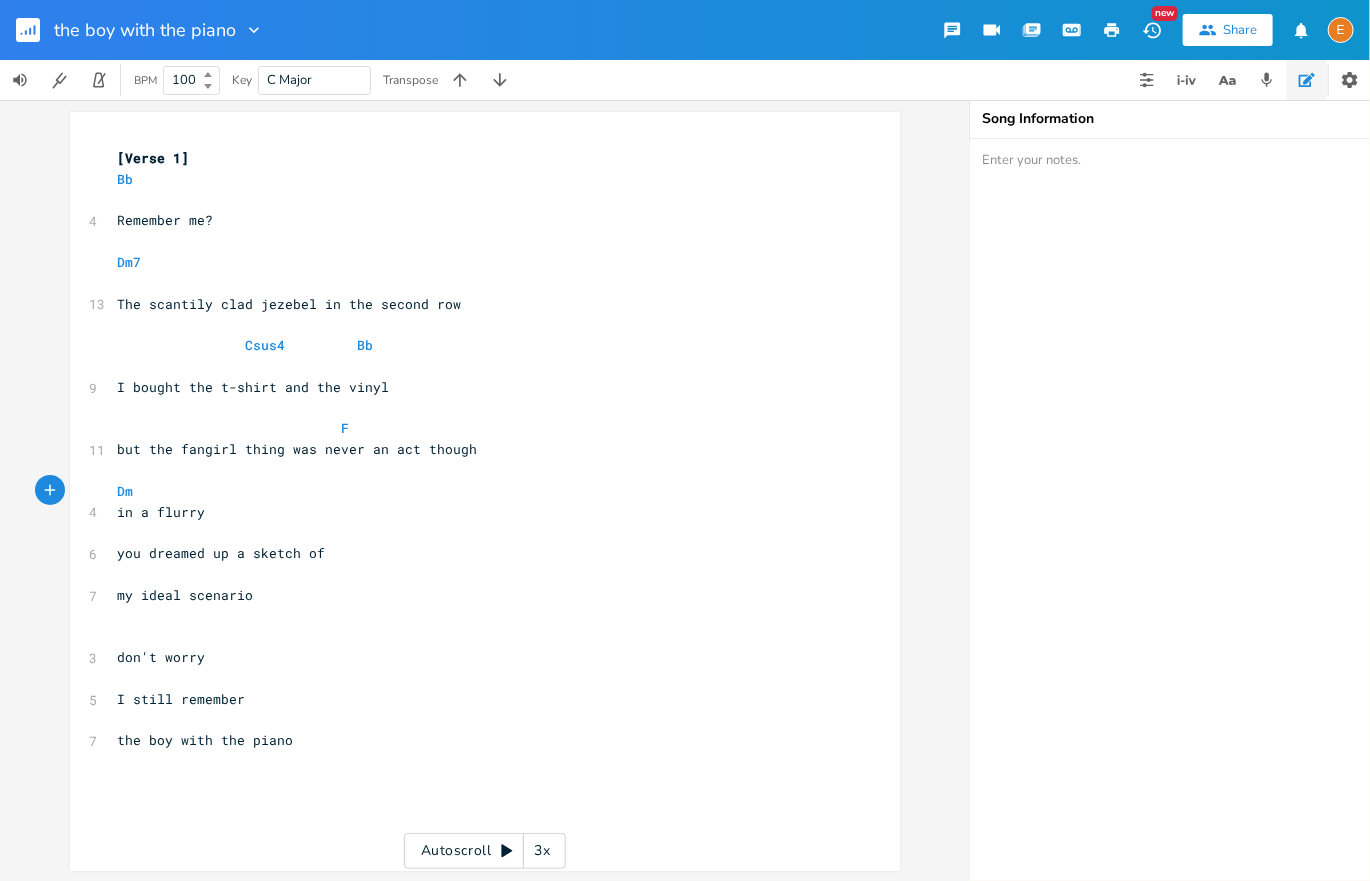 click on "Dm" at bounding box center (475, 491) 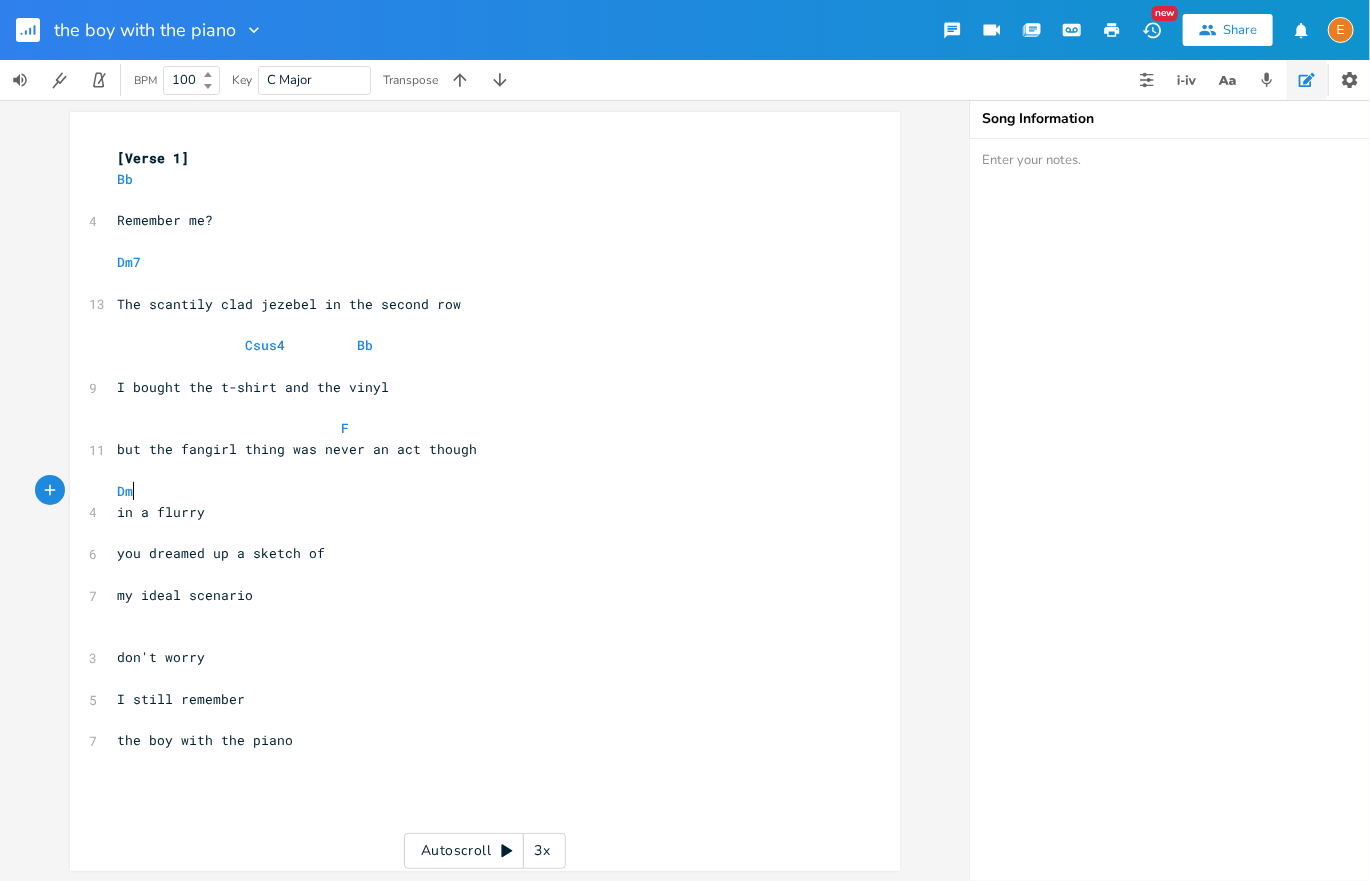 type on "7" 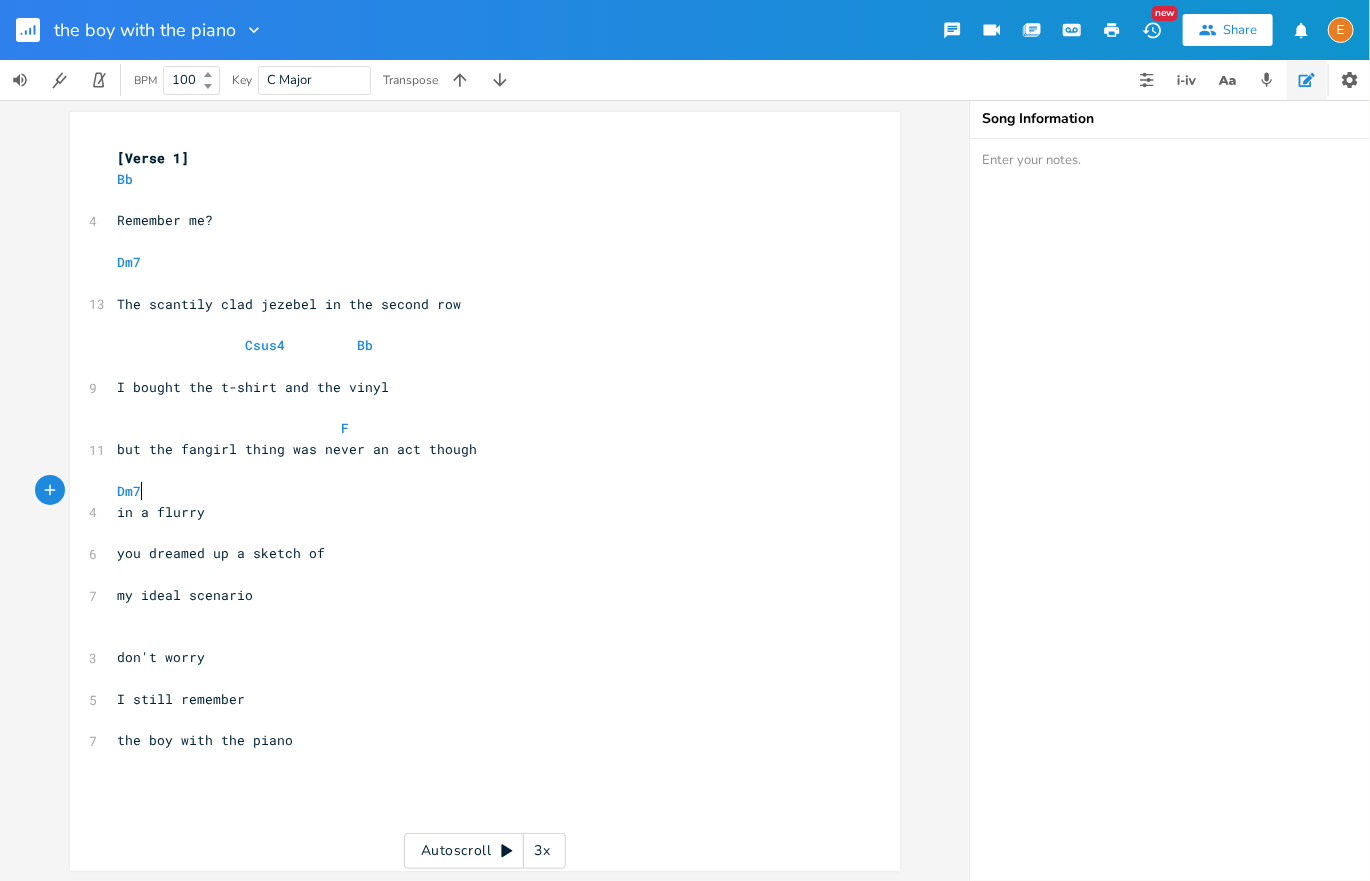 scroll, scrollTop: 0, scrollLeft: 8, axis: horizontal 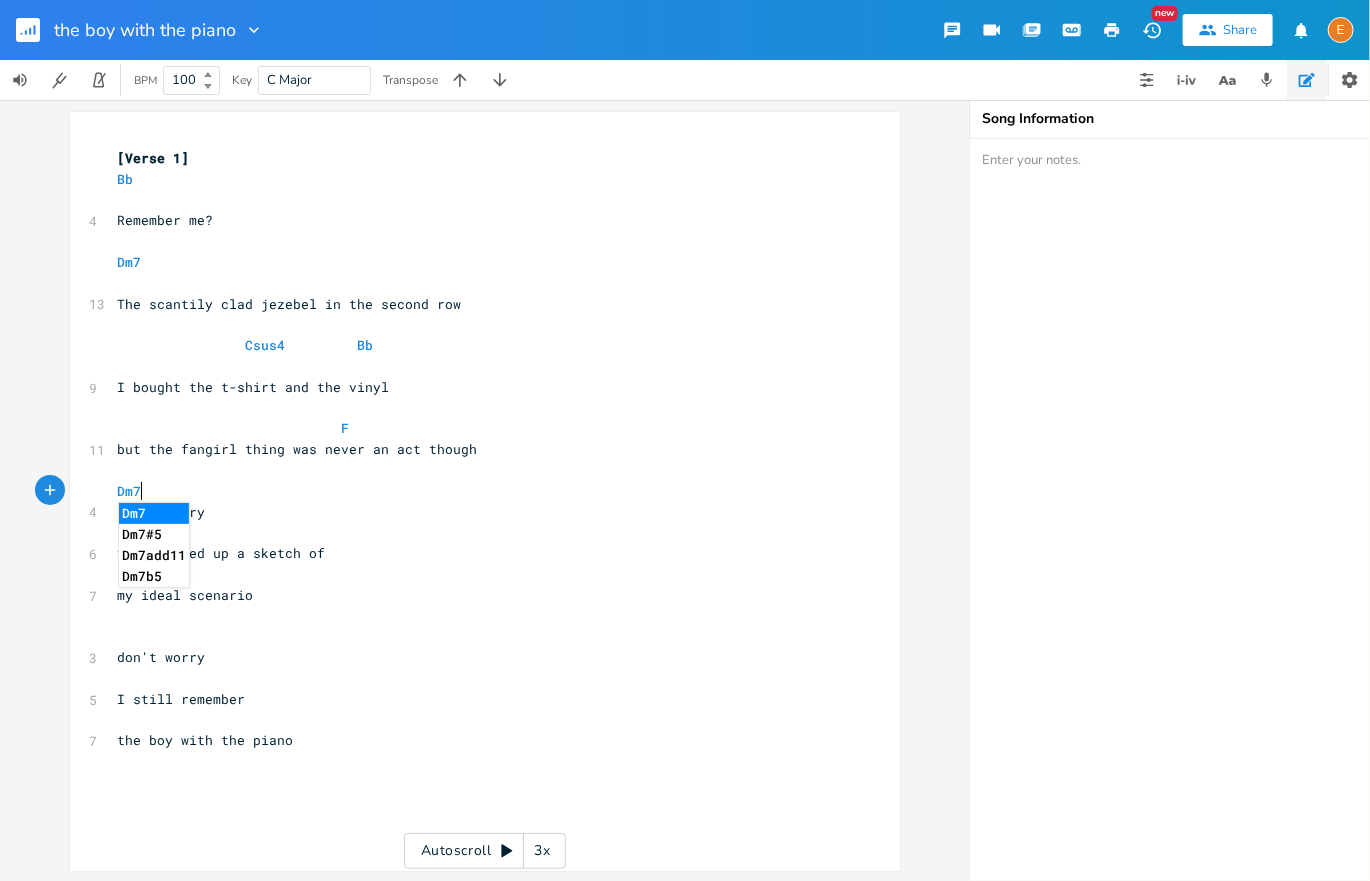 type 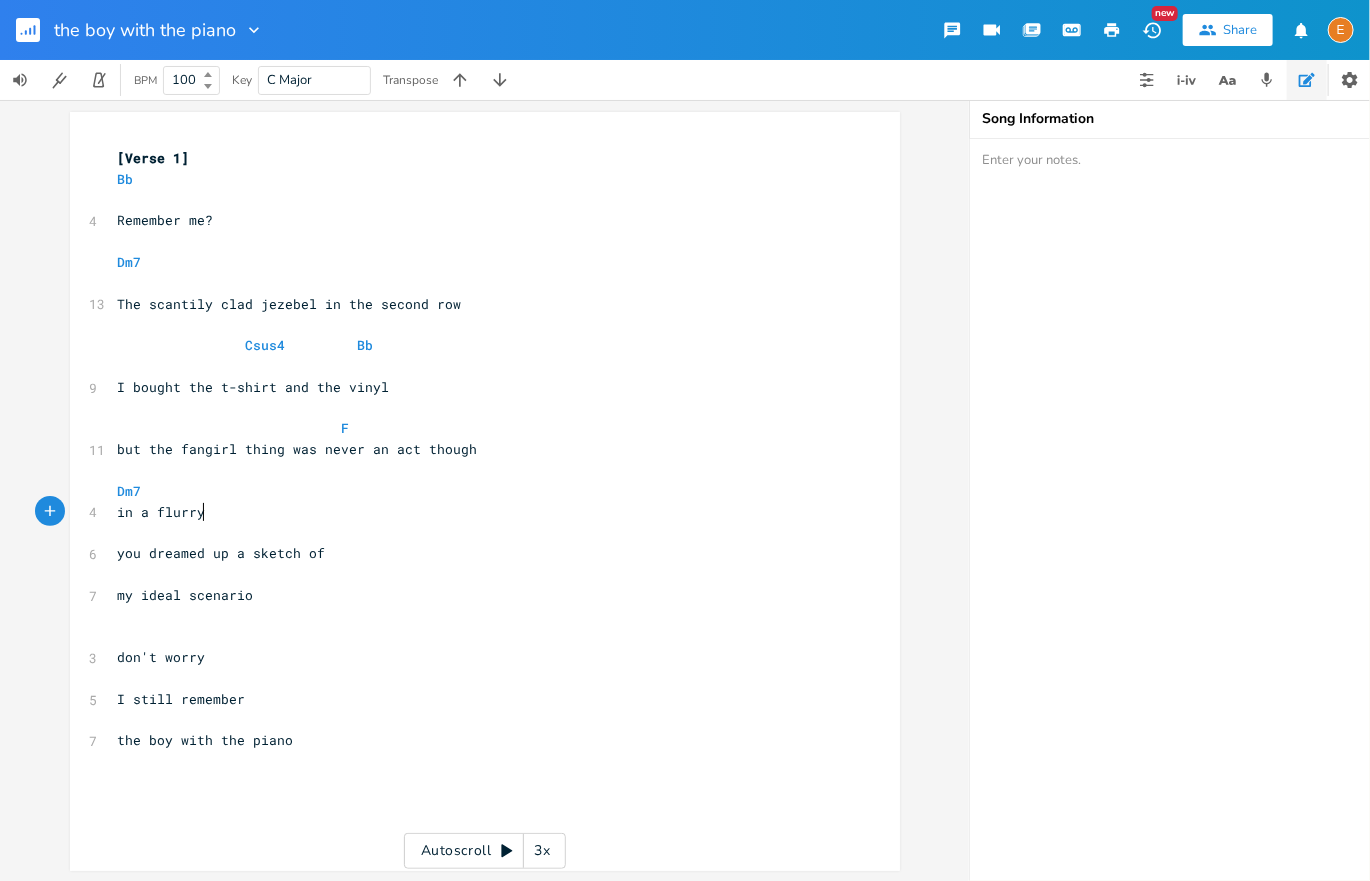 click on "in a flurry" at bounding box center (475, 512) 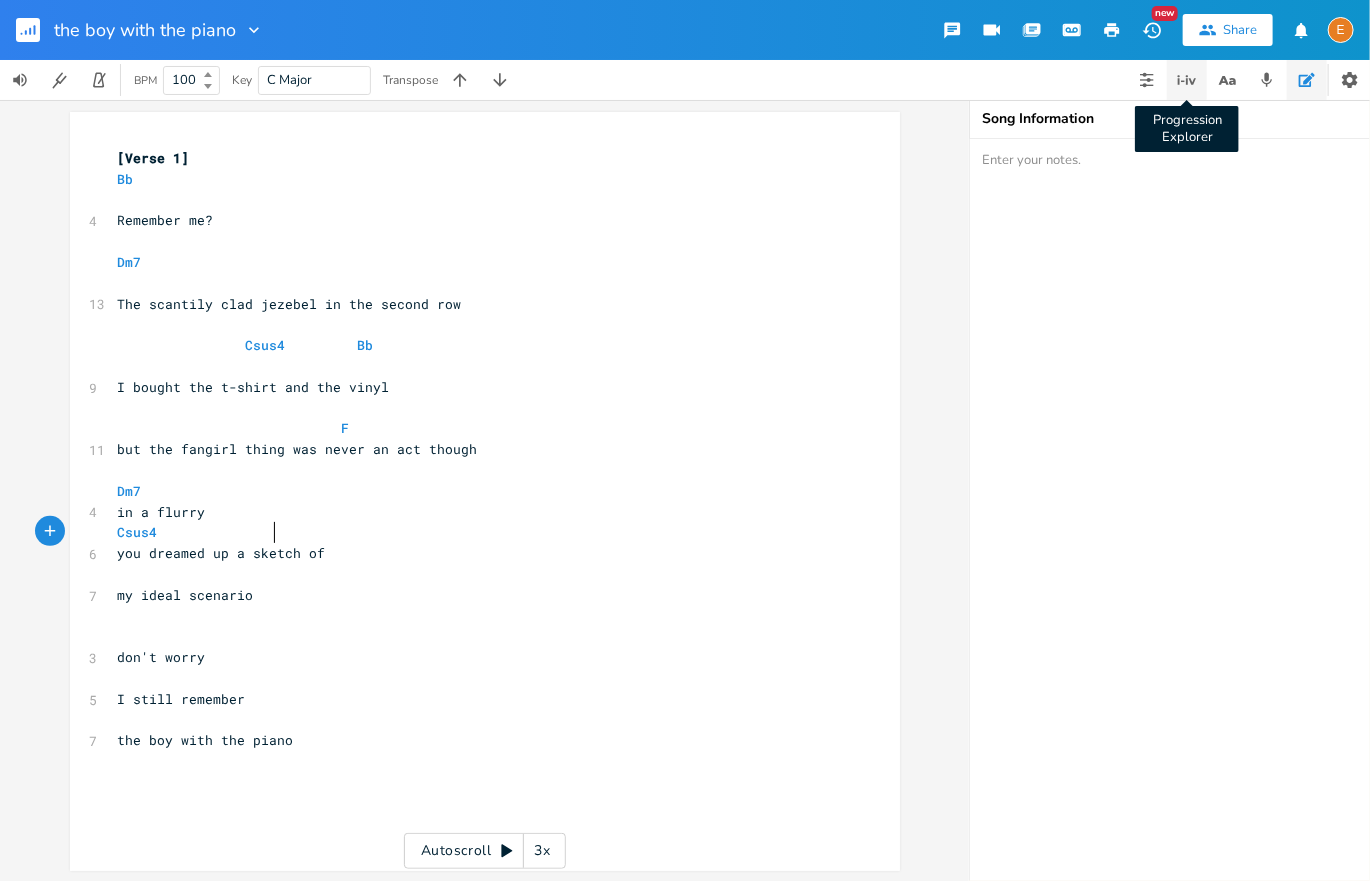 click 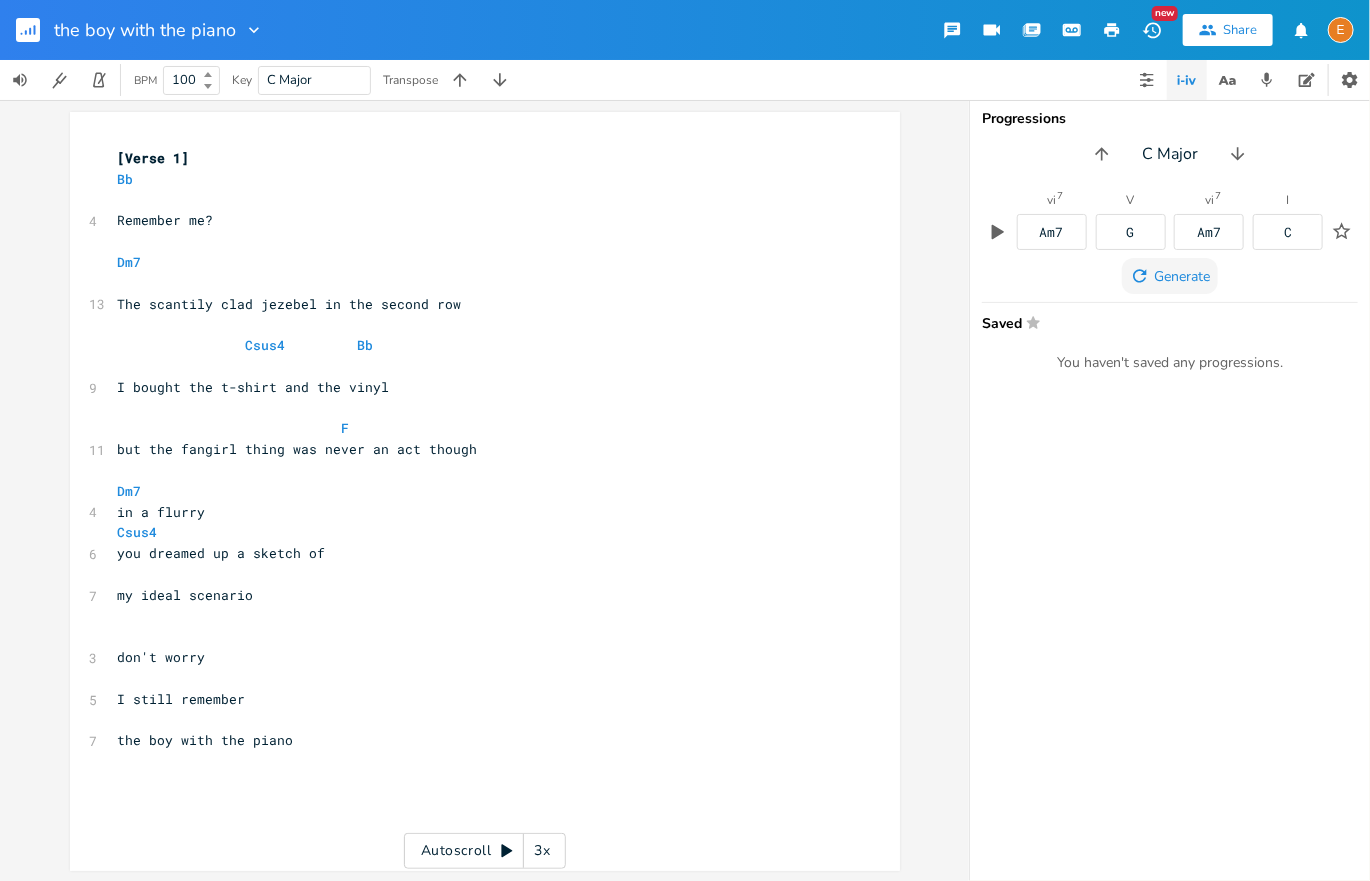 click on "Generate" at bounding box center [1170, 276] 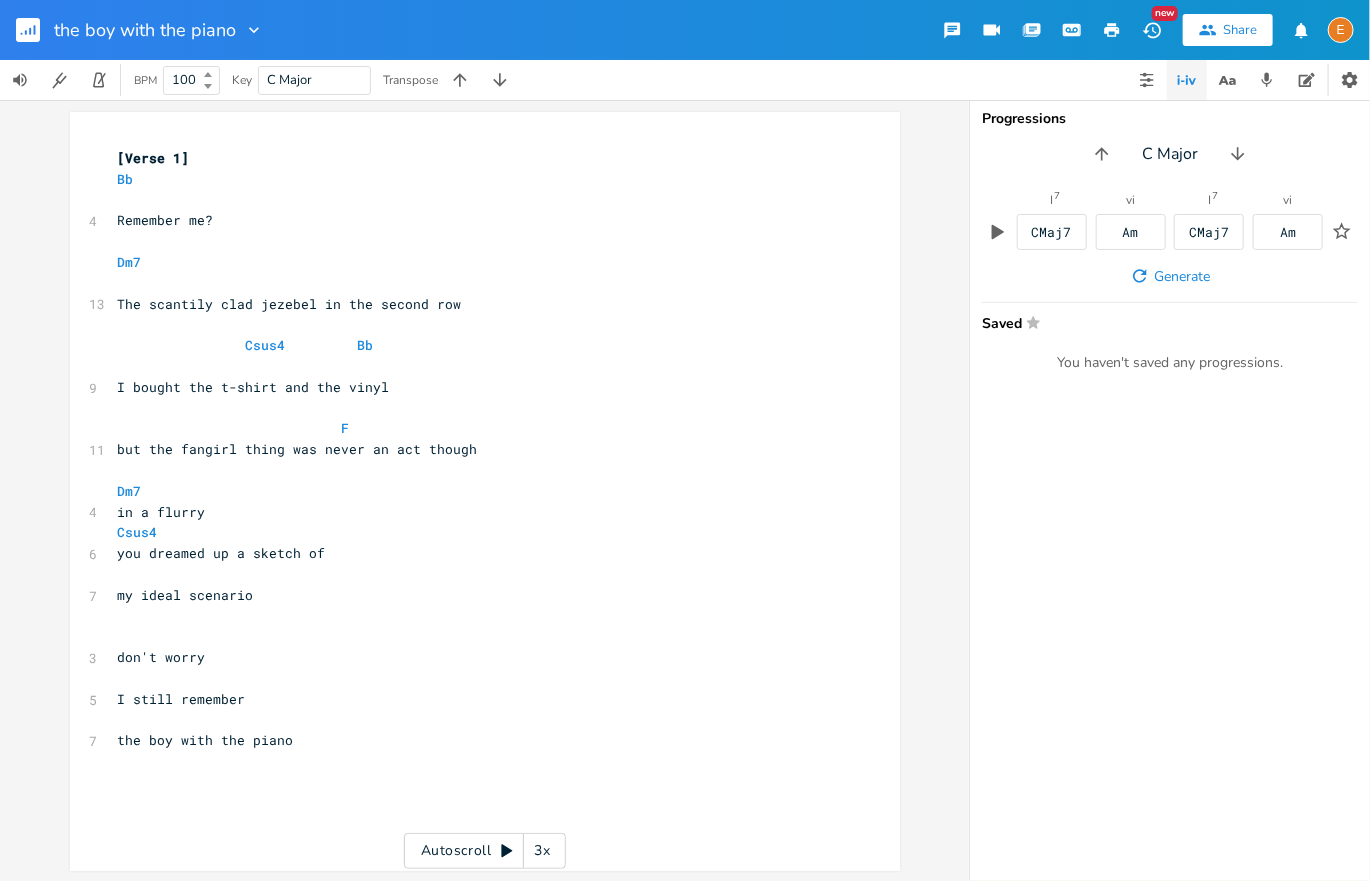 click on "C Major" at bounding box center (314, 80) 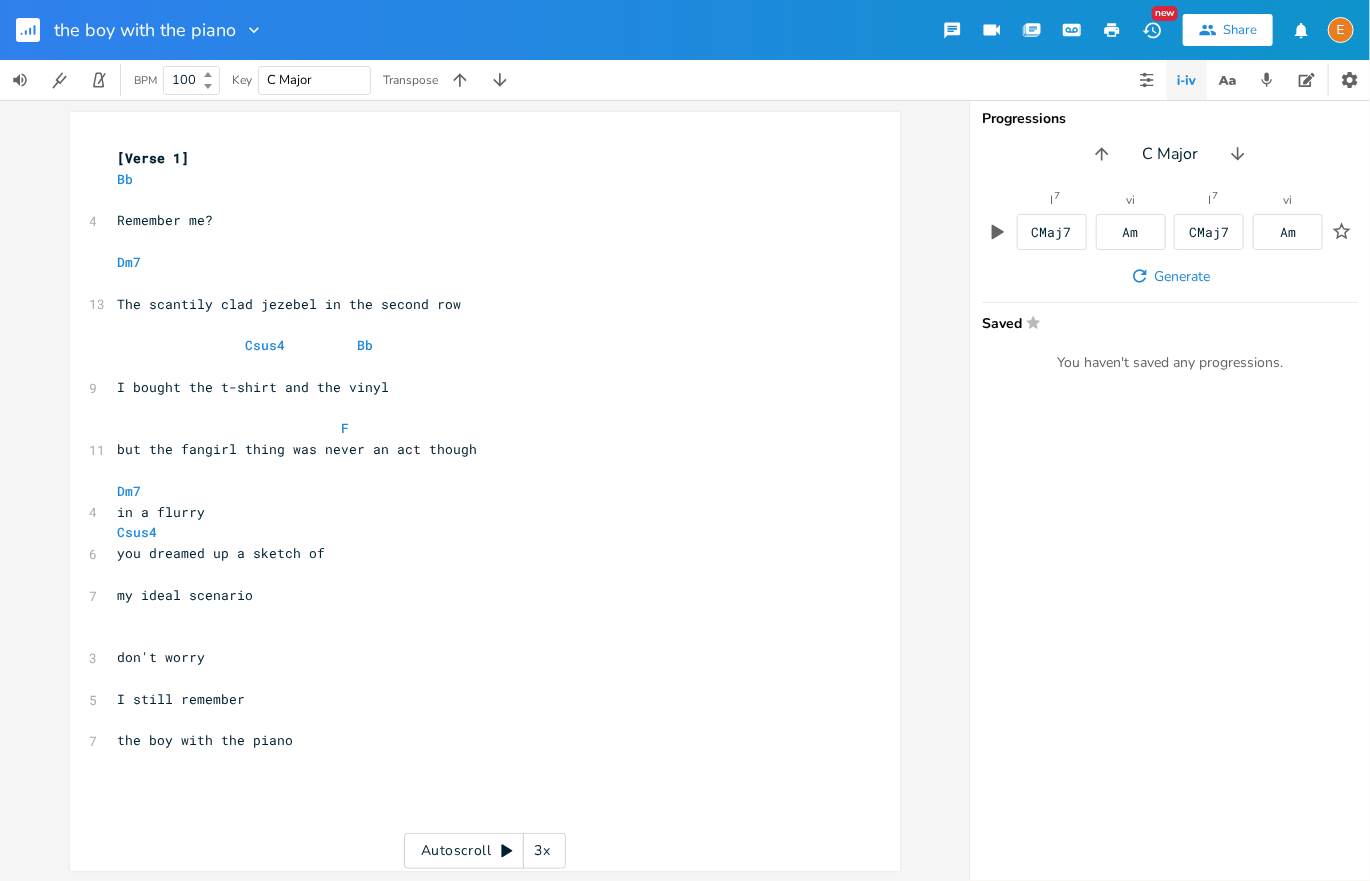 click on "C Major" at bounding box center (290, 80) 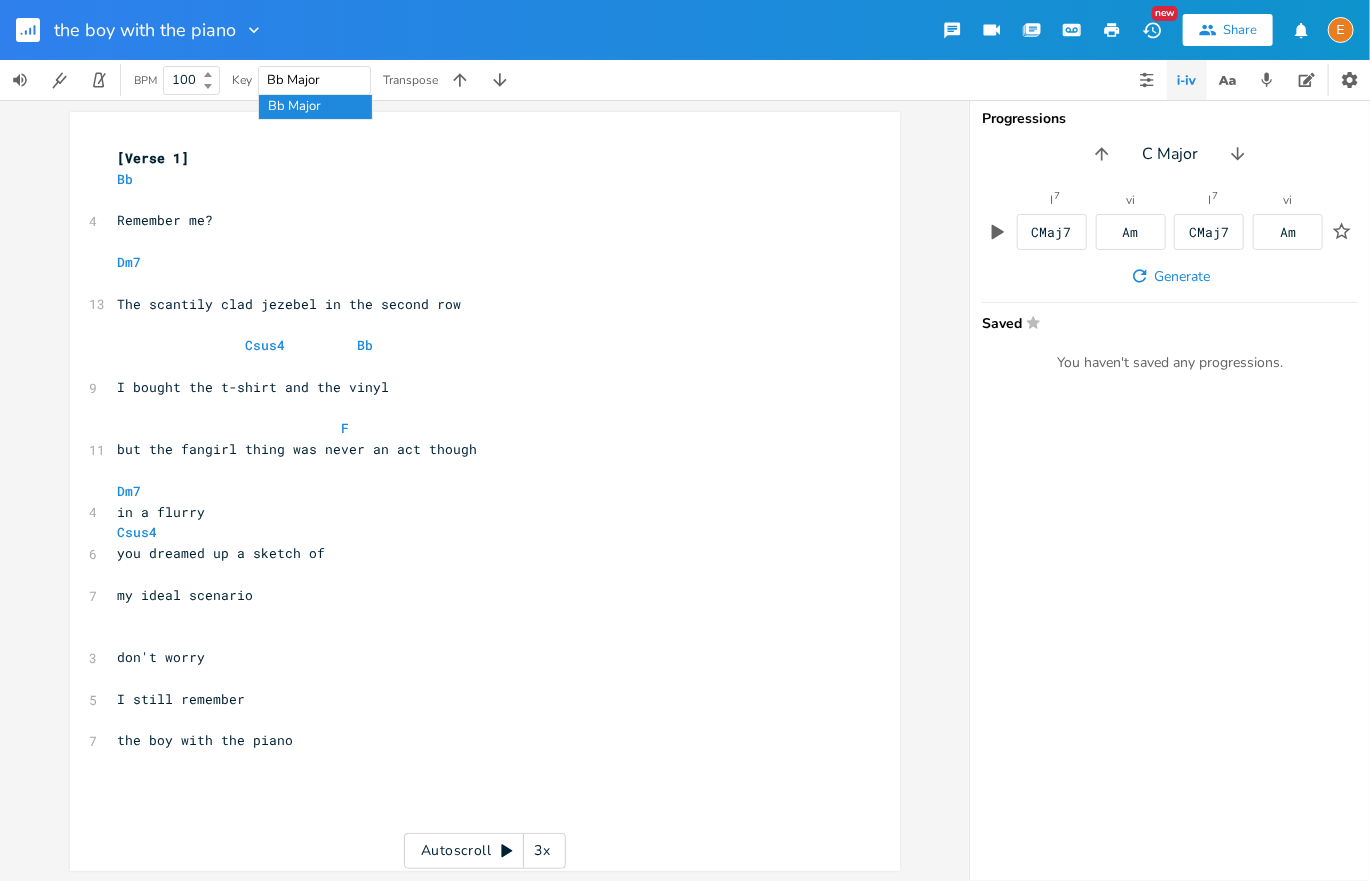 type on "Bb Major" 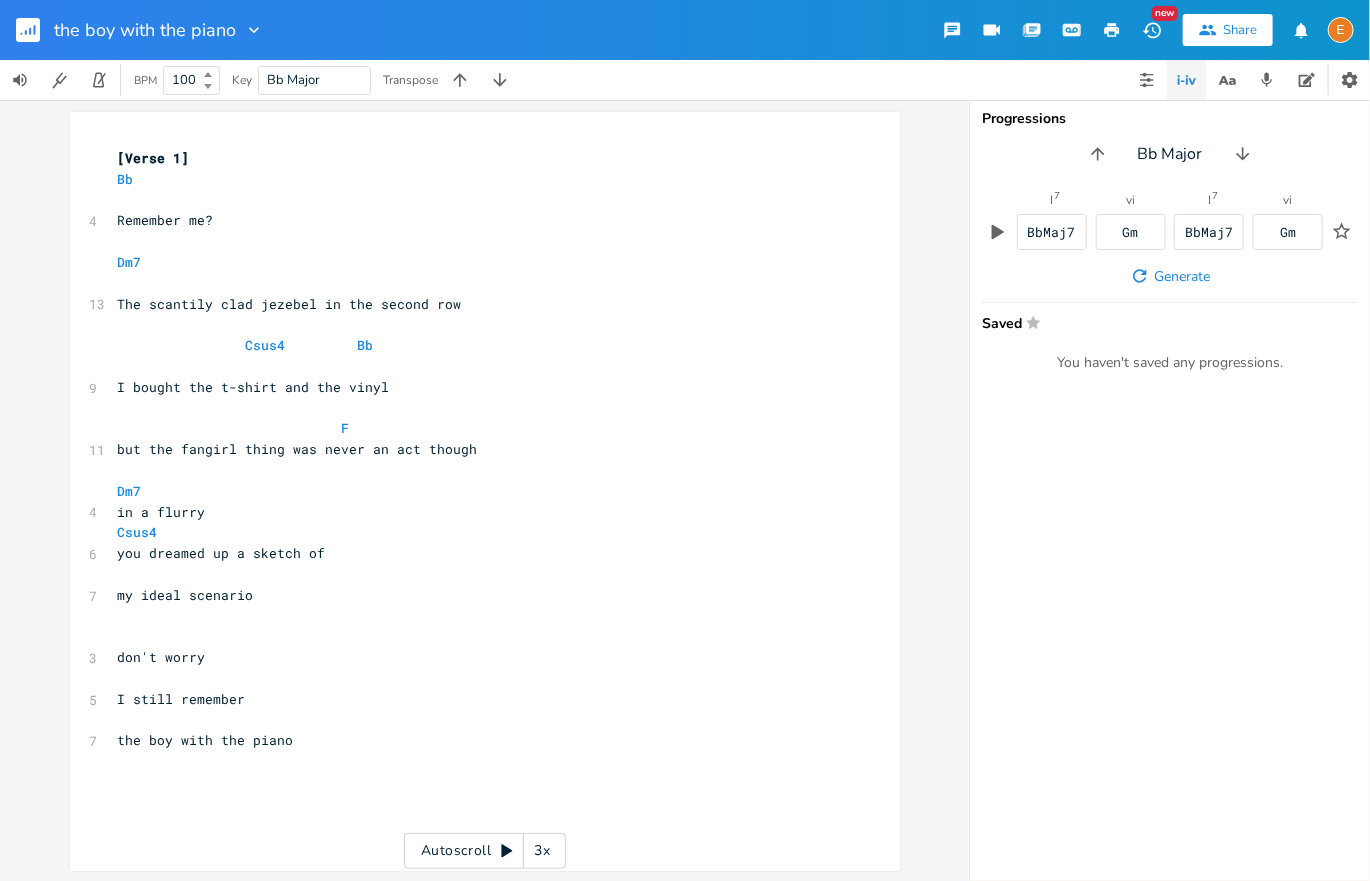drag, startPoint x: 119, startPoint y: 572, endPoint x: 139, endPoint y: 577, distance: 20.615528 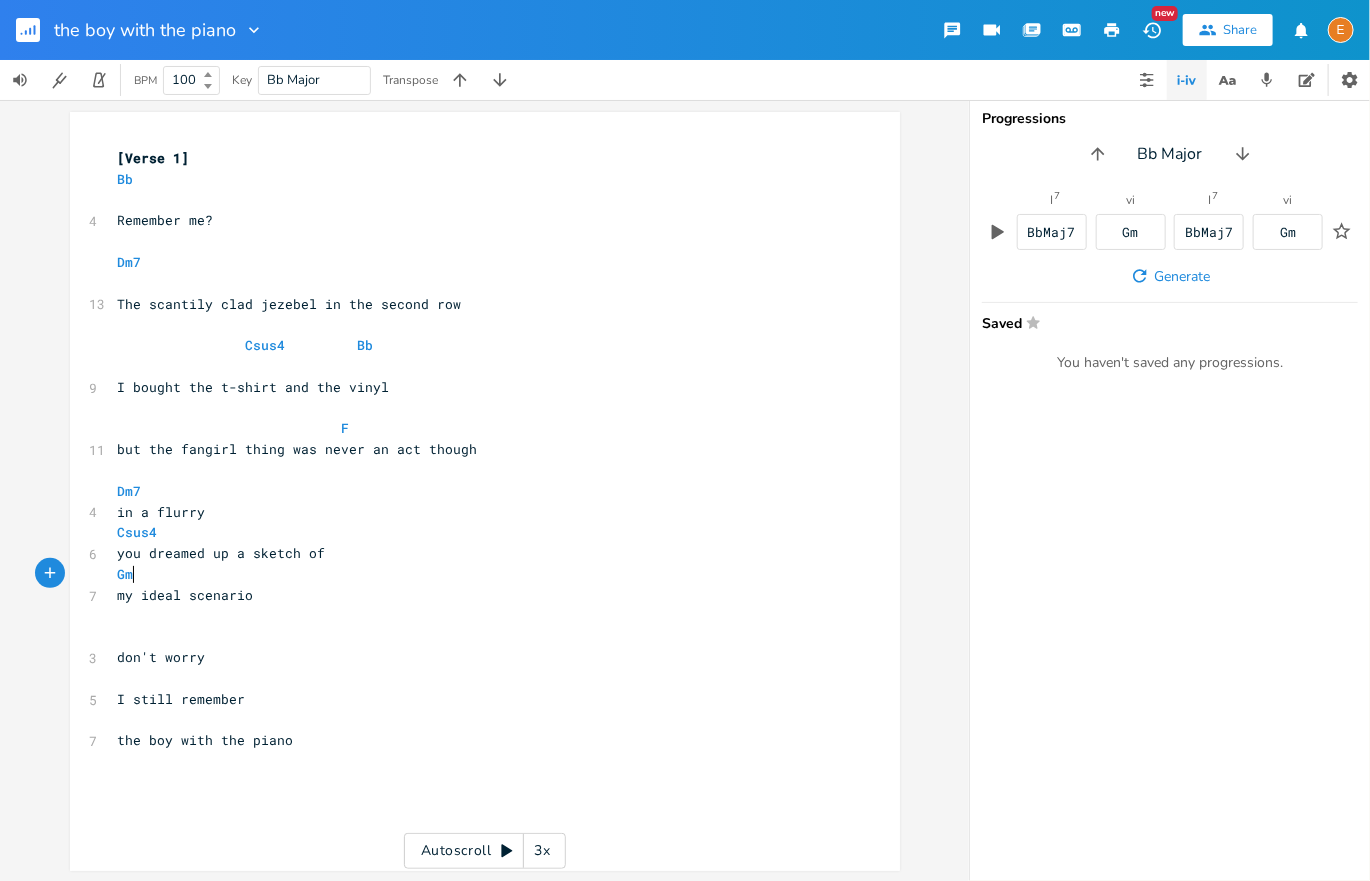 type on "Gm" 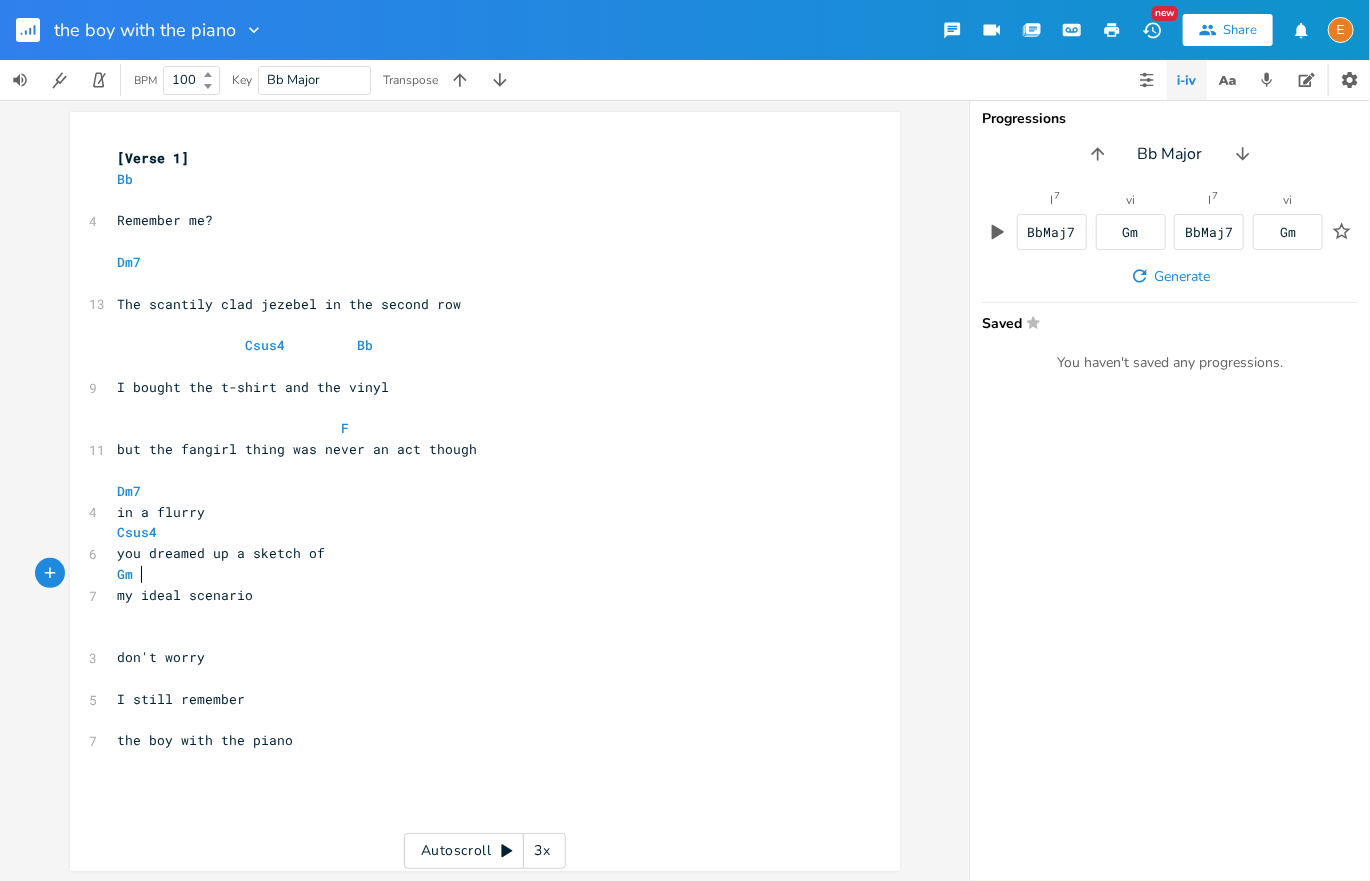 scroll, scrollTop: 0, scrollLeft: 28, axis: horizontal 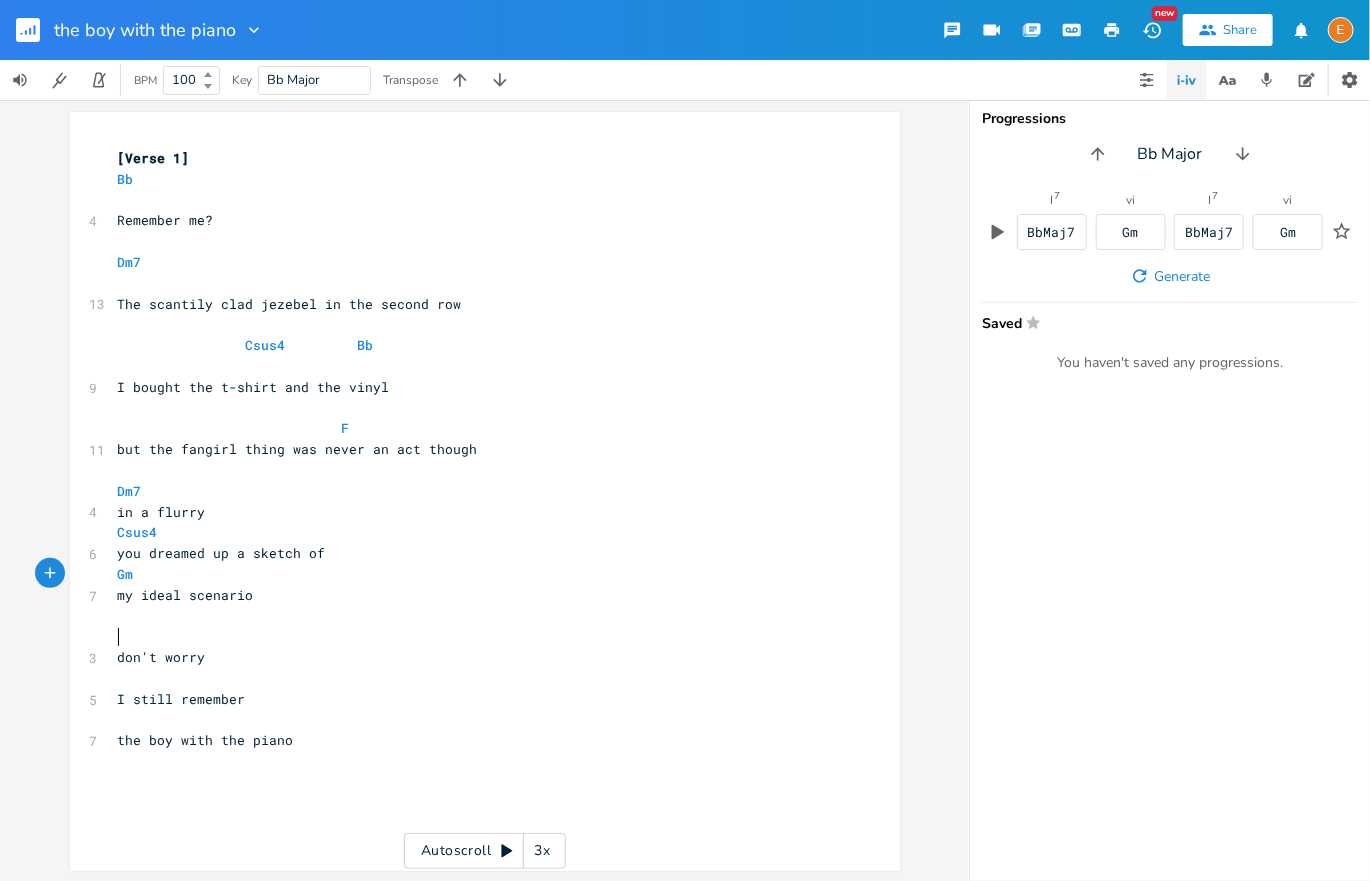 click on "​" at bounding box center [475, 636] 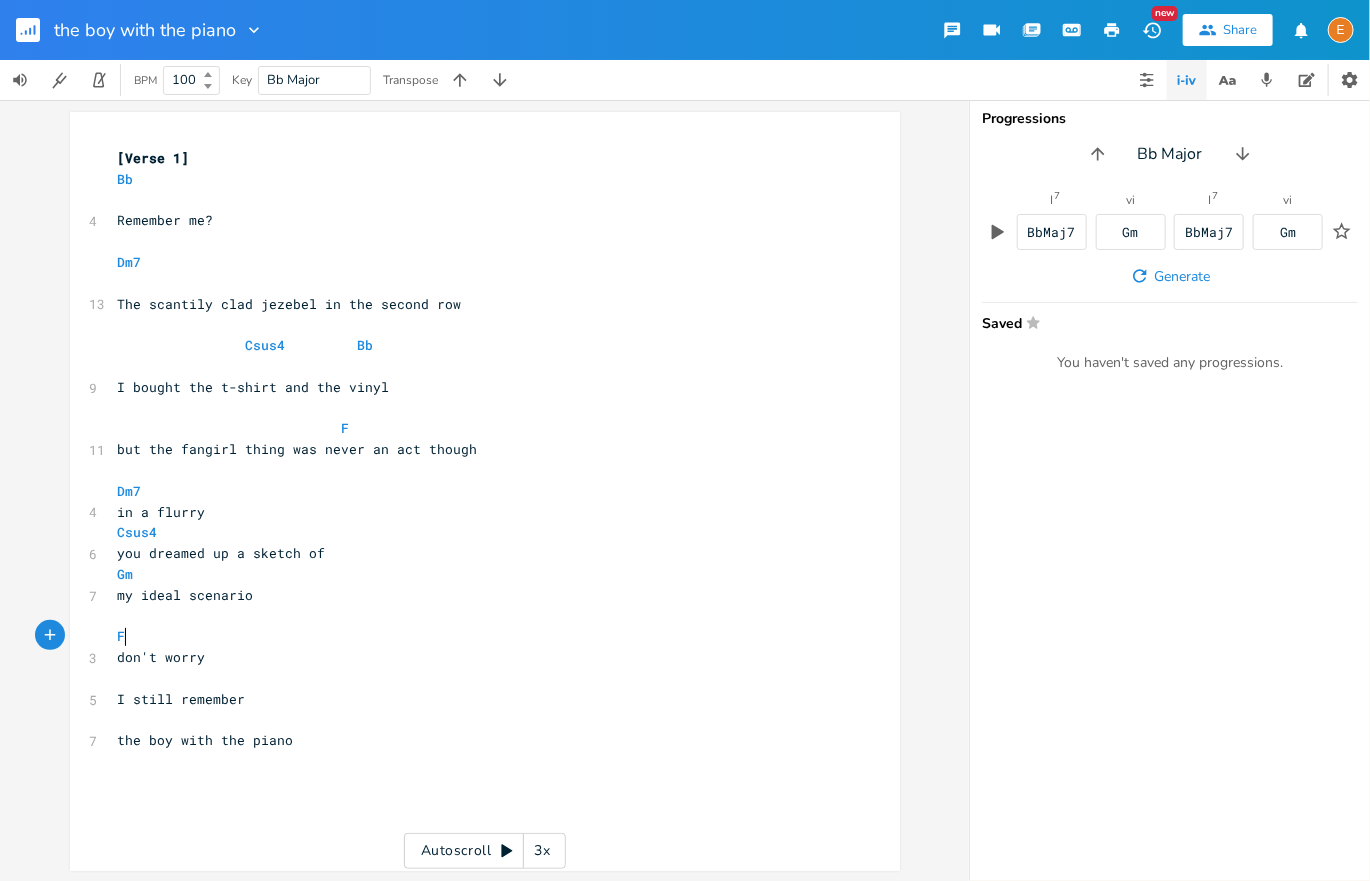 type on "F" 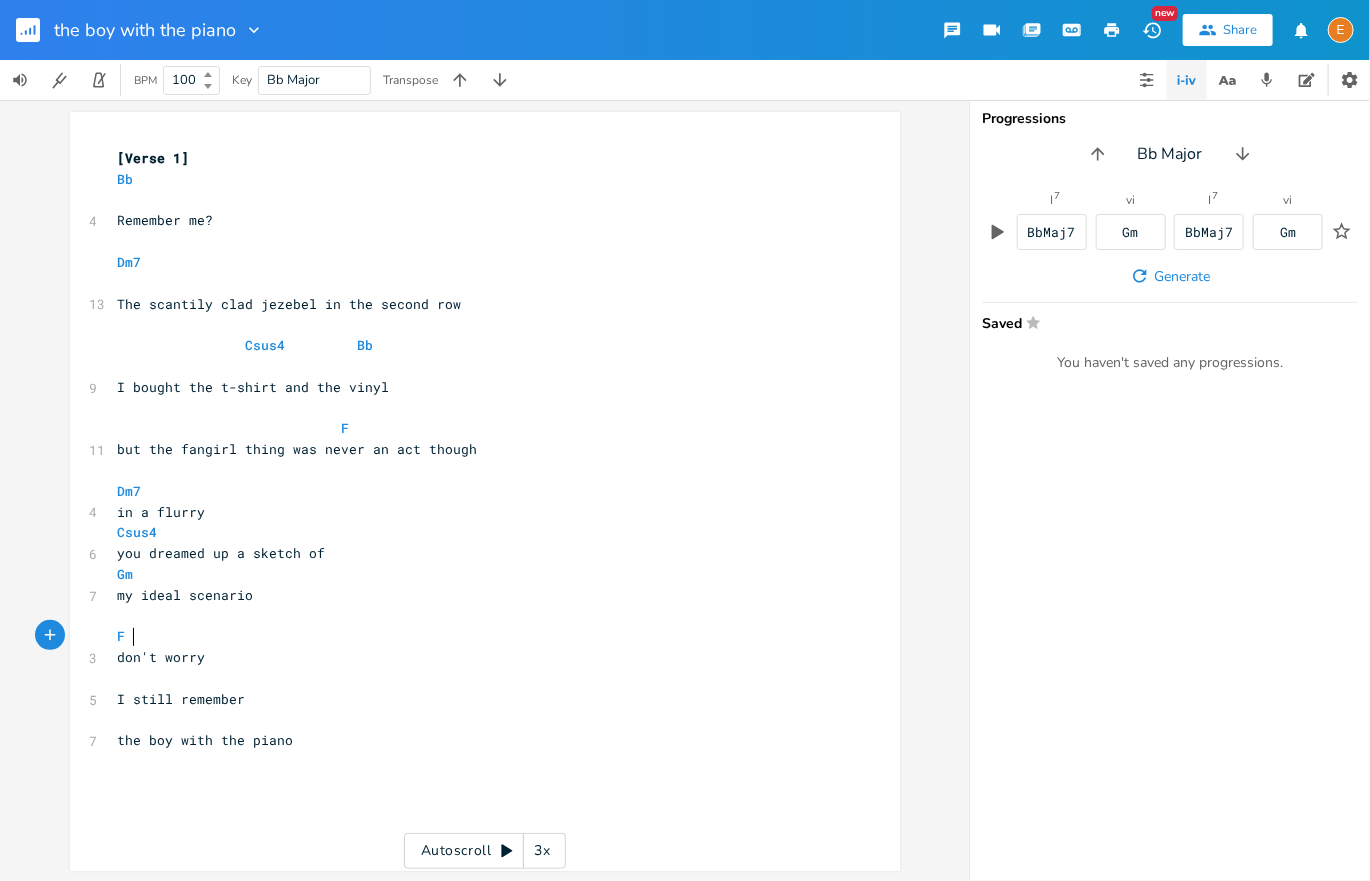 scroll, scrollTop: 0, scrollLeft: 12, axis: horizontal 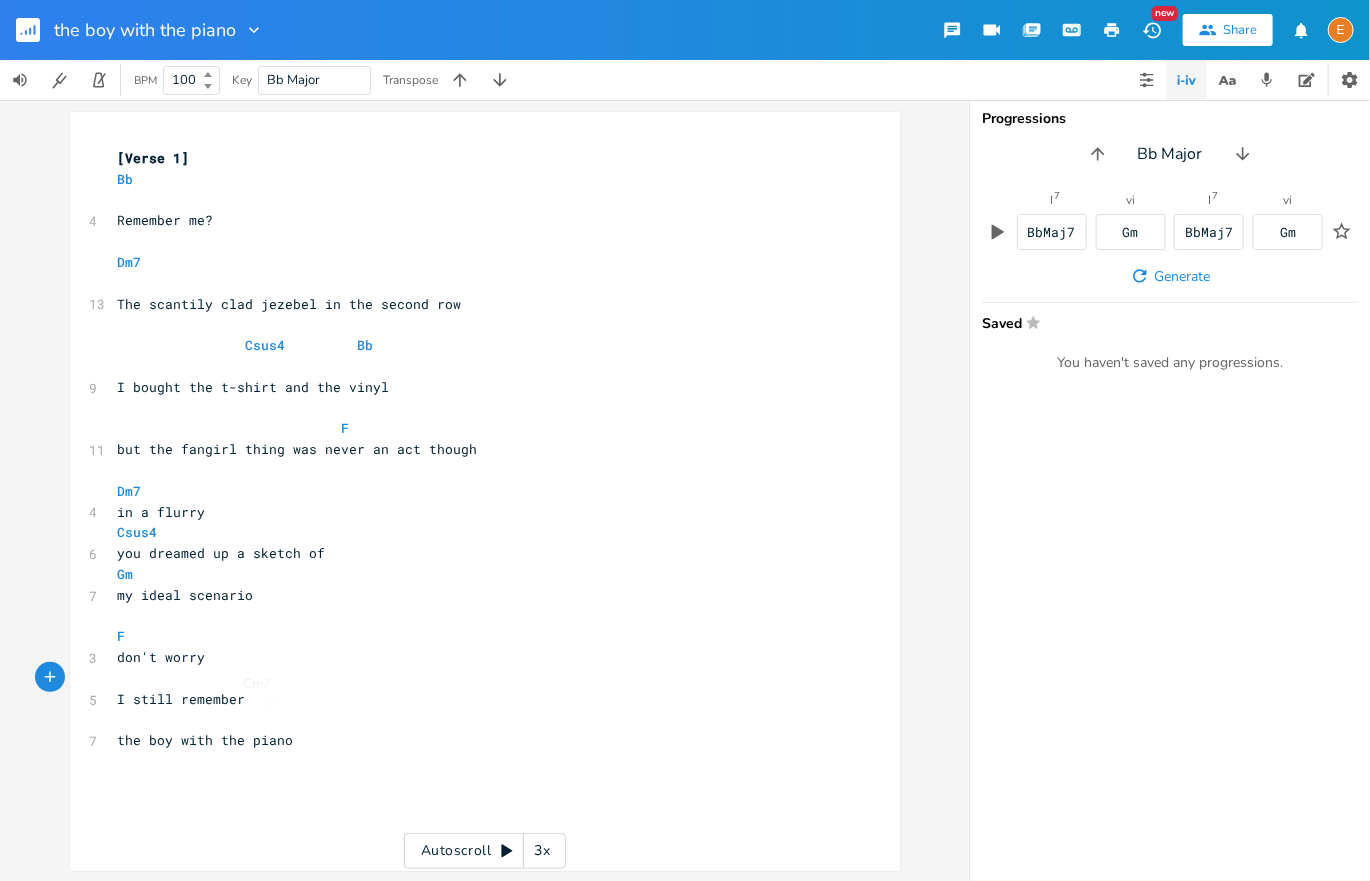 click on "​" at bounding box center (475, 678) 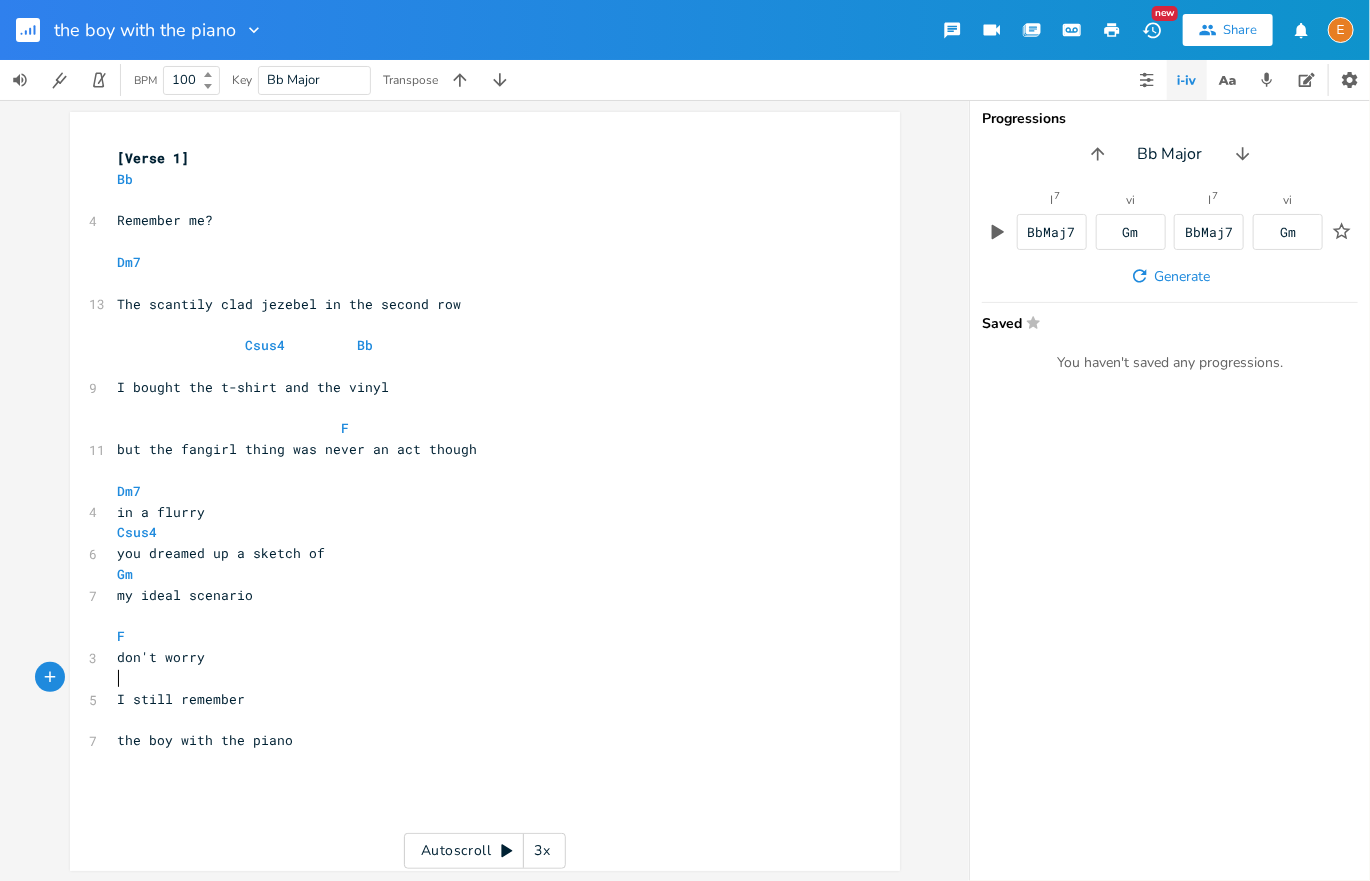 scroll, scrollTop: 8, scrollLeft: 0, axis: vertical 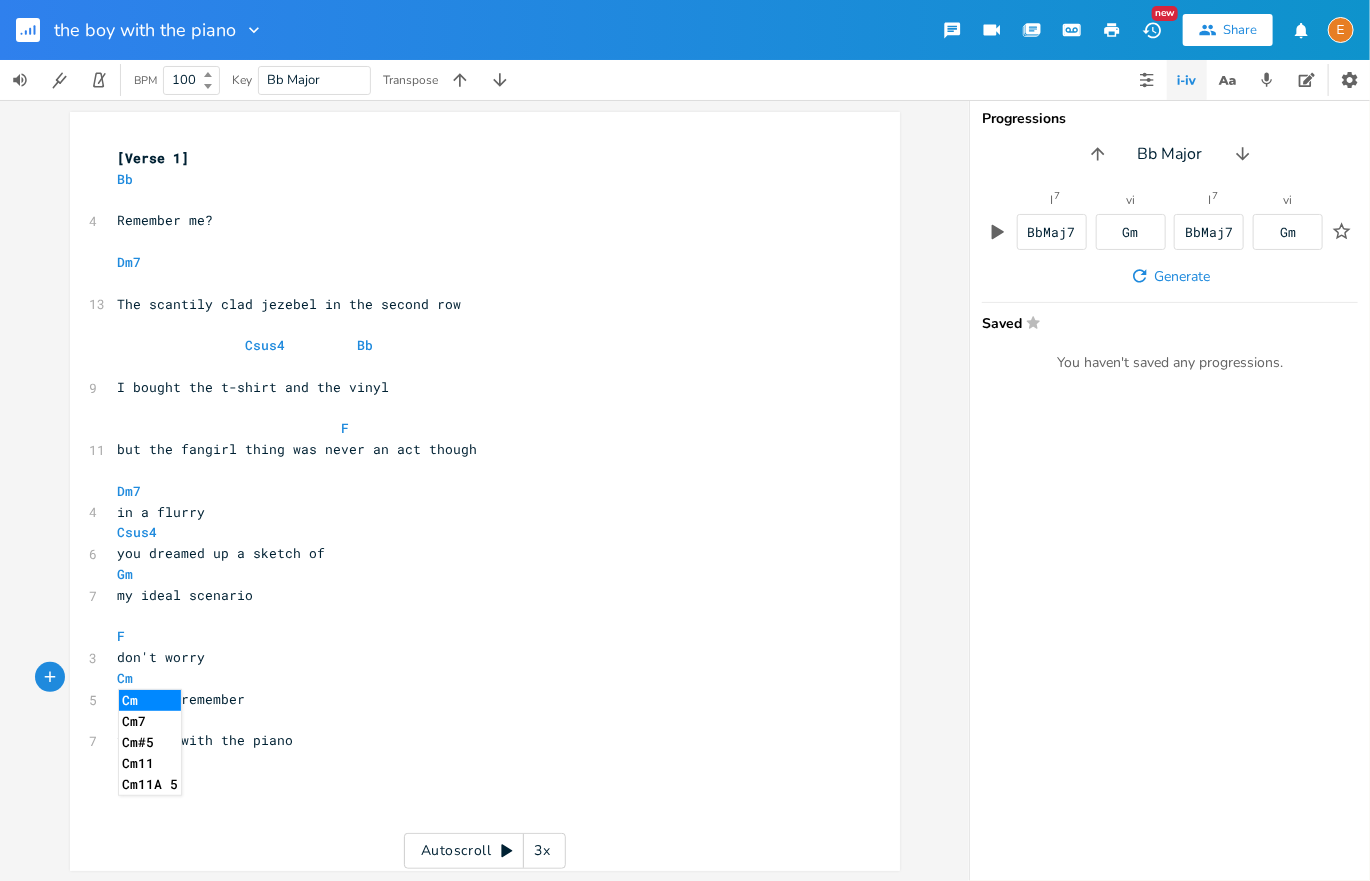 type on "Cm7" 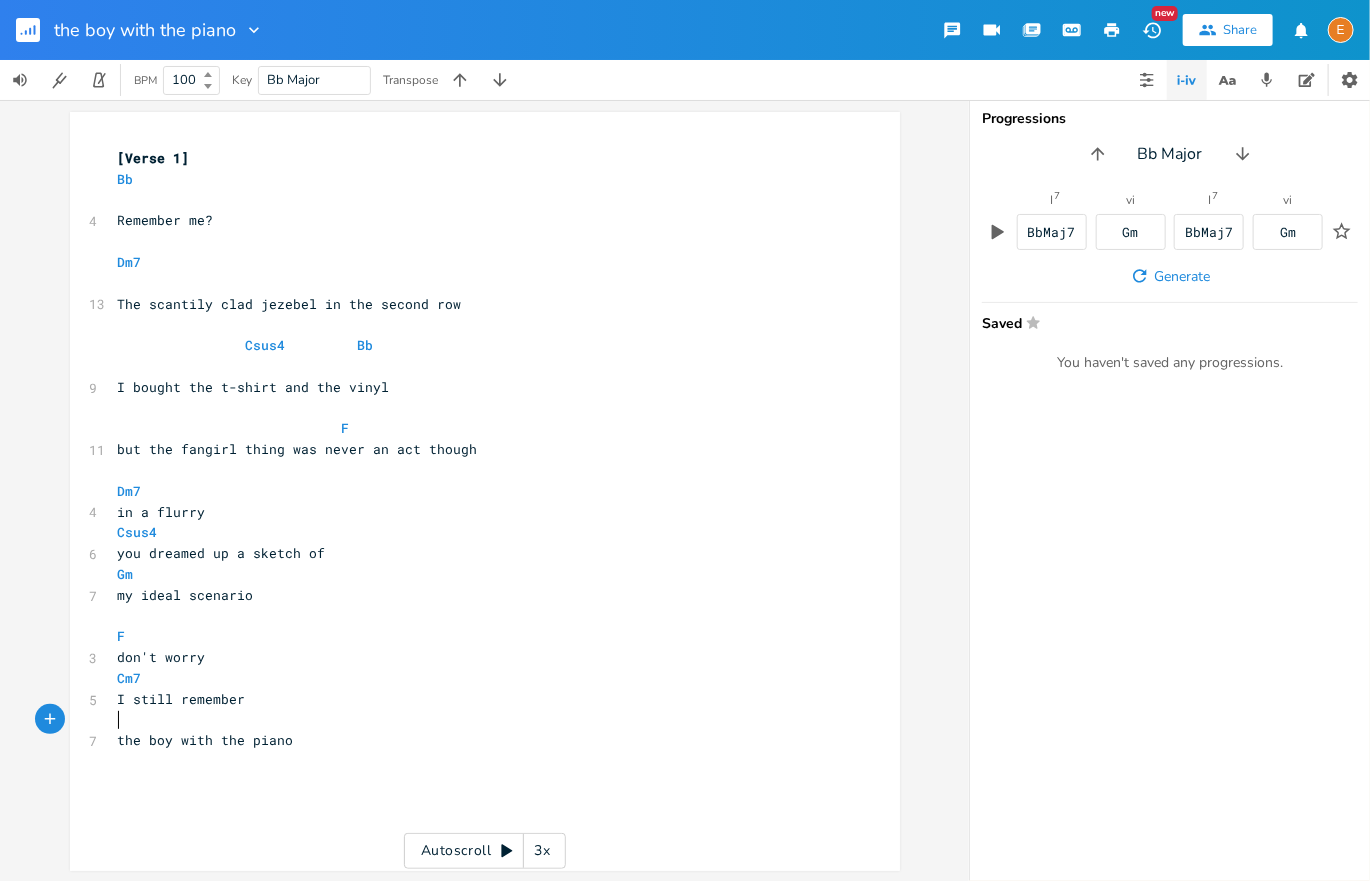 click on "​" at bounding box center [475, 720] 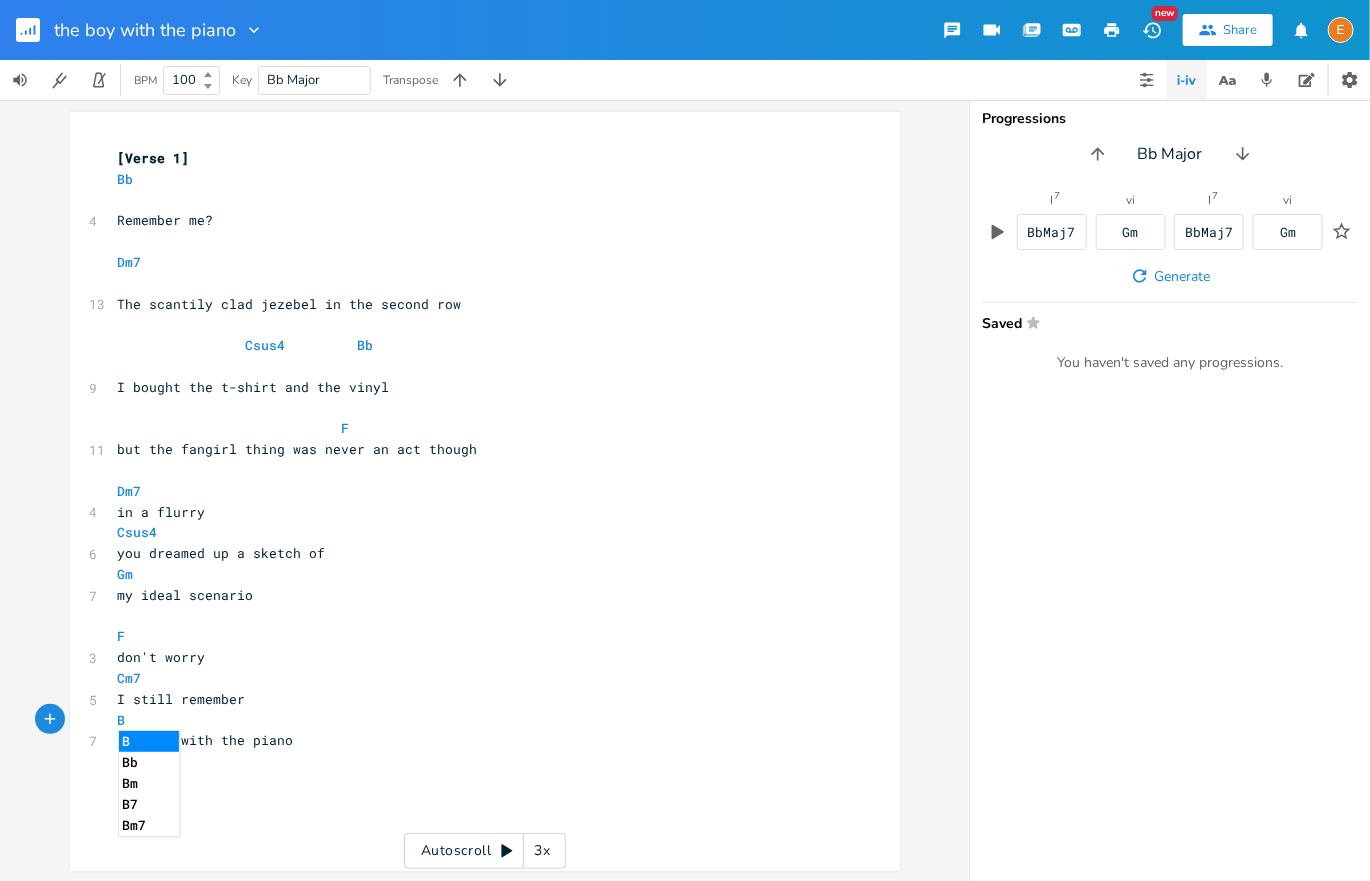 type on "Bb" 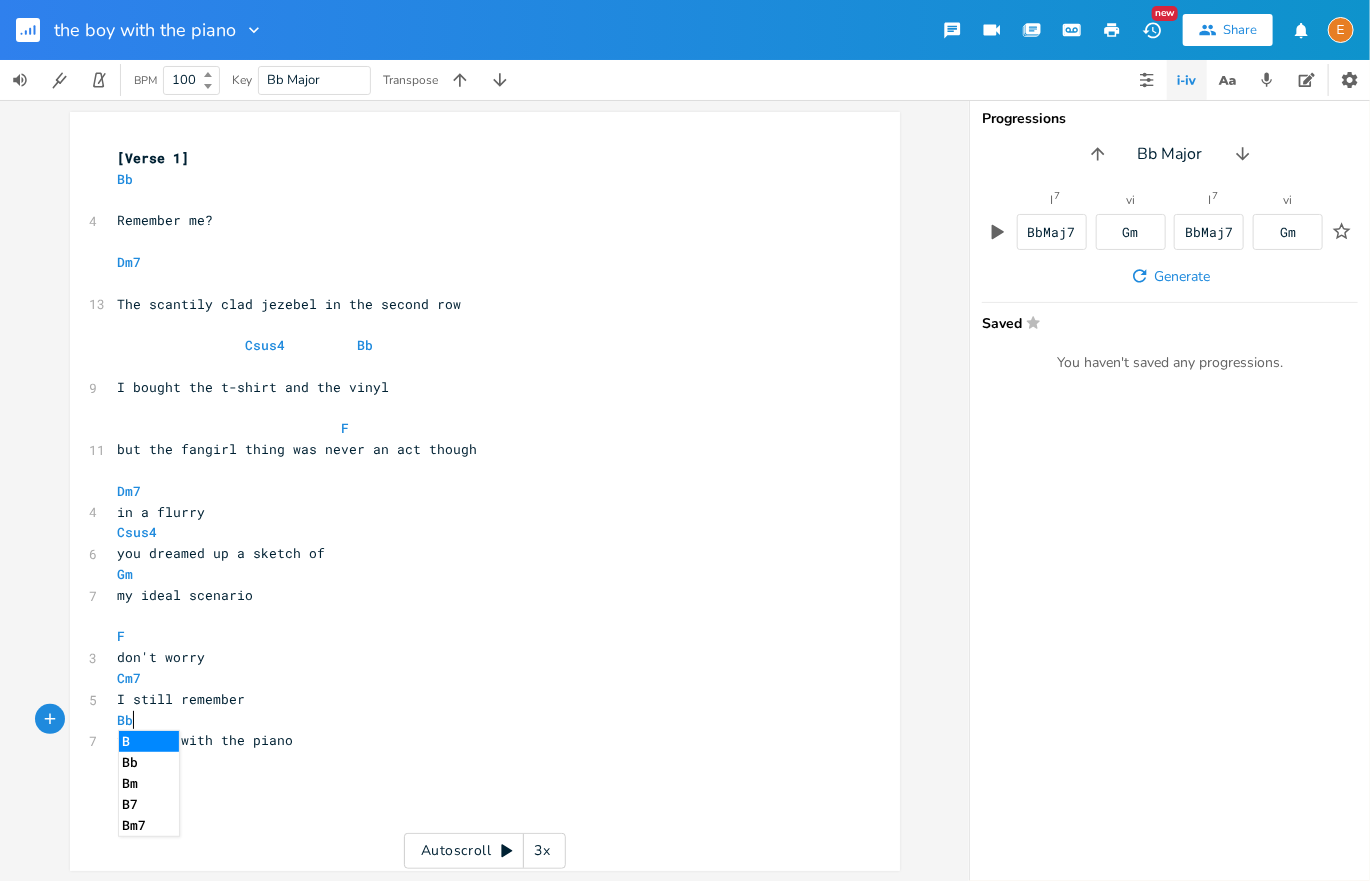 scroll, scrollTop: 0, scrollLeft: 19, axis: horizontal 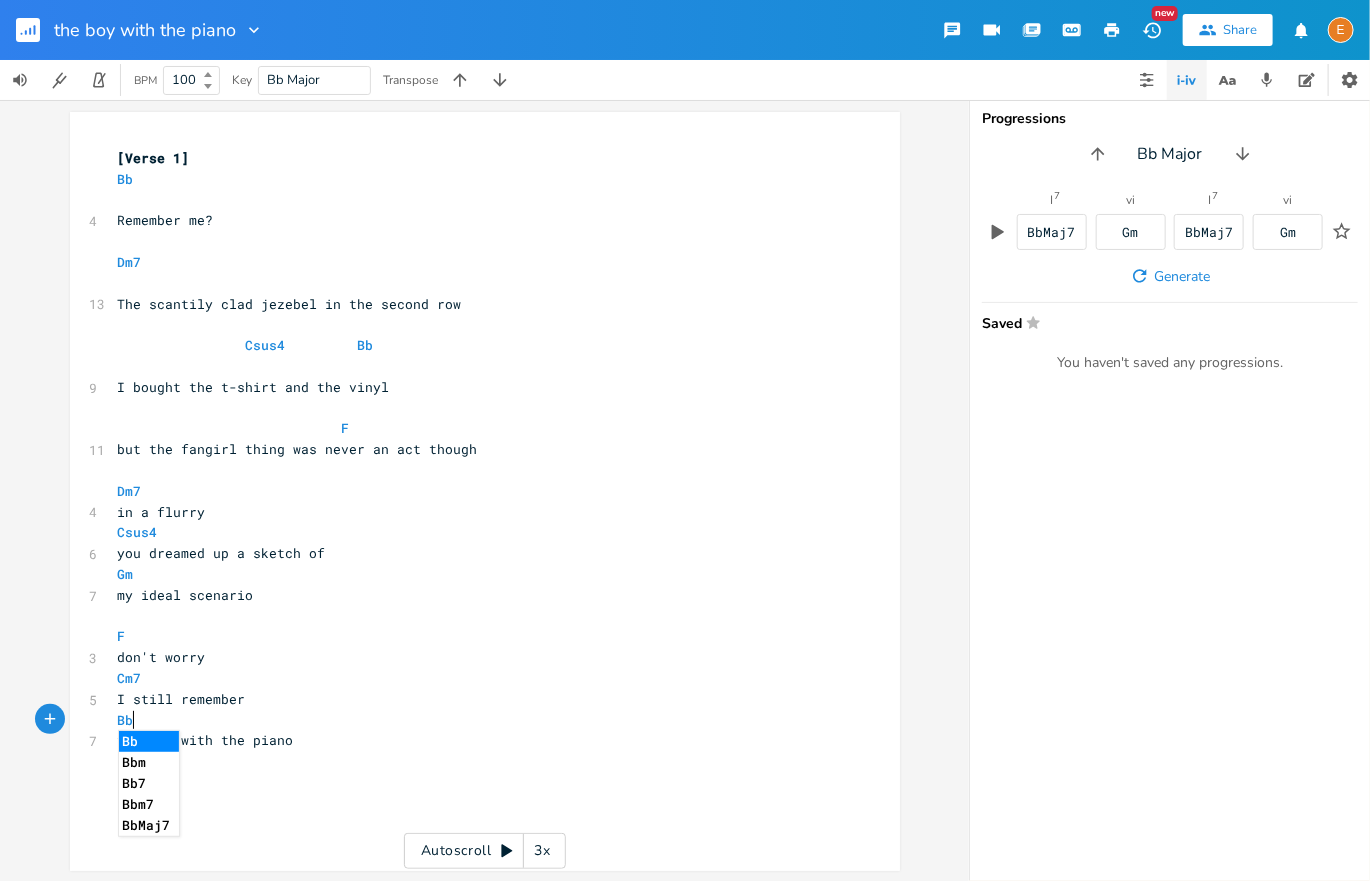 click on "Gm" at bounding box center (475, 574) 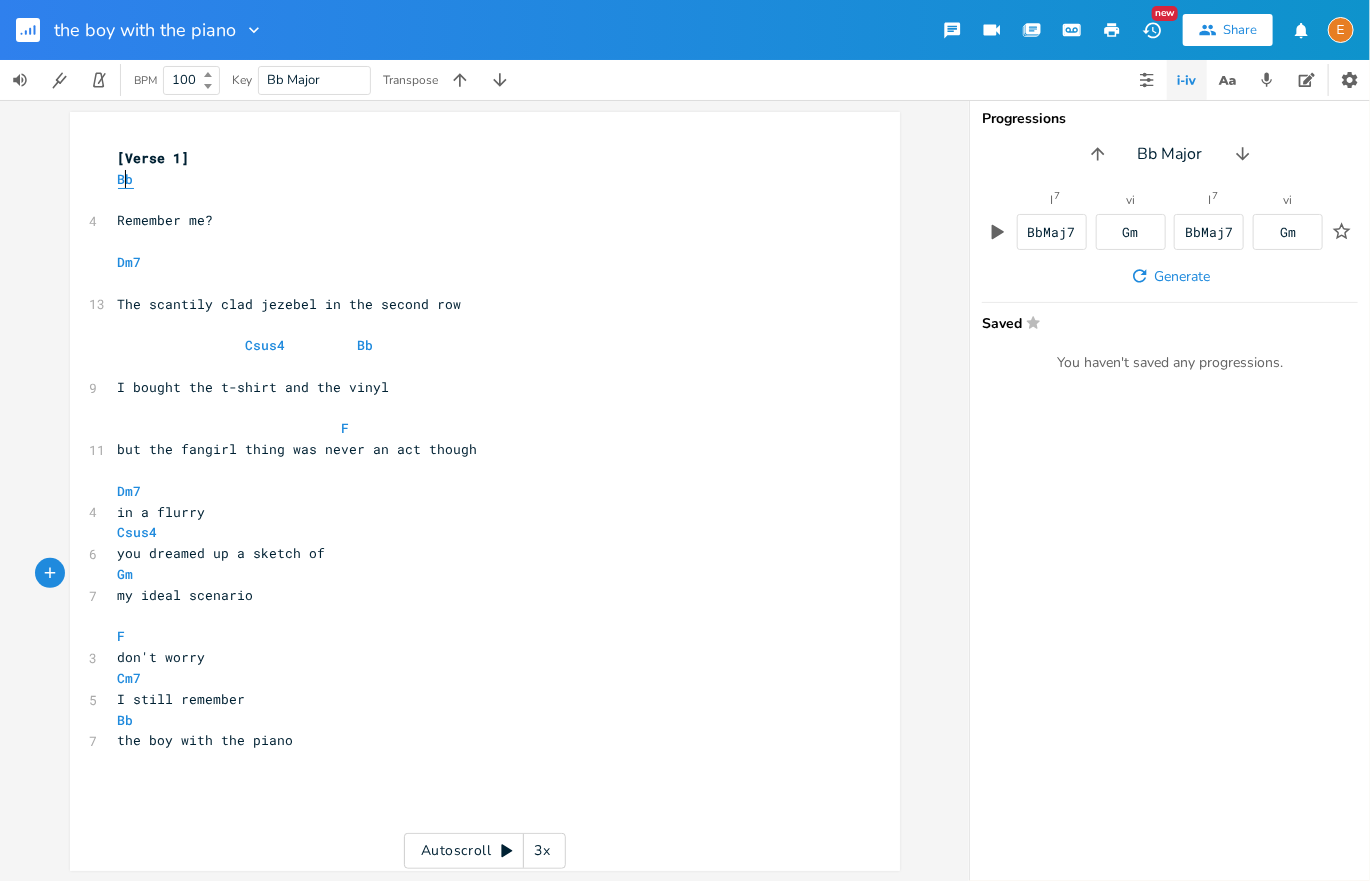 click on "Bb" at bounding box center (126, 179) 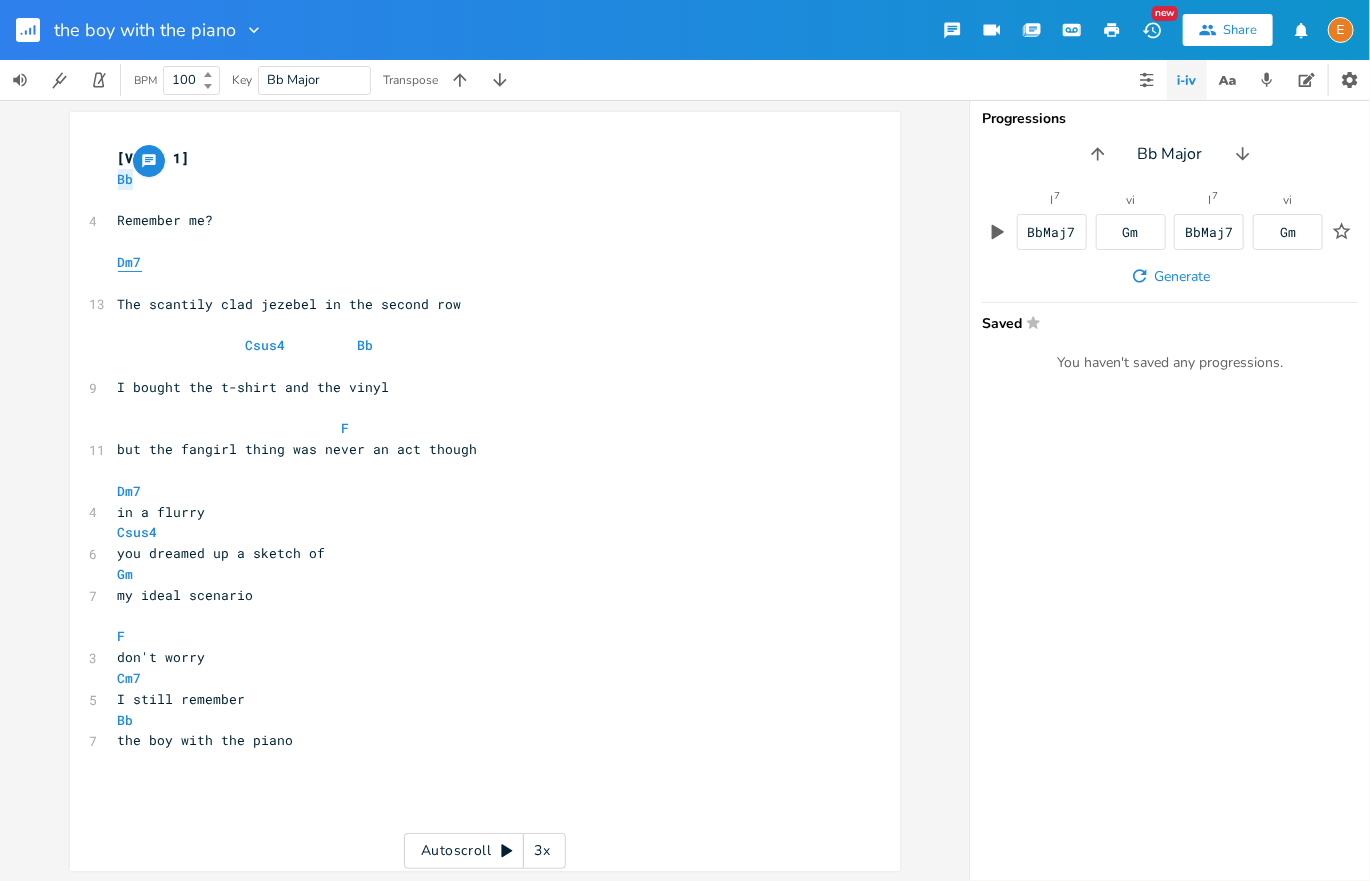 click on "Dm7" at bounding box center [130, 262] 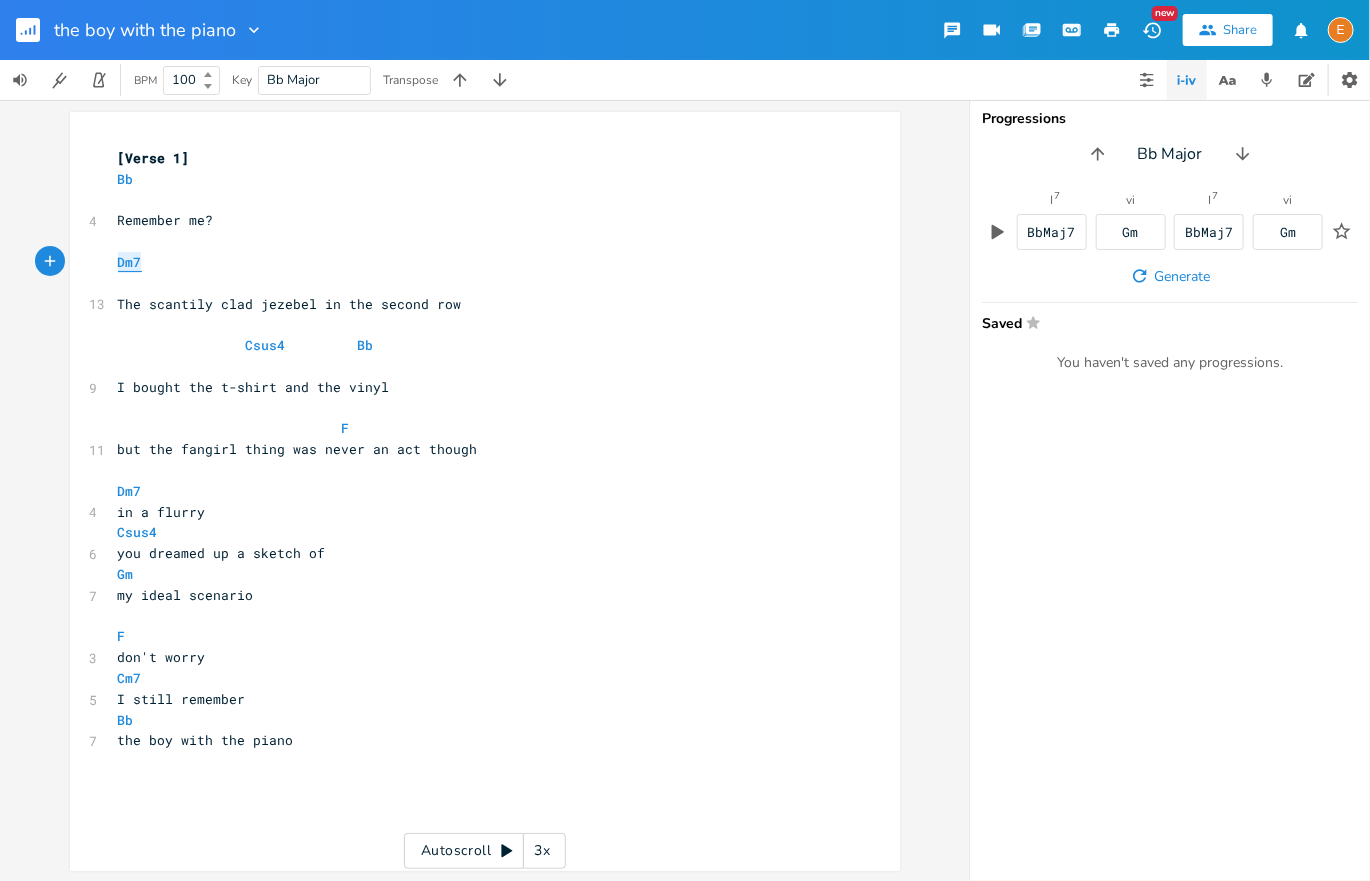 click on "Dm7" at bounding box center (130, 262) 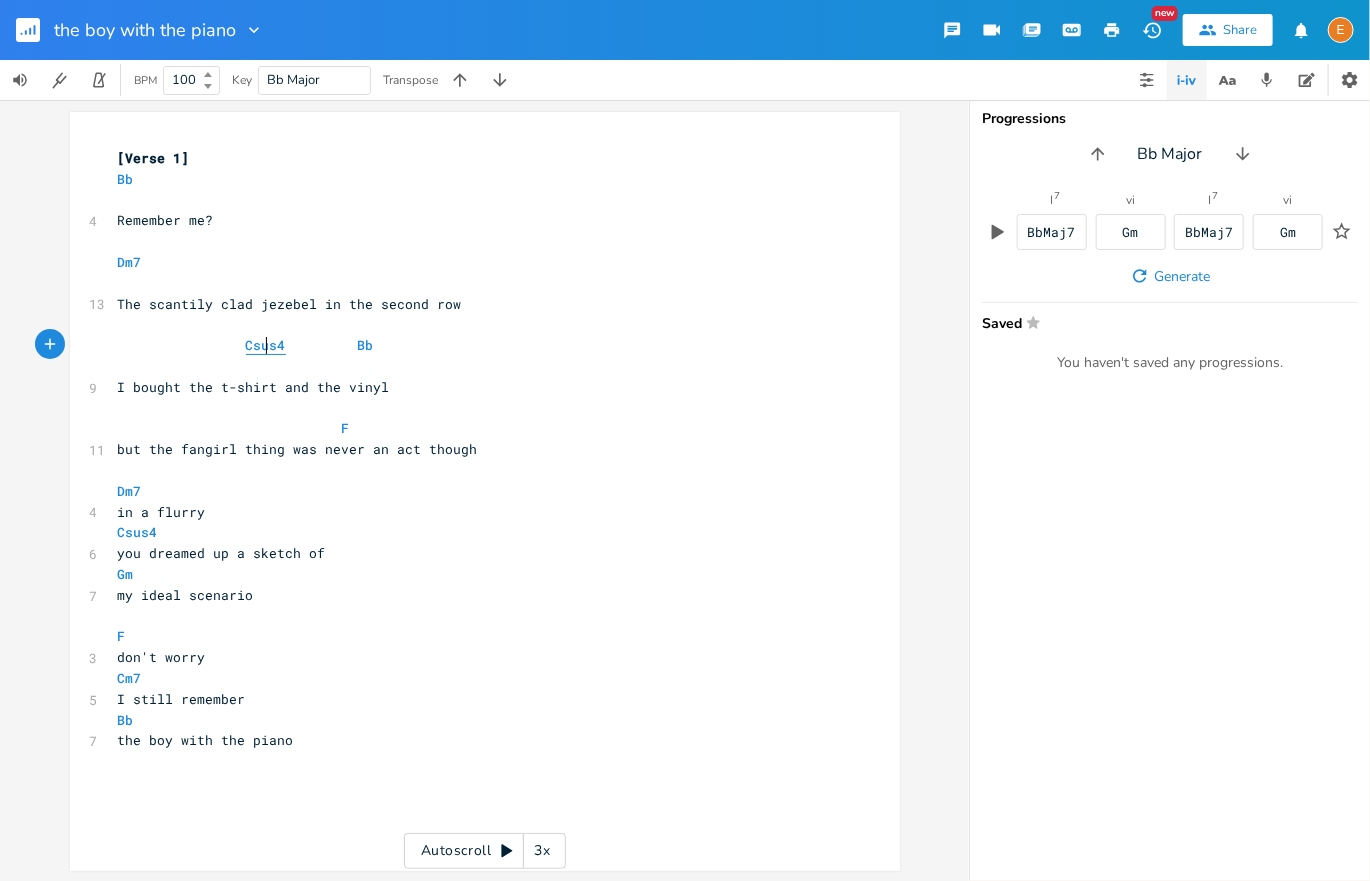 scroll, scrollTop: 0, scrollLeft: 0, axis: both 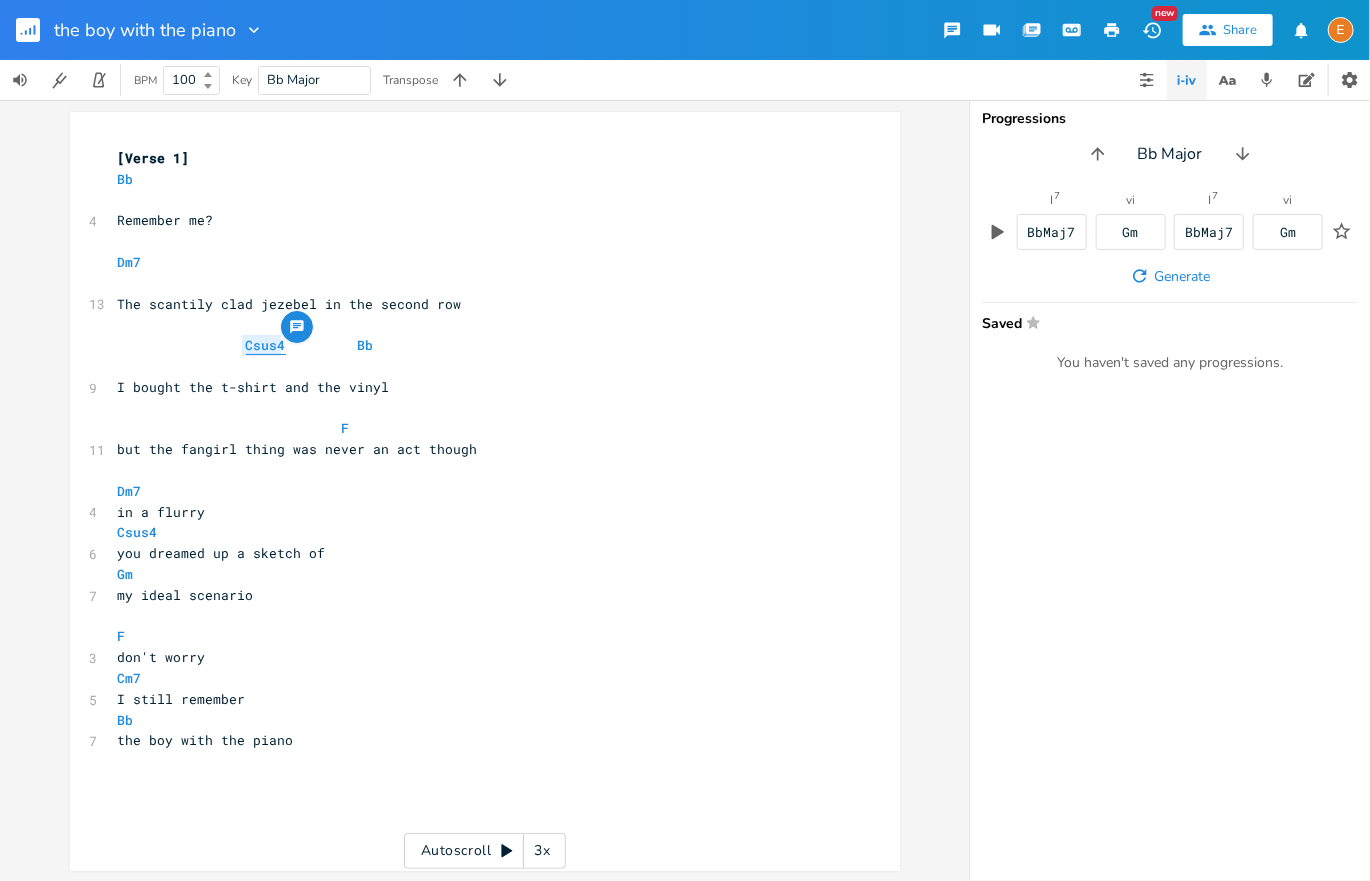 type on "Csus4" 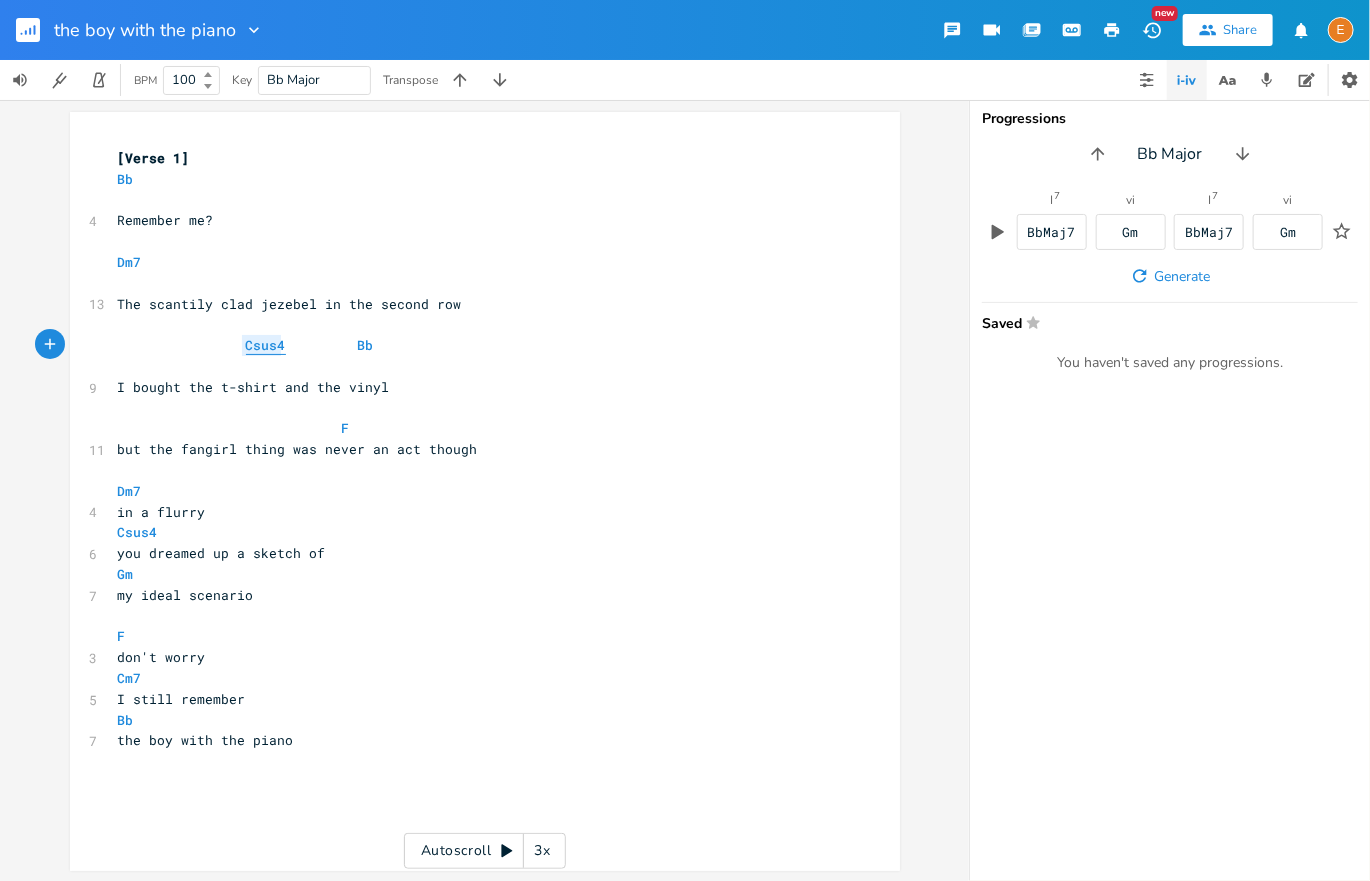 click on "Csus4" at bounding box center (266, 345) 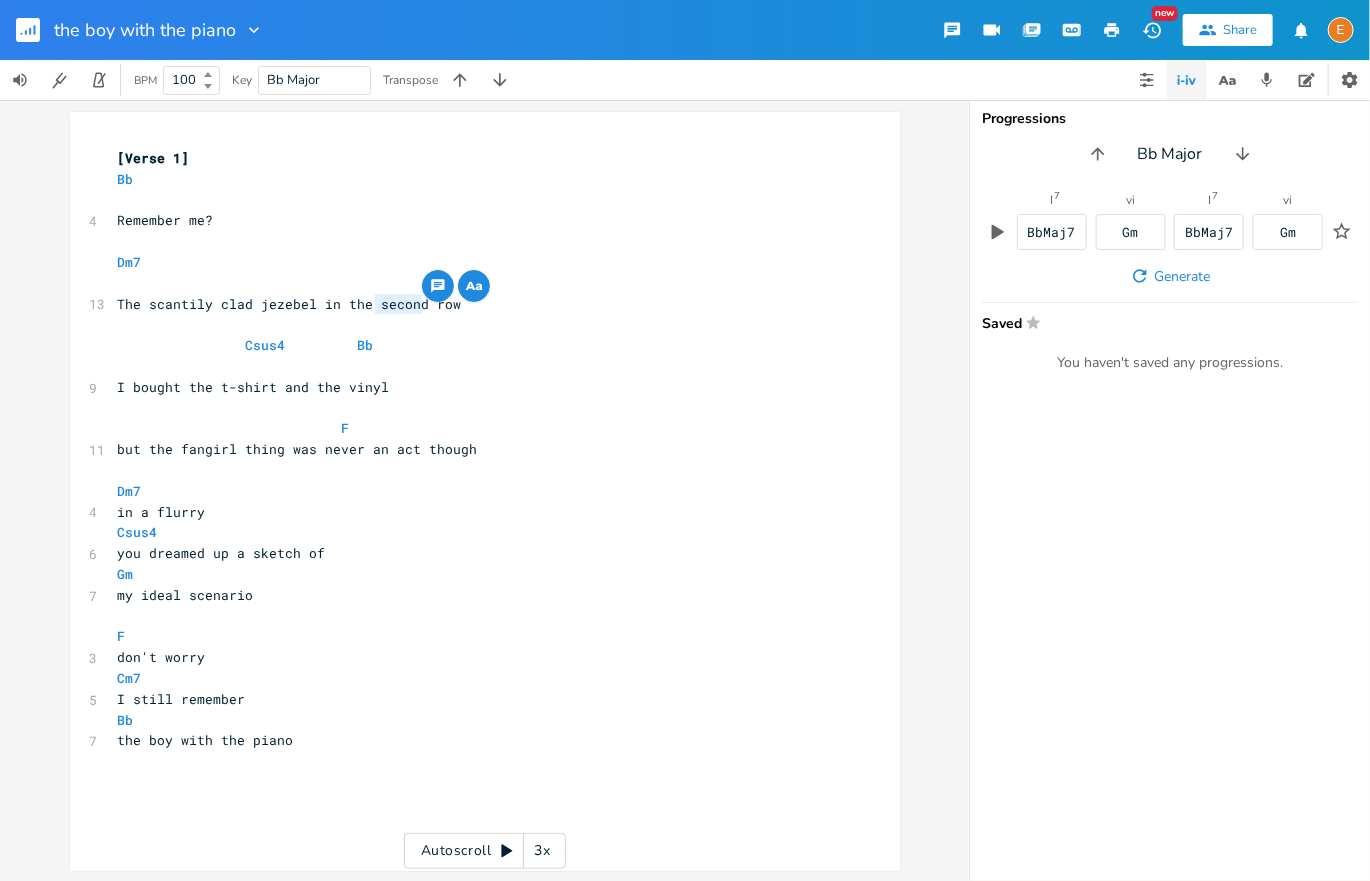 drag, startPoint x: 422, startPoint y: 303, endPoint x: 375, endPoint y: 310, distance: 47.518417 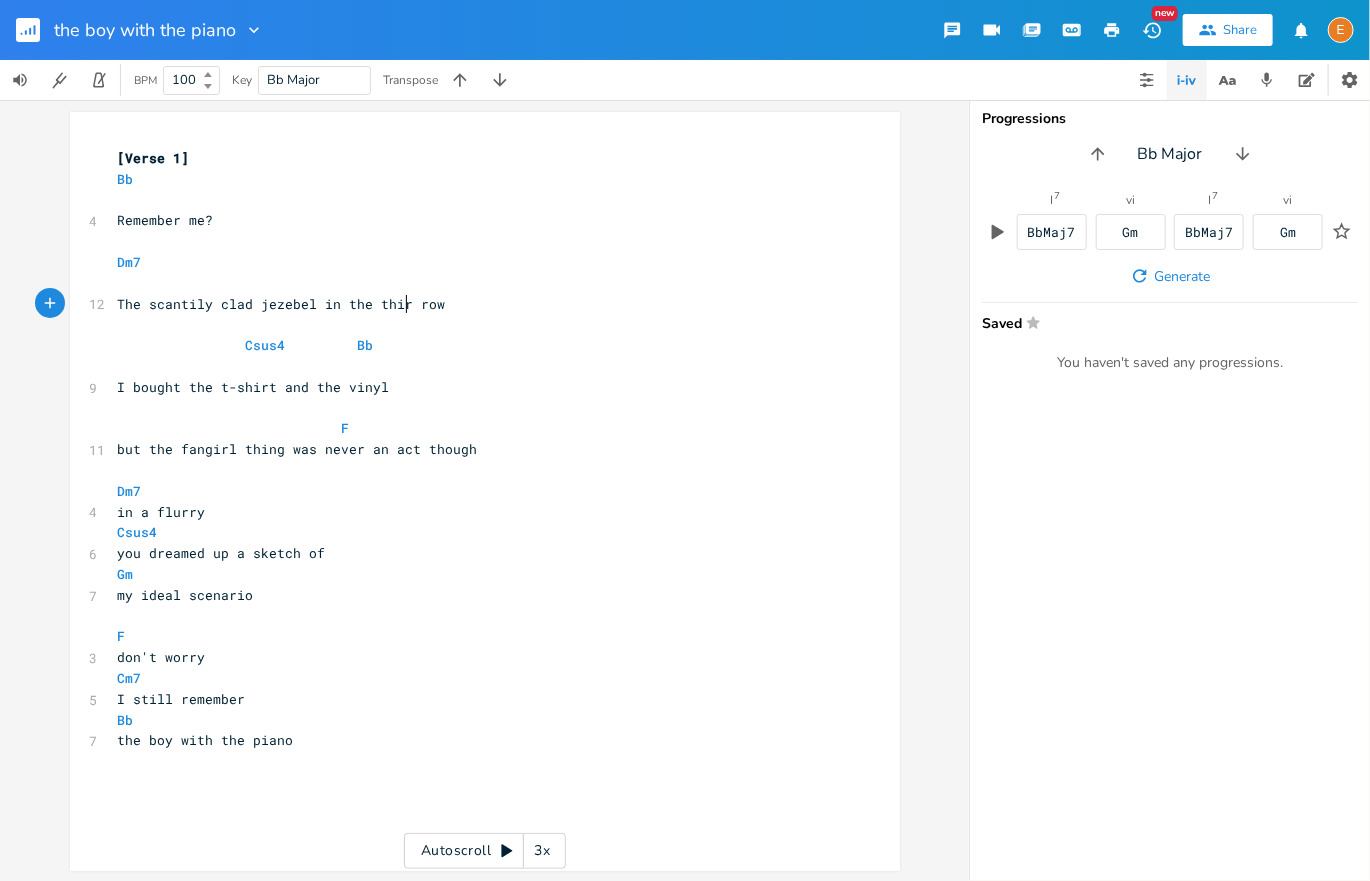 scroll, scrollTop: 0, scrollLeft: 23, axis: horizontal 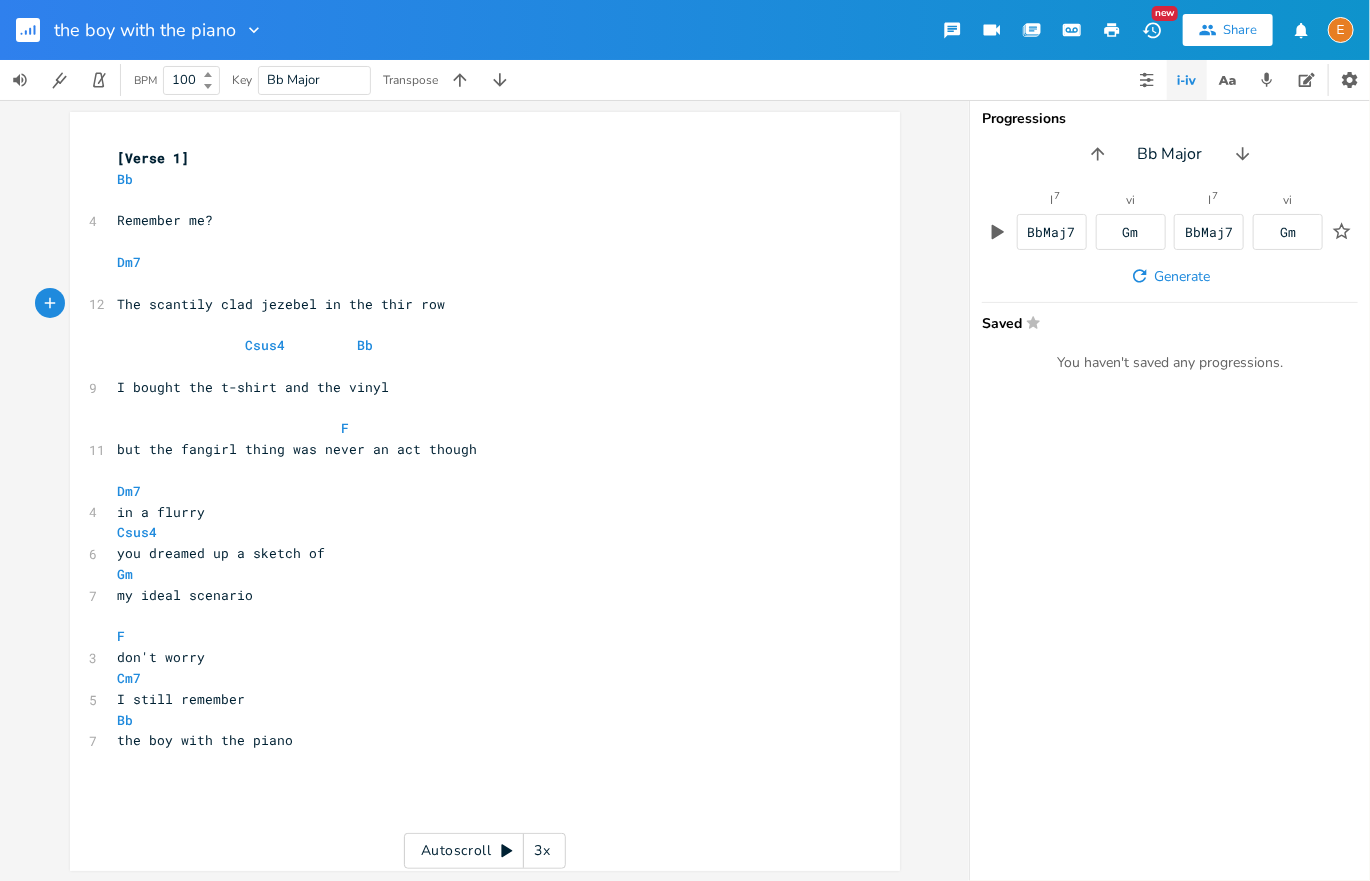 type on "third" 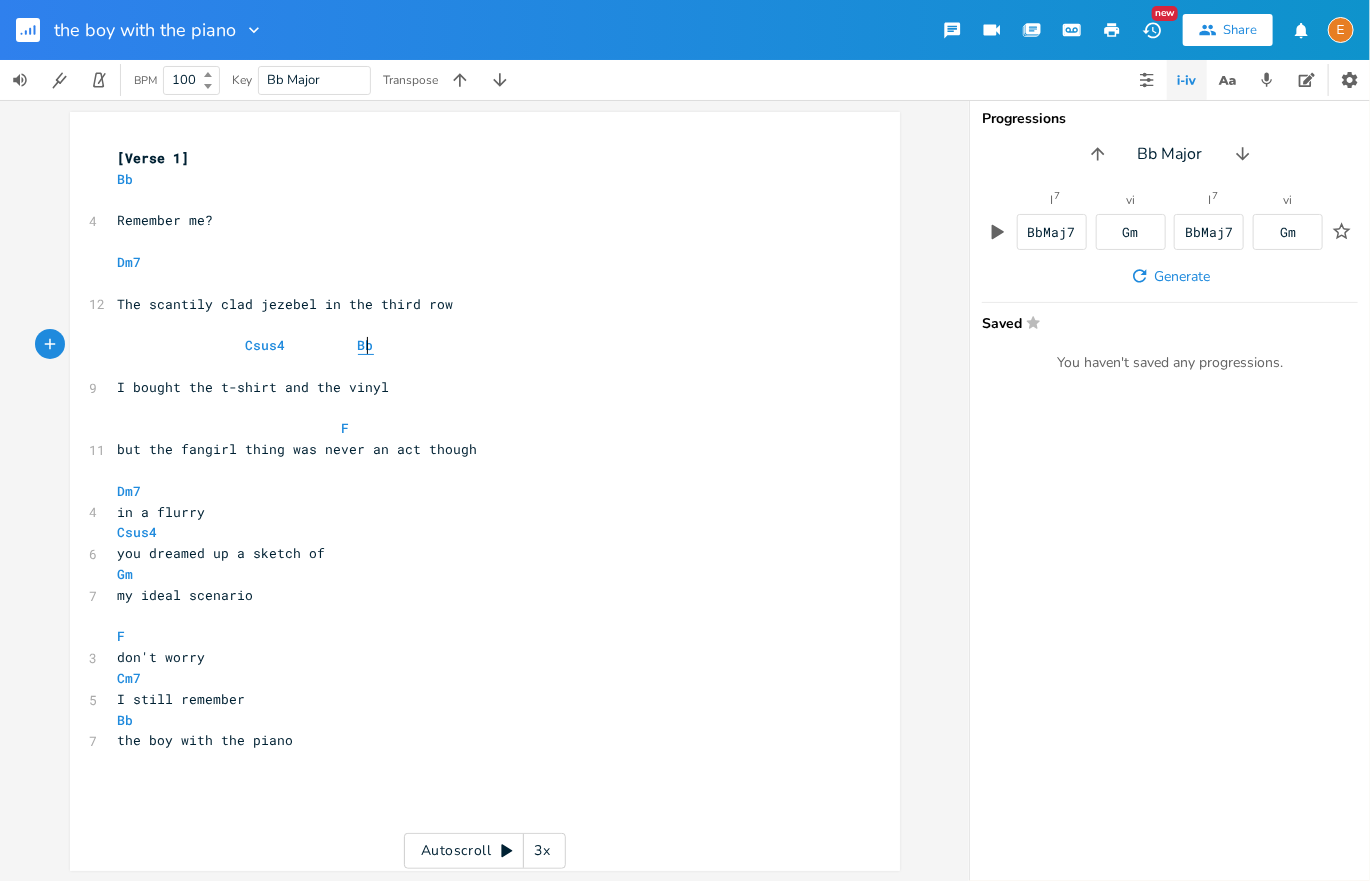 scroll, scrollTop: 0, scrollLeft: 0, axis: both 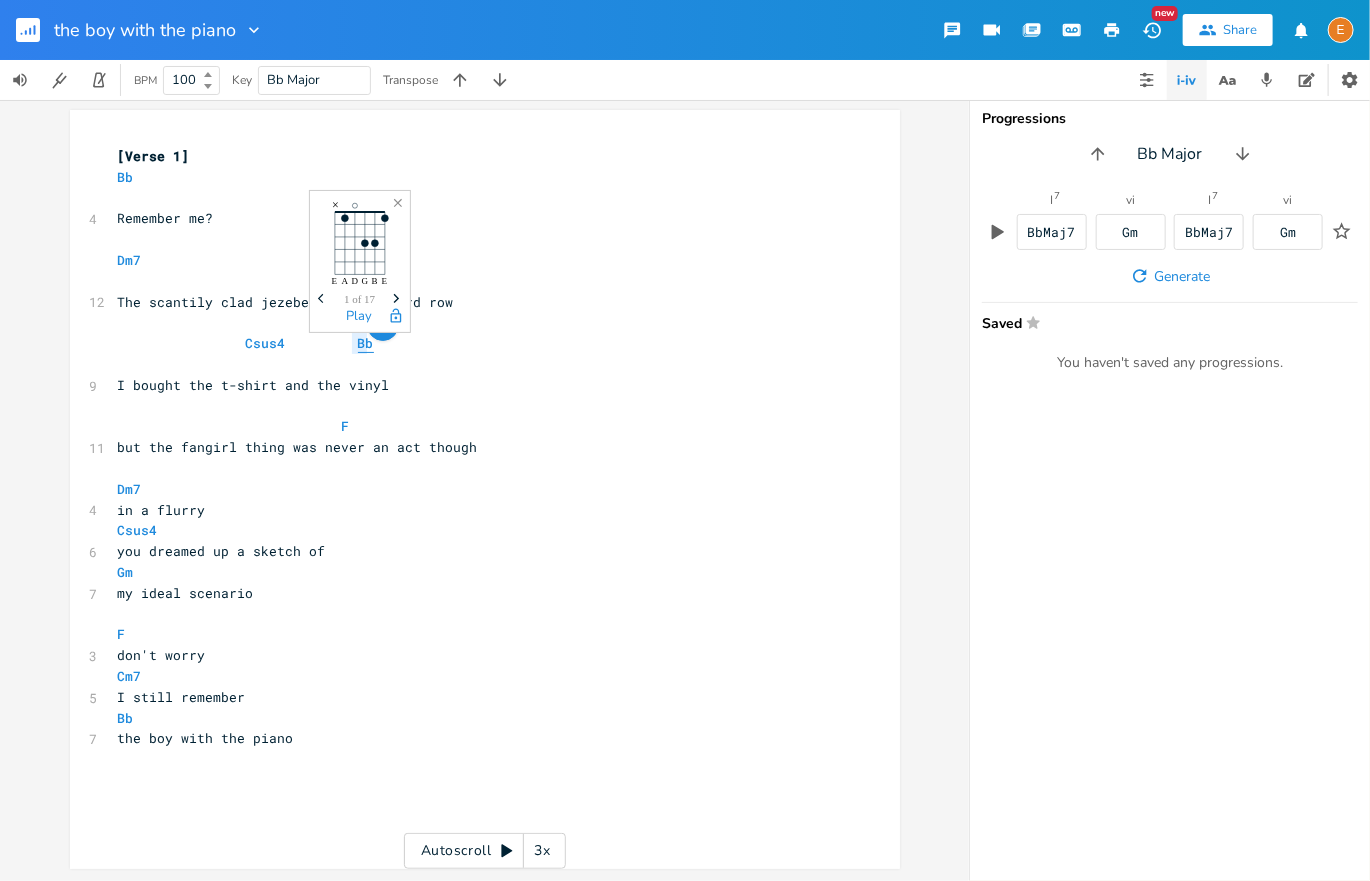 type on "Bb" 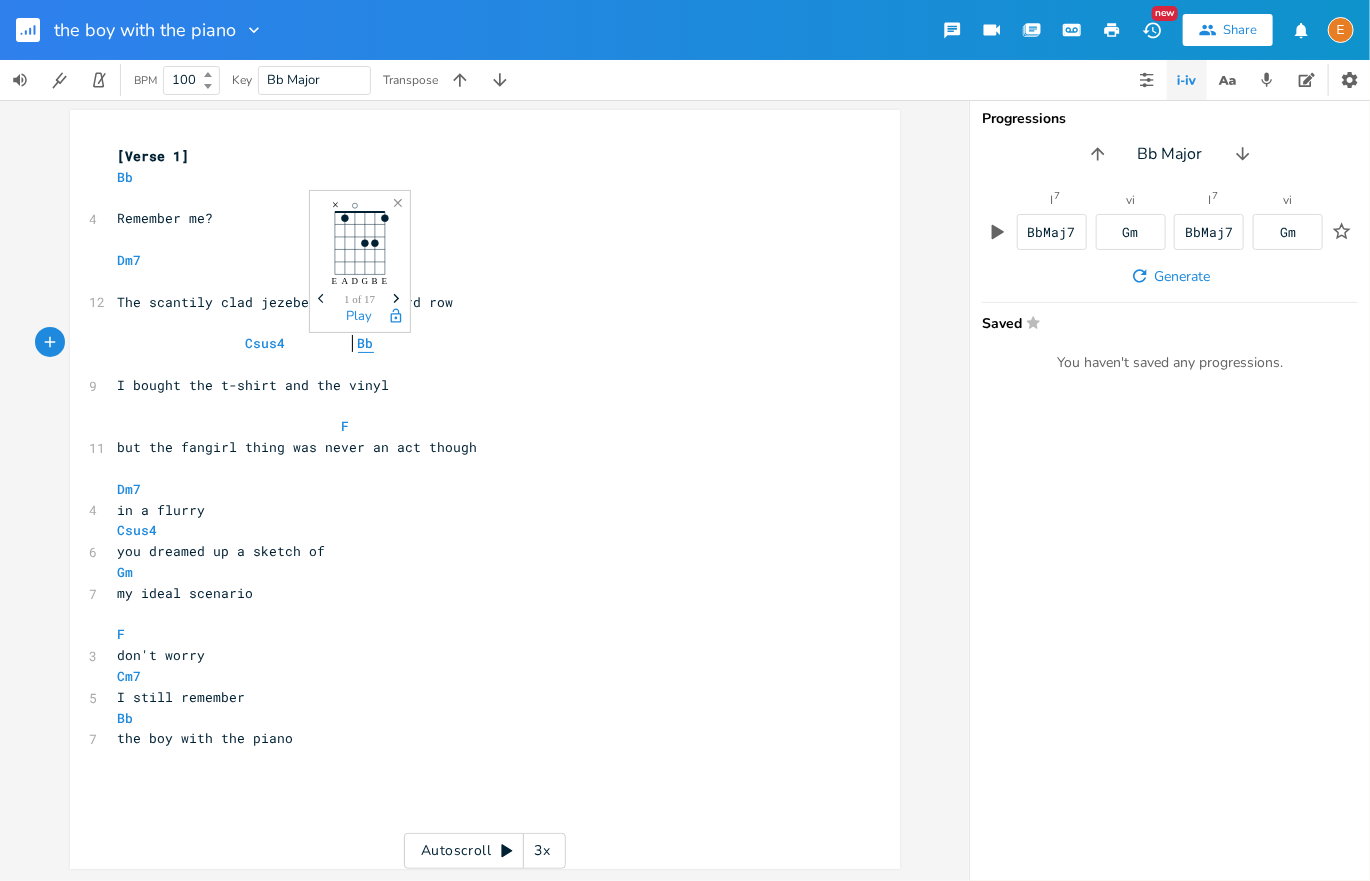 type on "Bb" 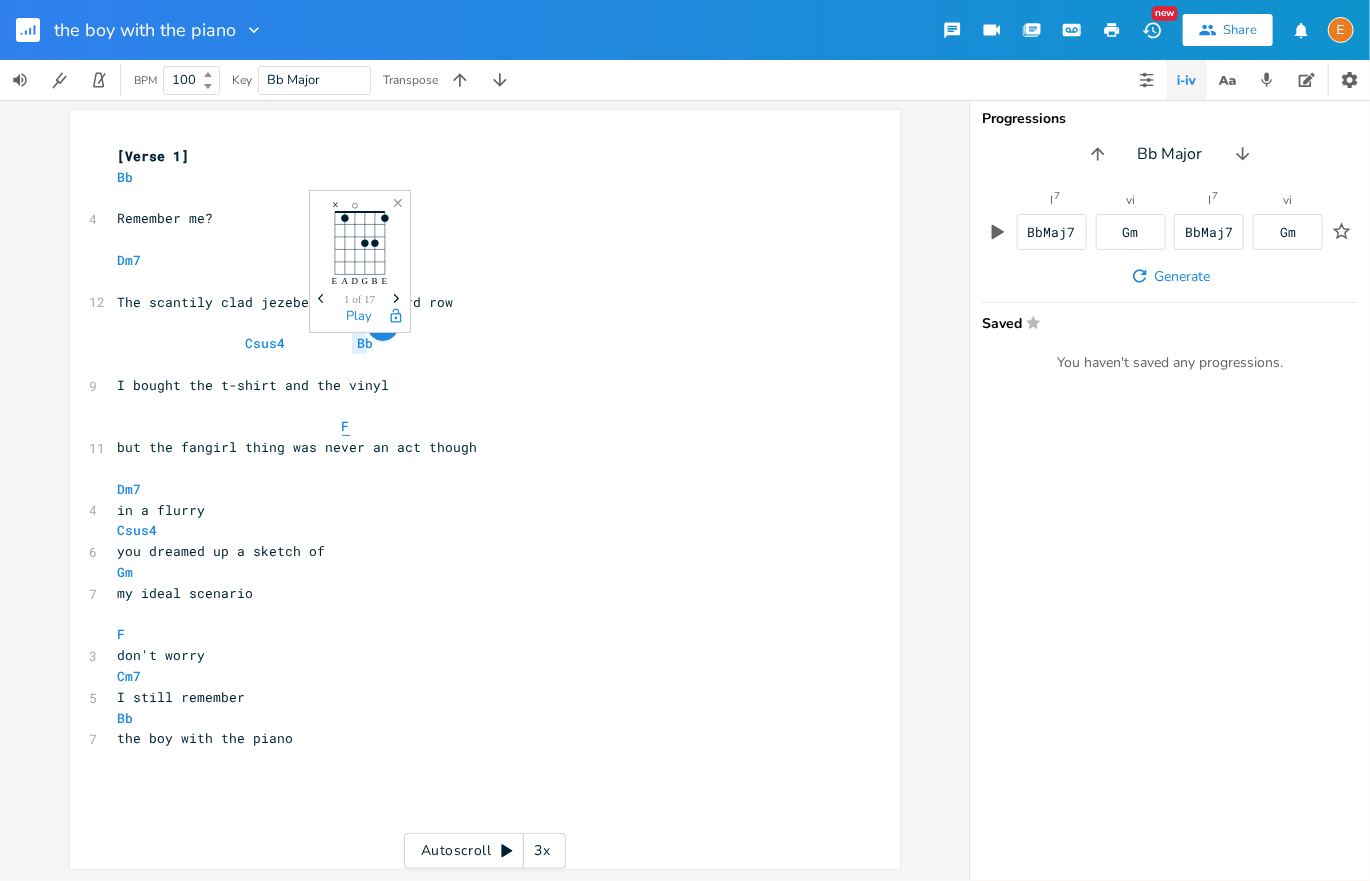 scroll, scrollTop: 0, scrollLeft: 0, axis: both 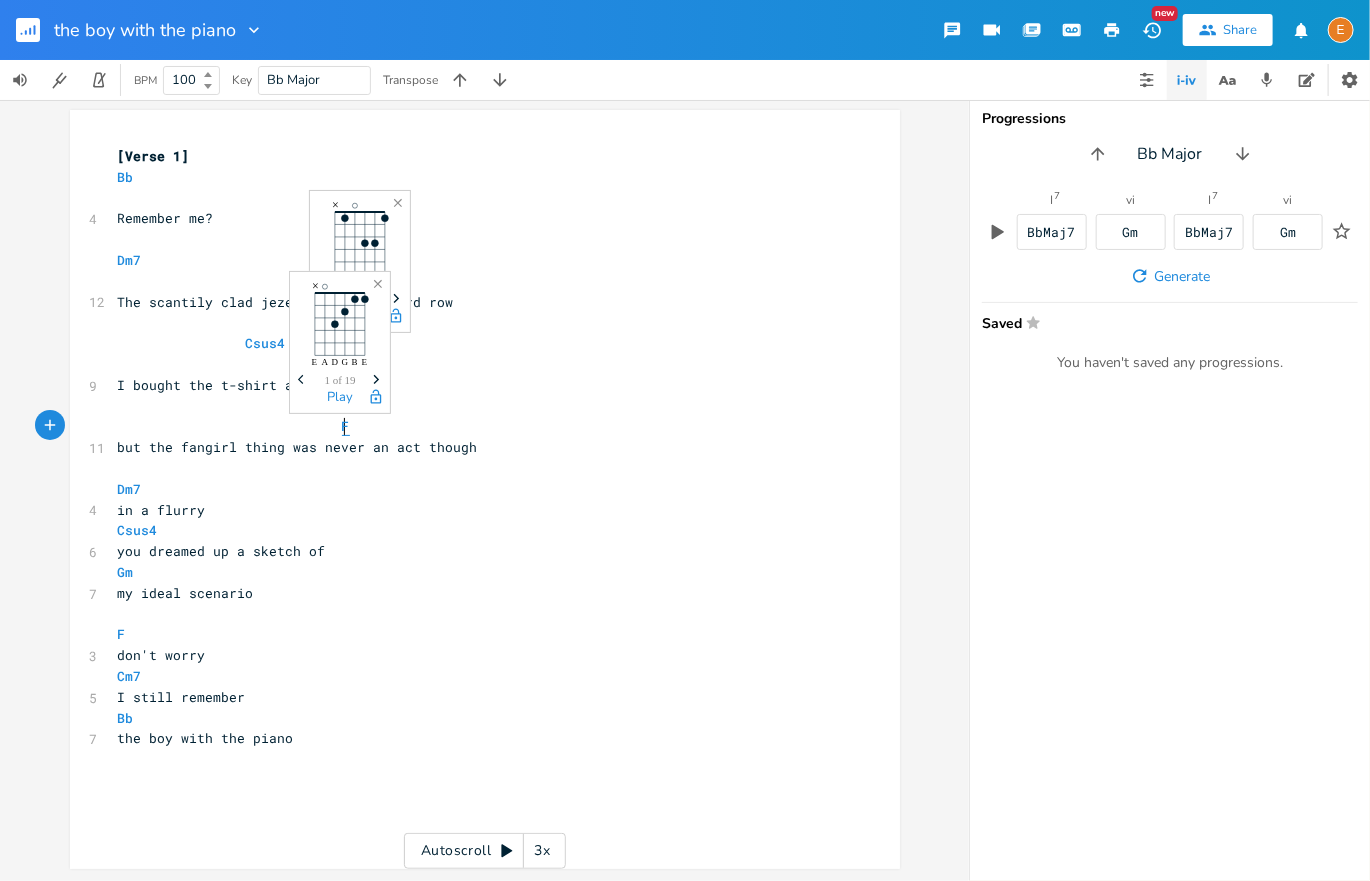 click on "F" at bounding box center (346, 426) 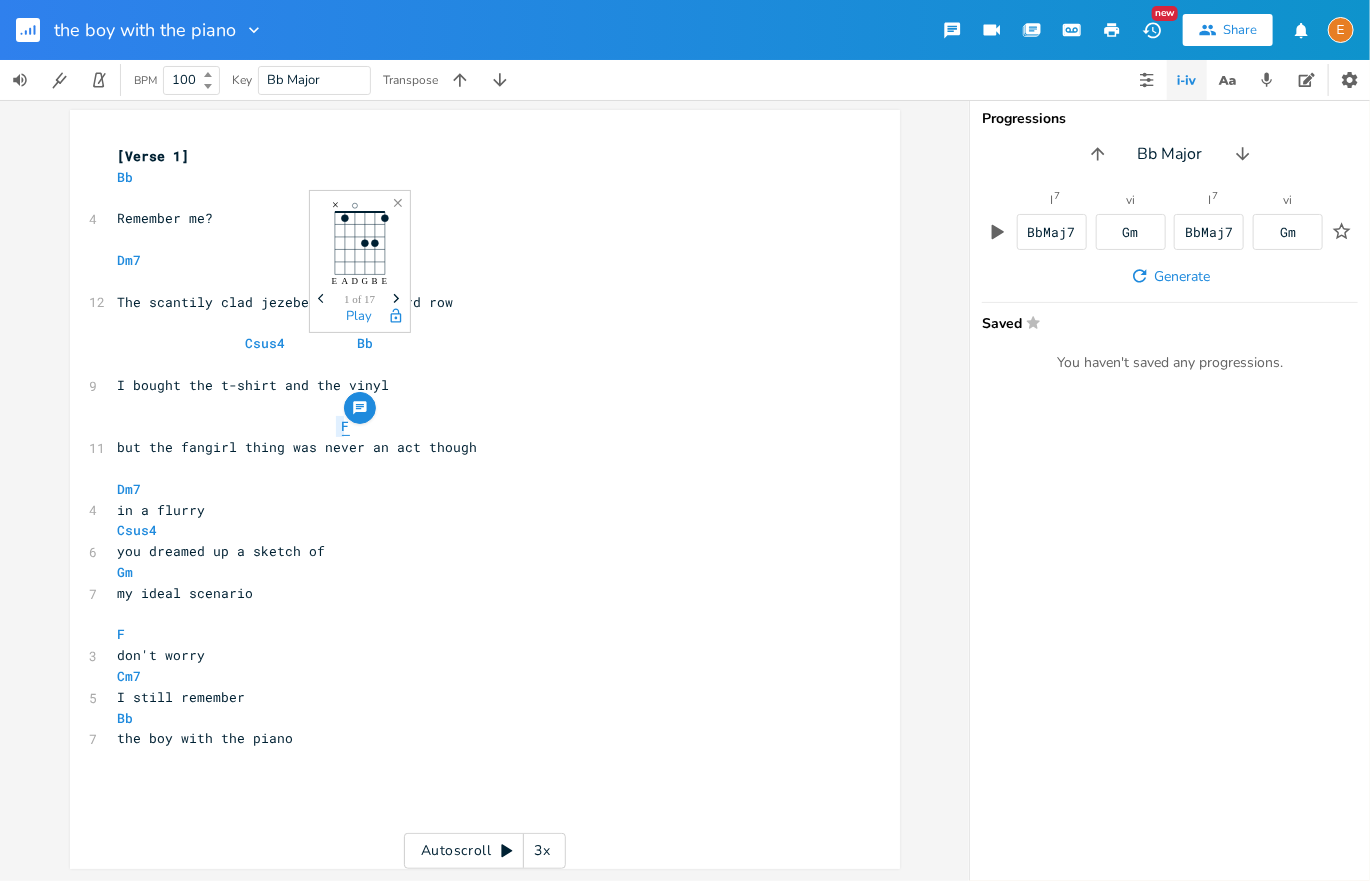 click on "F" at bounding box center [346, 426] 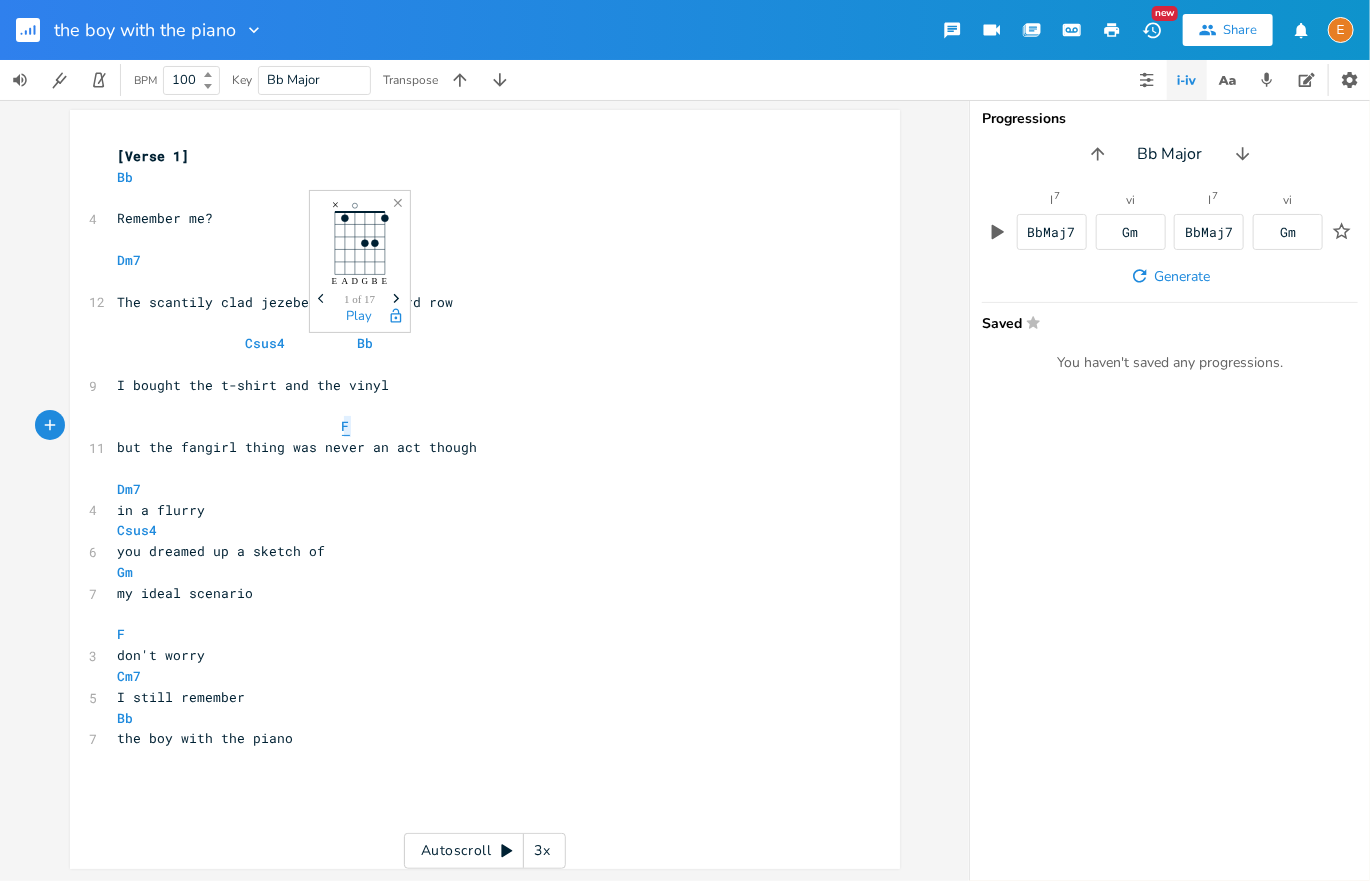 click on "F" at bounding box center (346, 426) 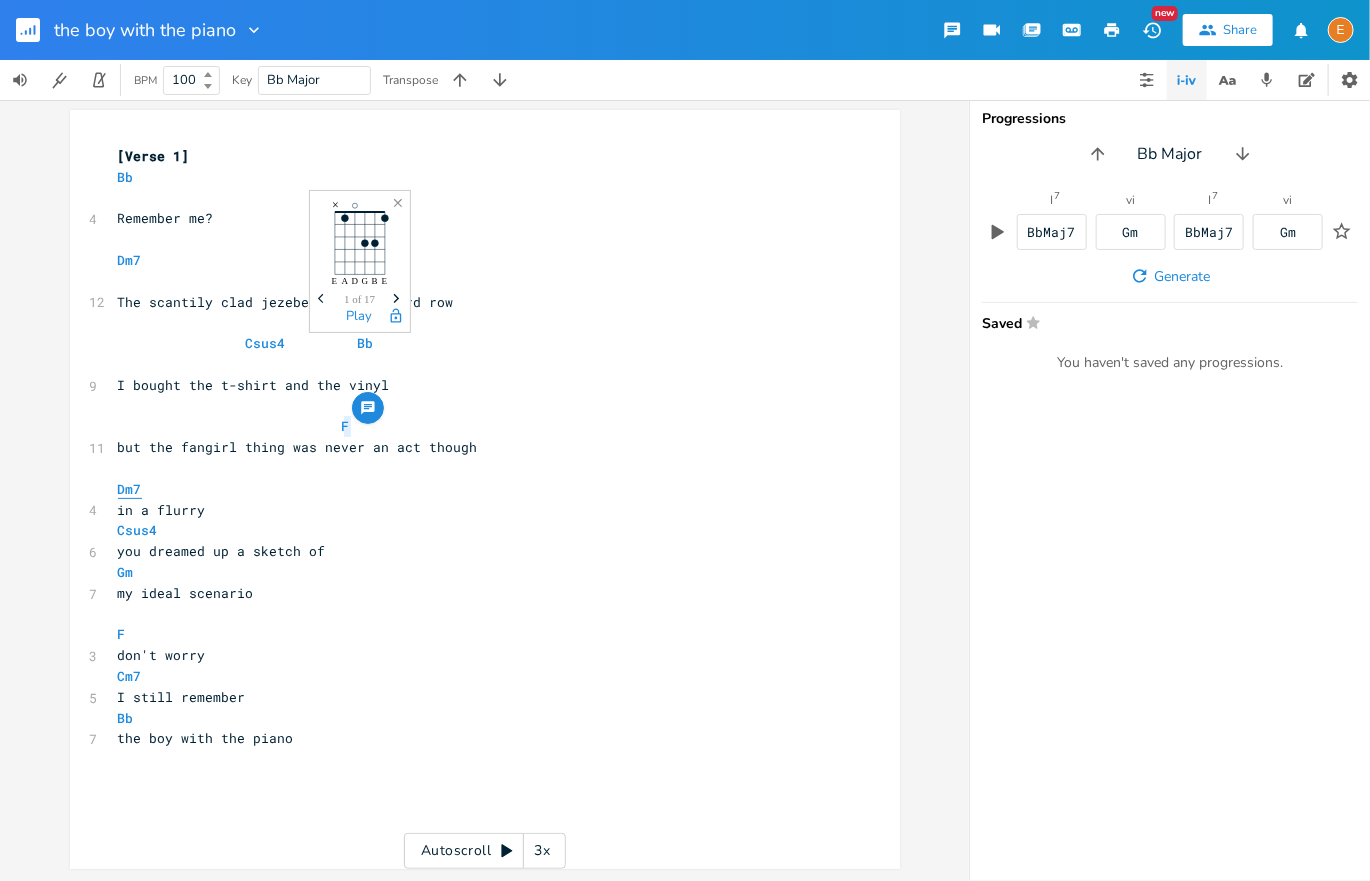 click on "Dm7" at bounding box center [130, 489] 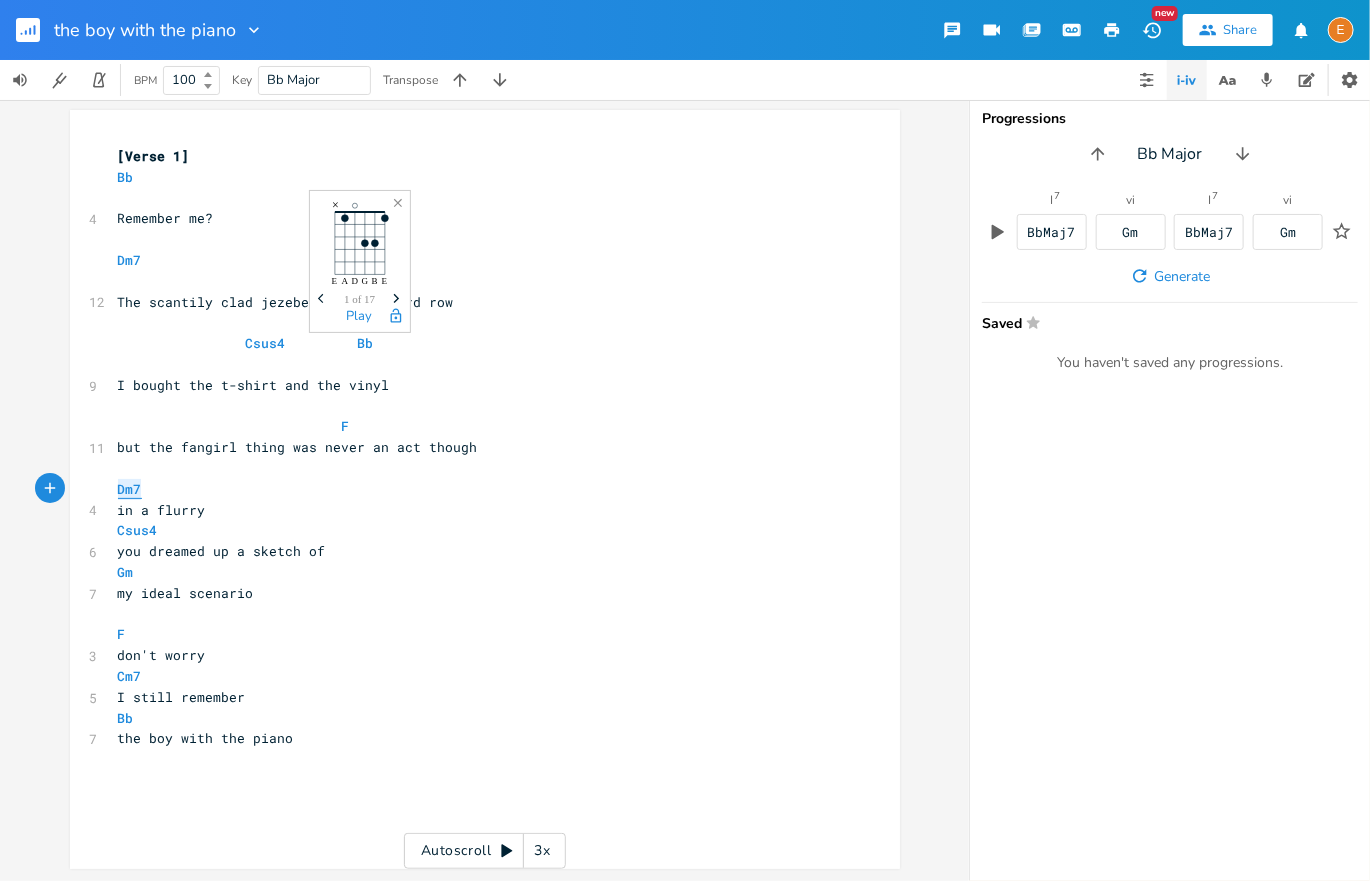click on "Dm7" at bounding box center [130, 489] 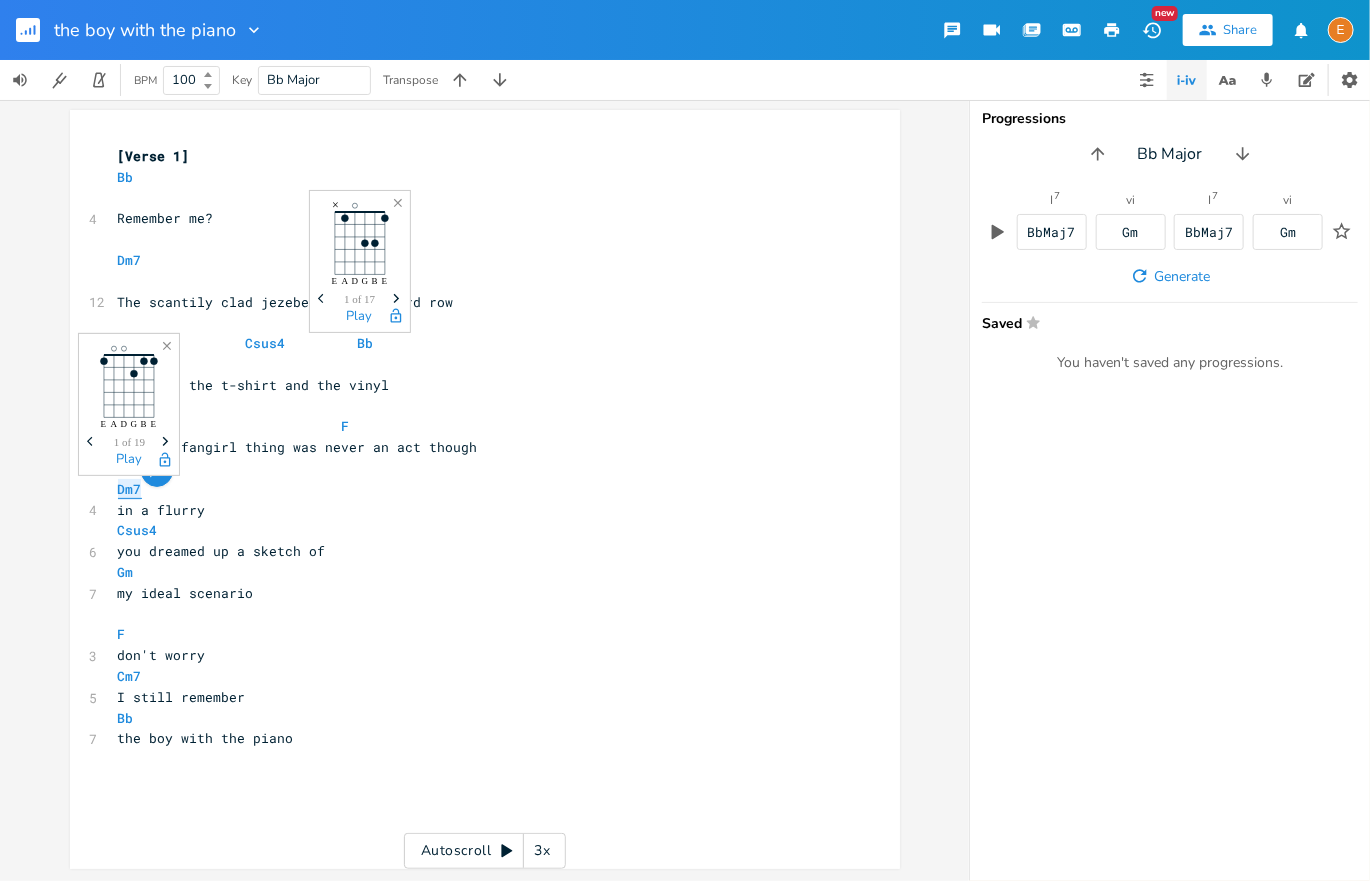 click on "Dm7" at bounding box center [130, 489] 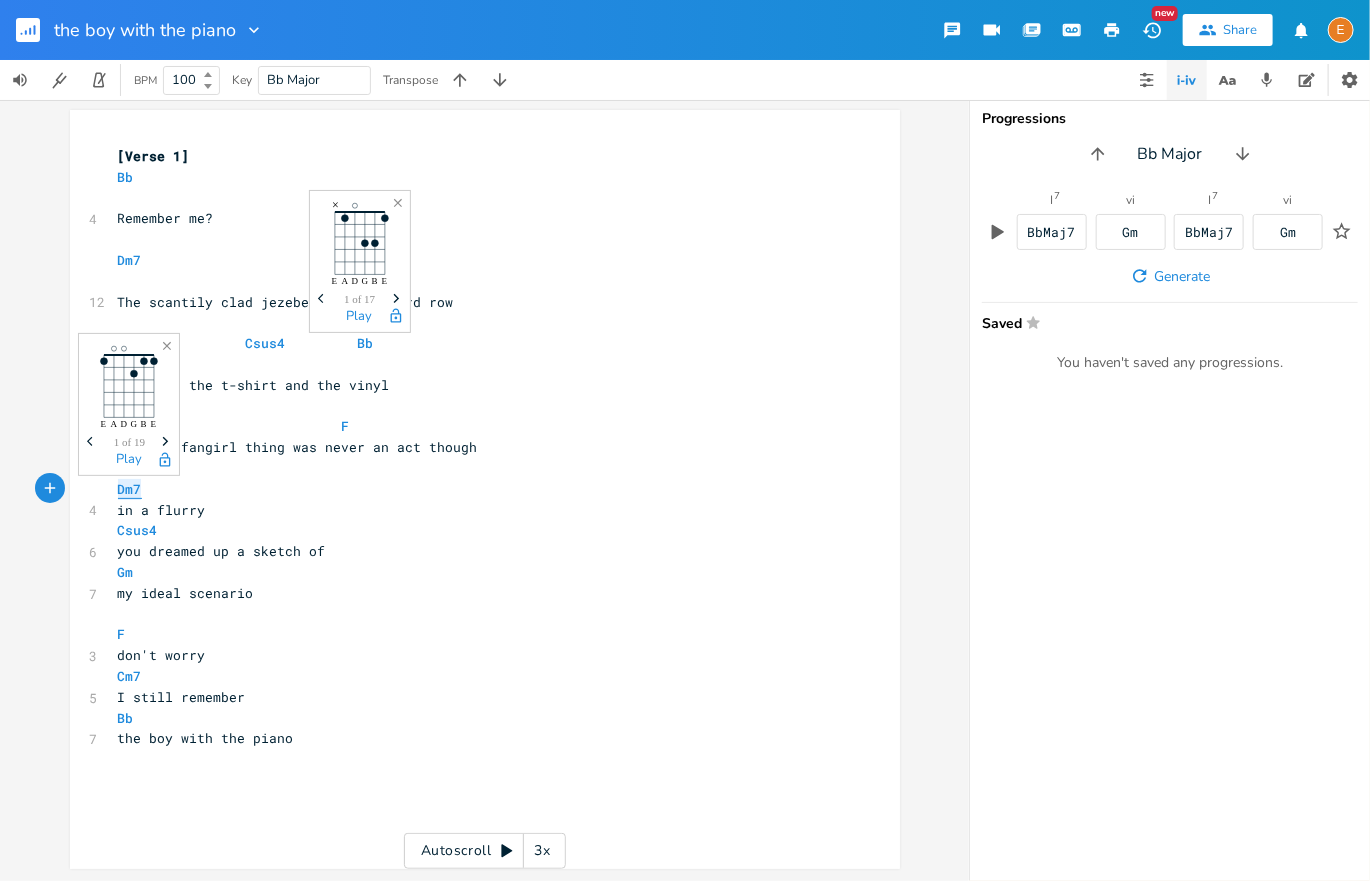 click on "Dm7" at bounding box center [130, 489] 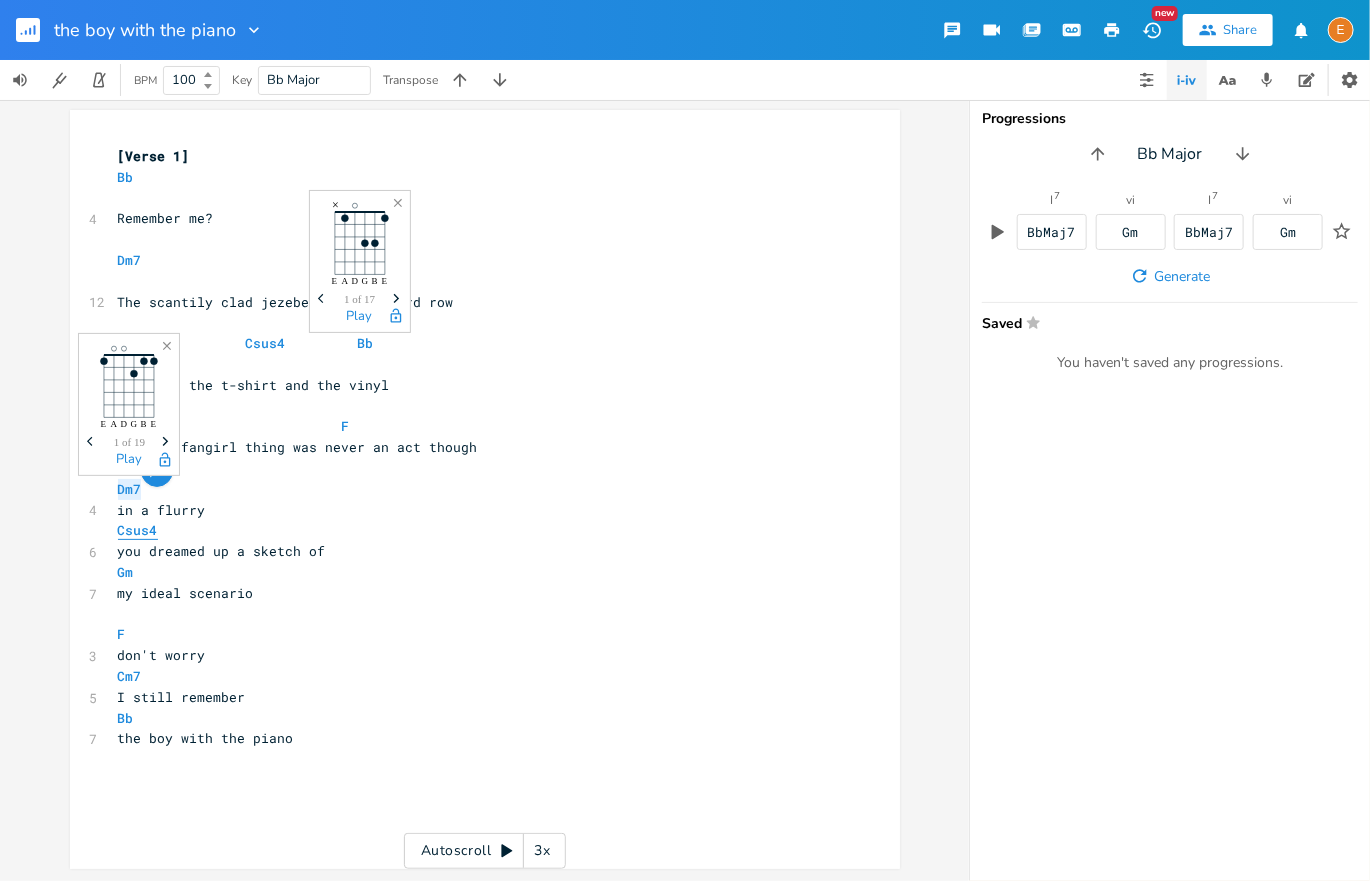 click on "Csus4" at bounding box center [138, 530] 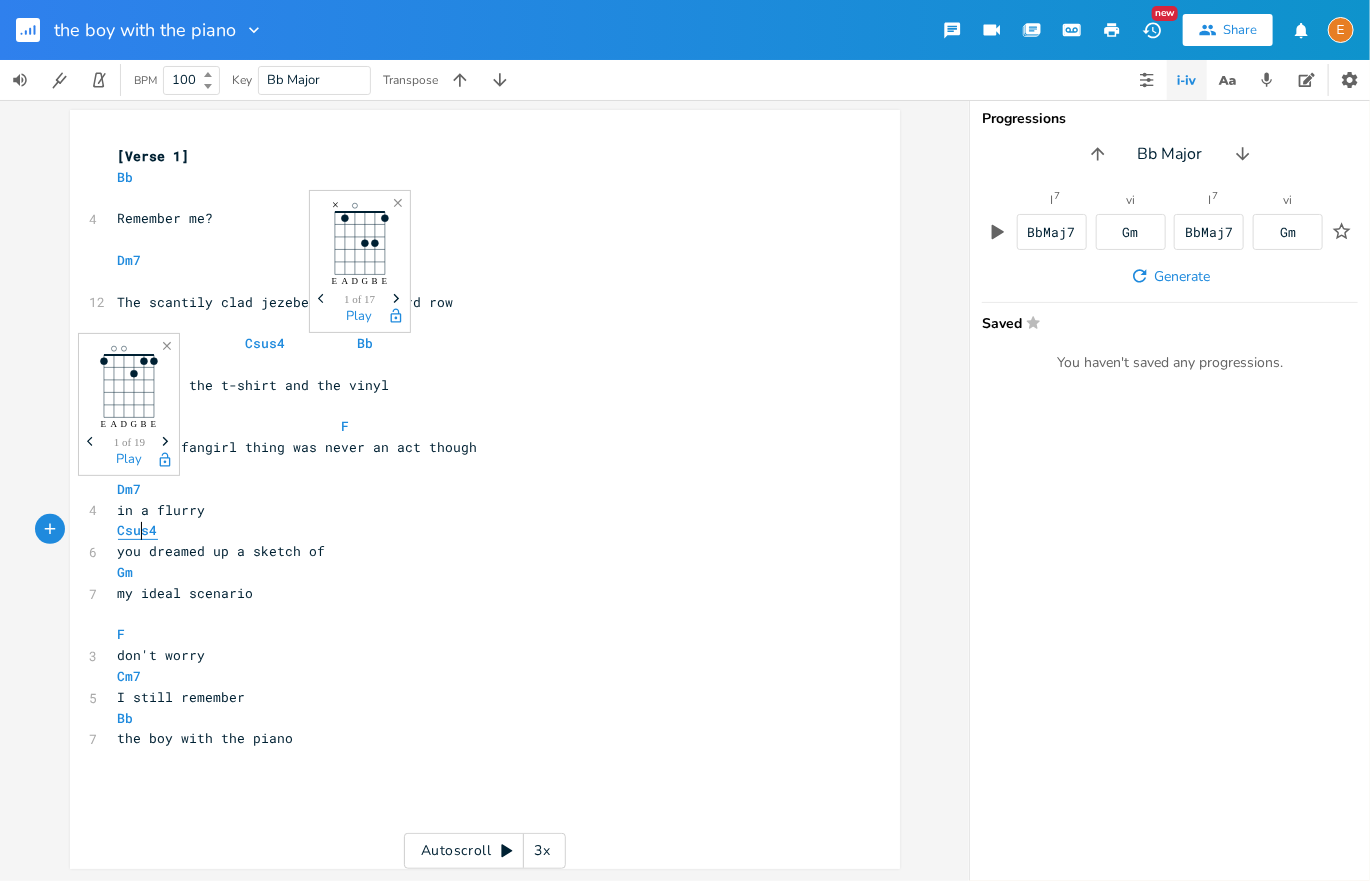 type on "Csus4" 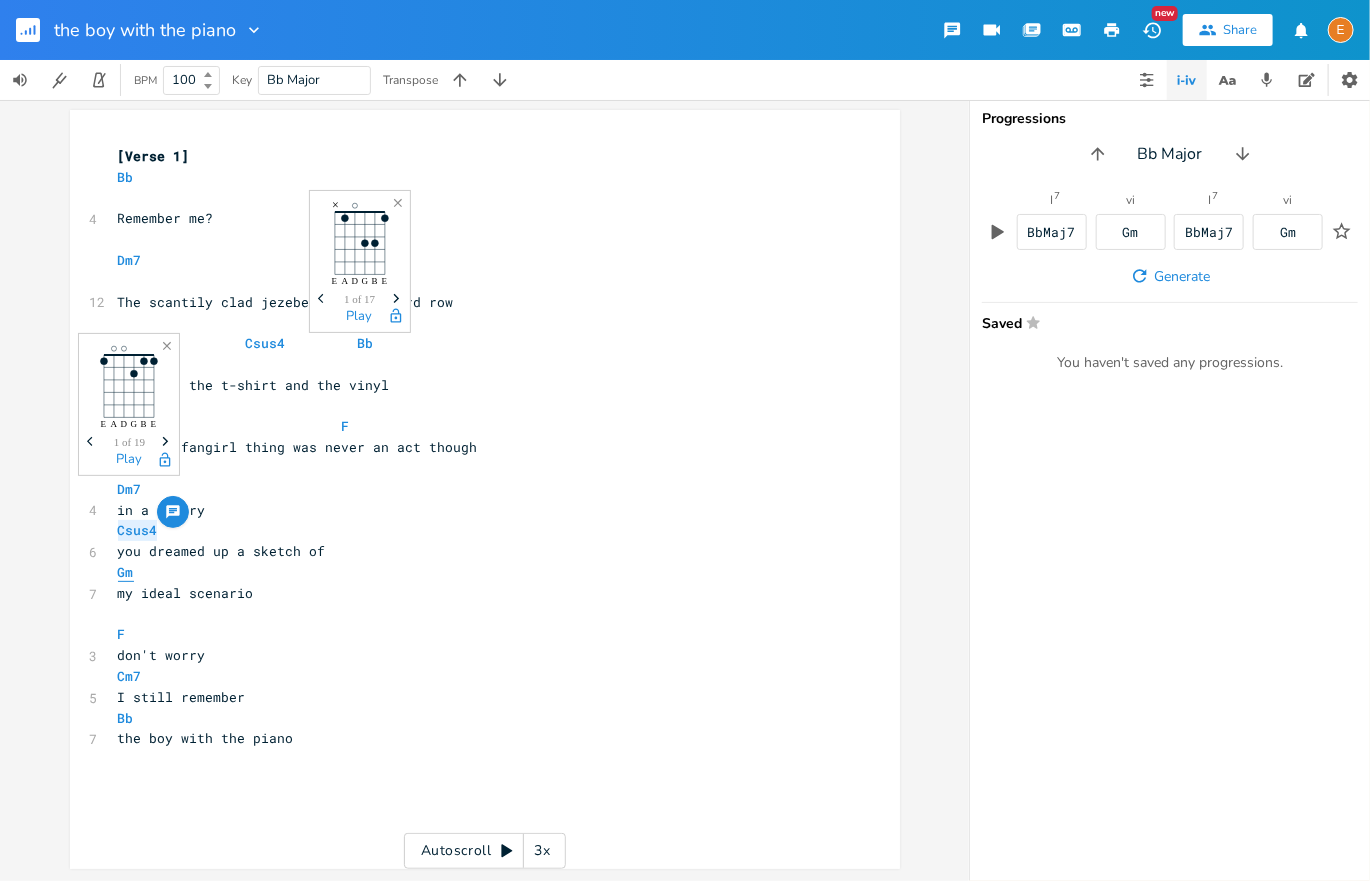 scroll 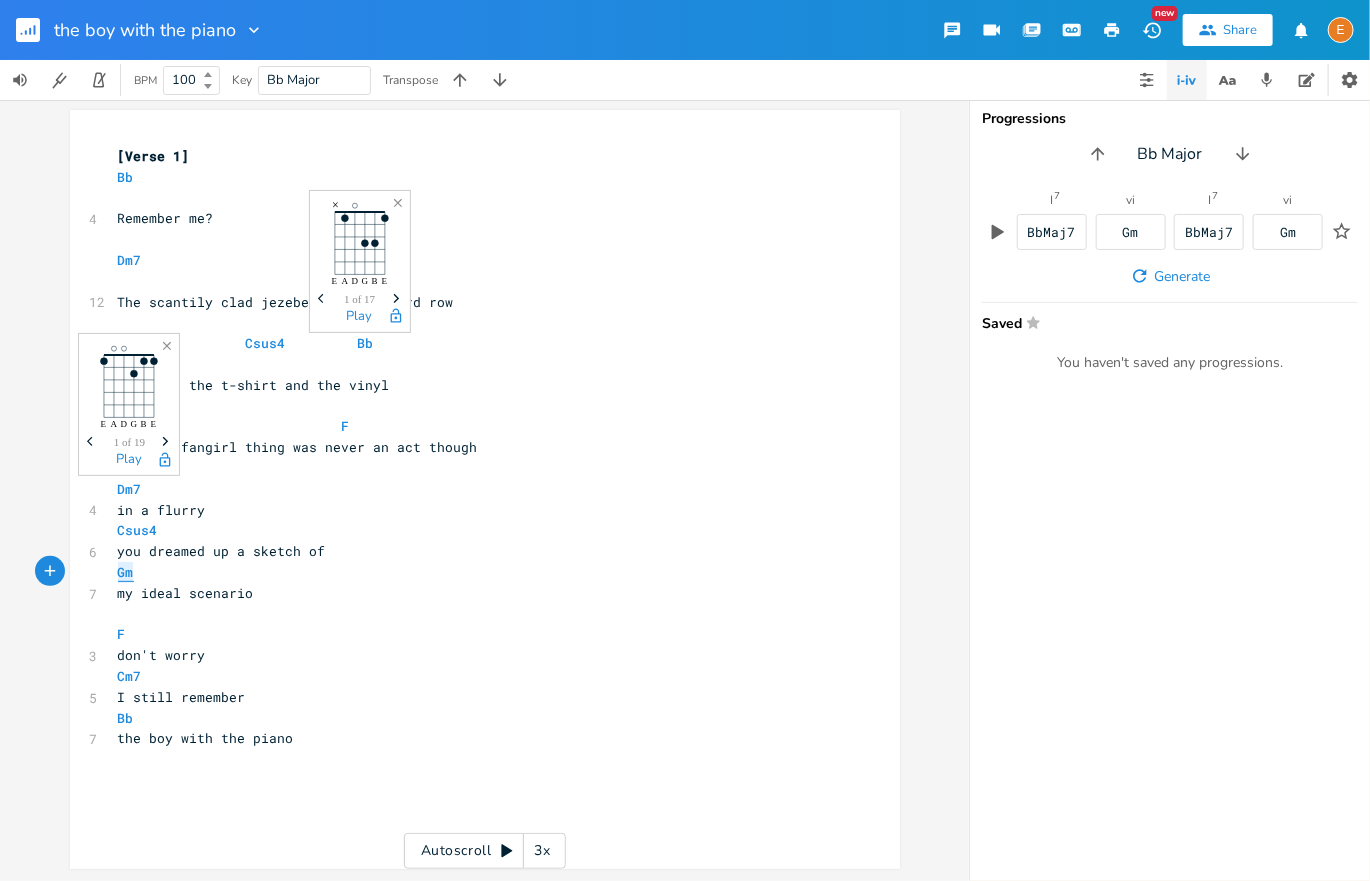 type on "Gm" 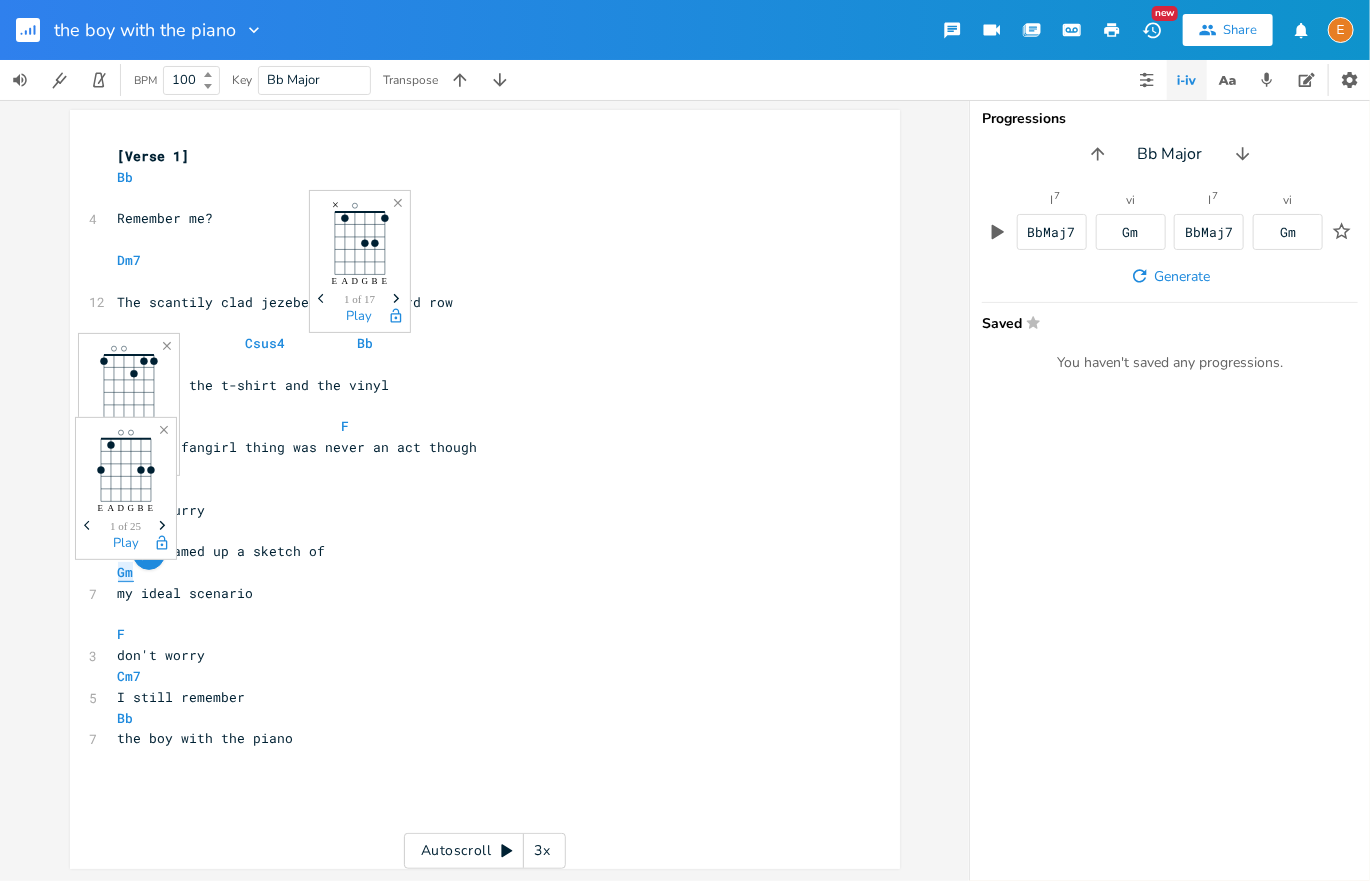 click on "Gm" at bounding box center [126, 572] 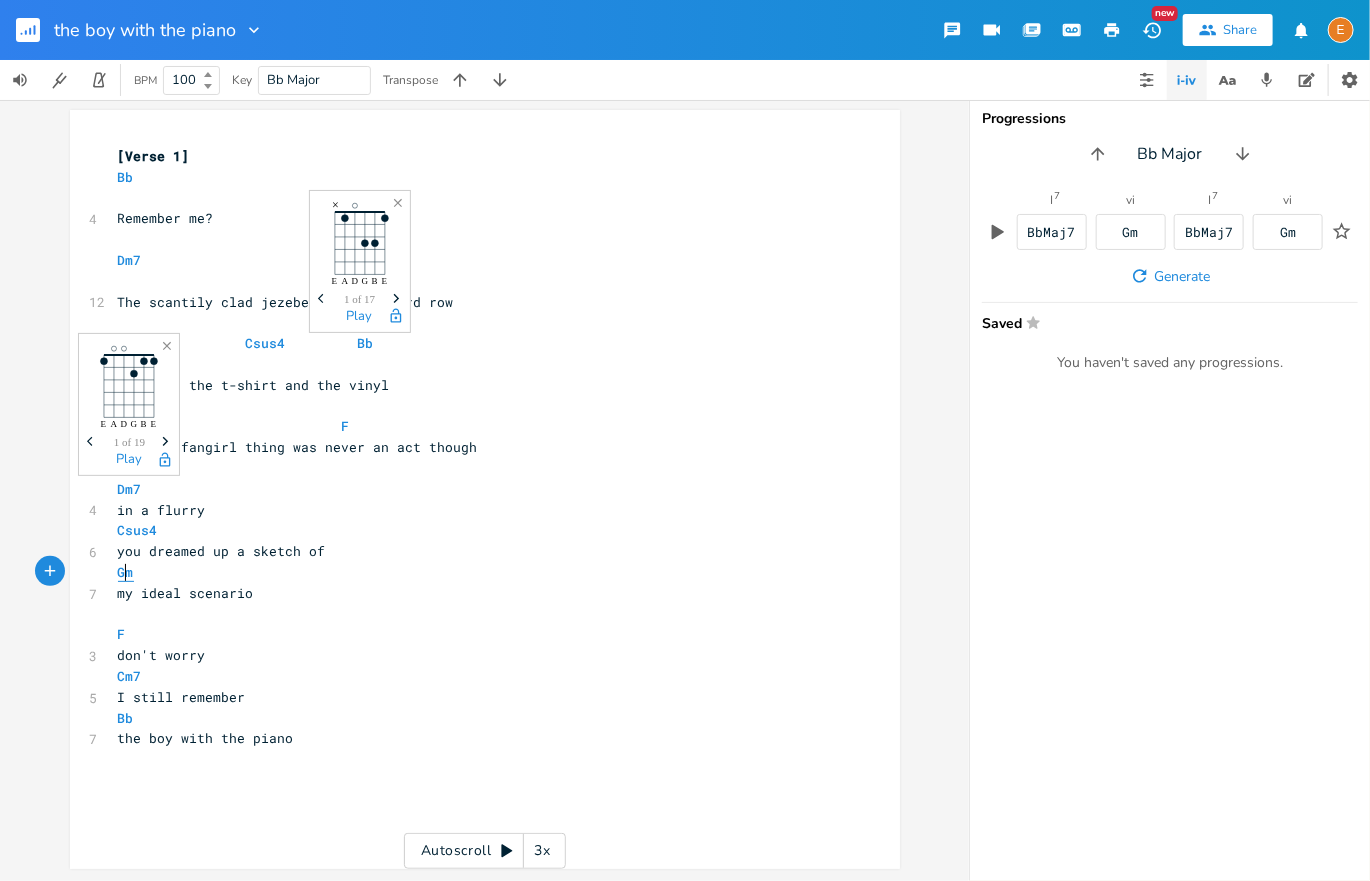 type on "Gm" 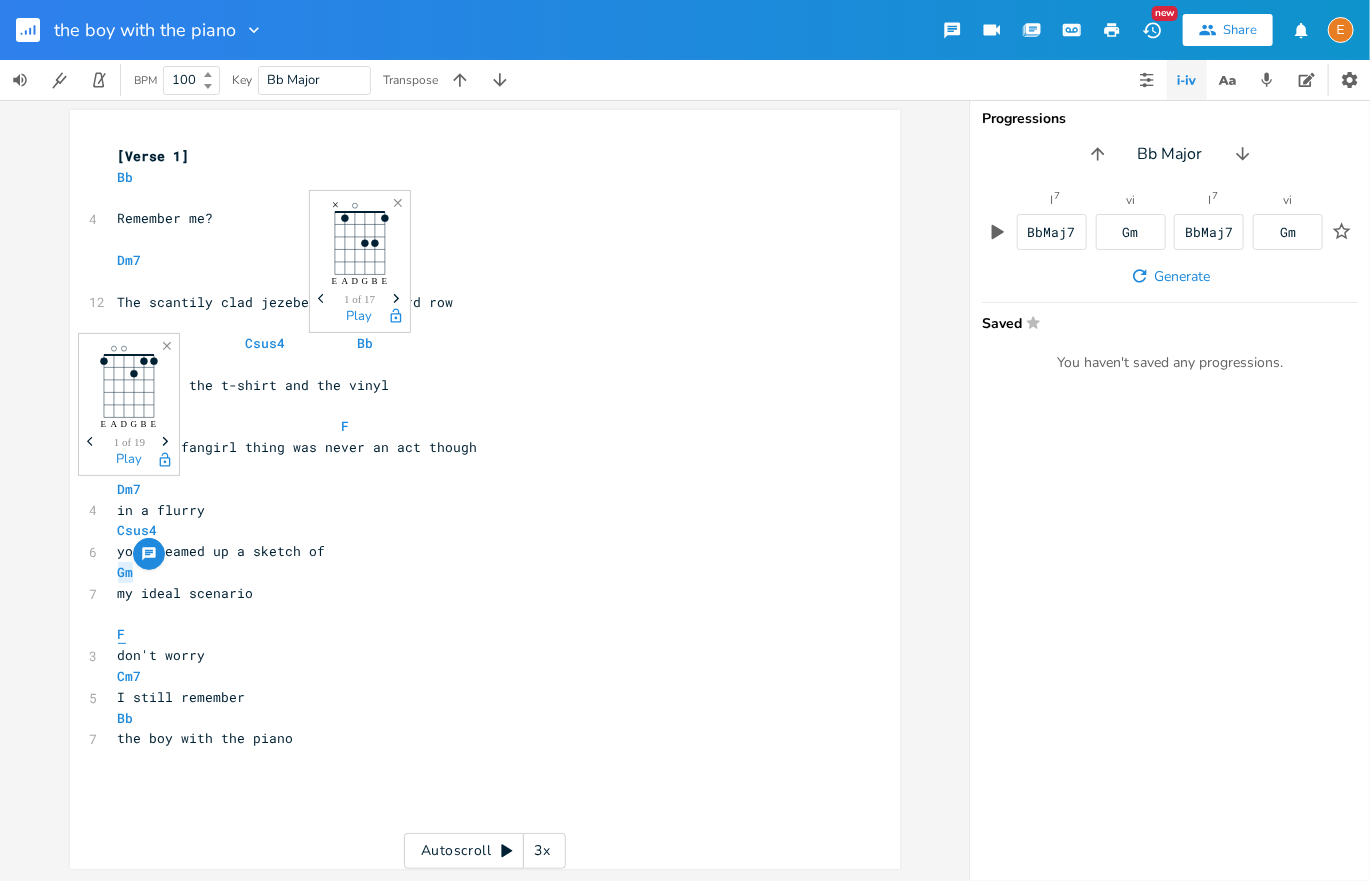 click on "F" at bounding box center (122, 634) 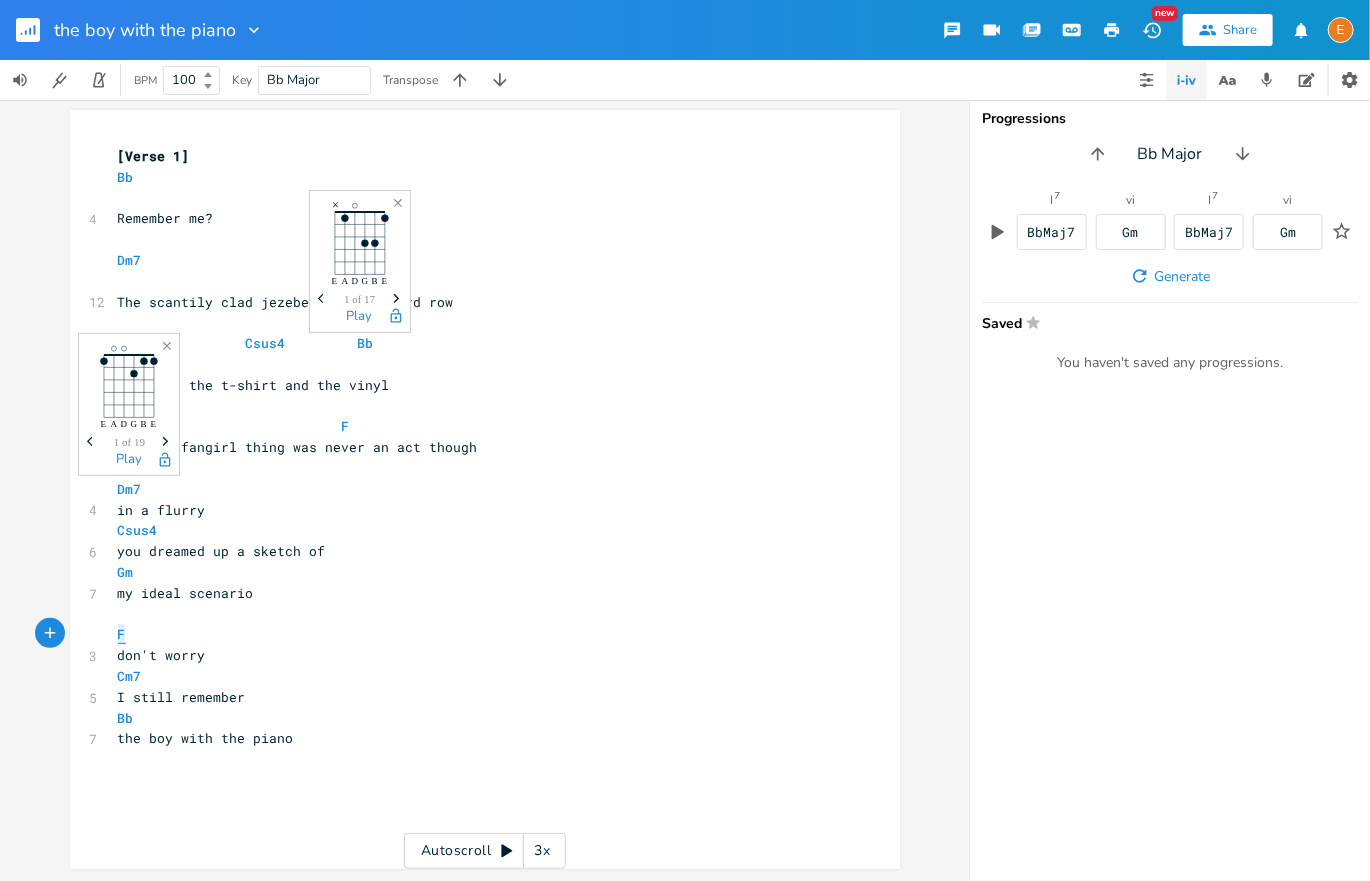 click on "F" at bounding box center [122, 634] 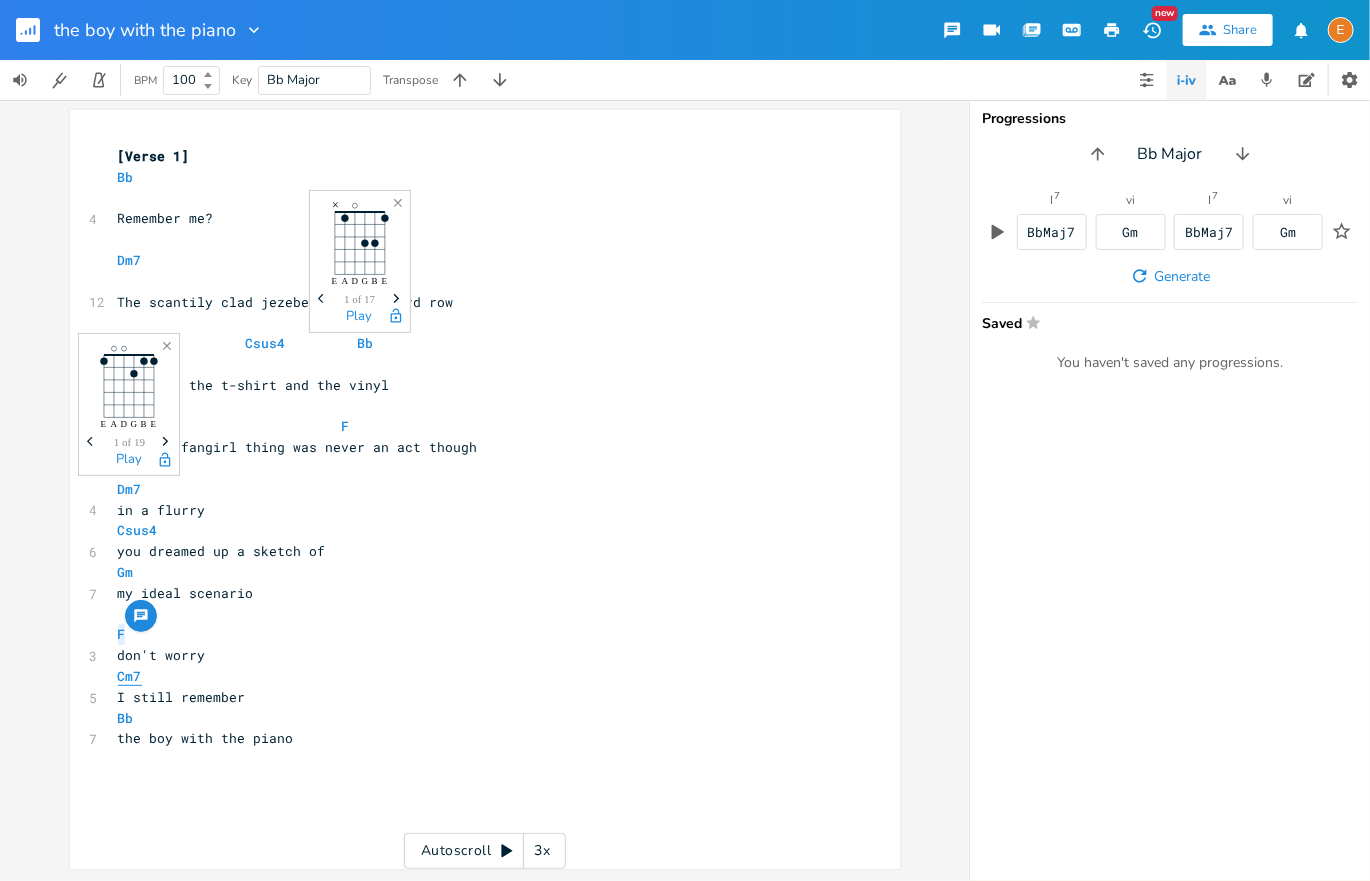 click on "Cm7" at bounding box center (130, 676) 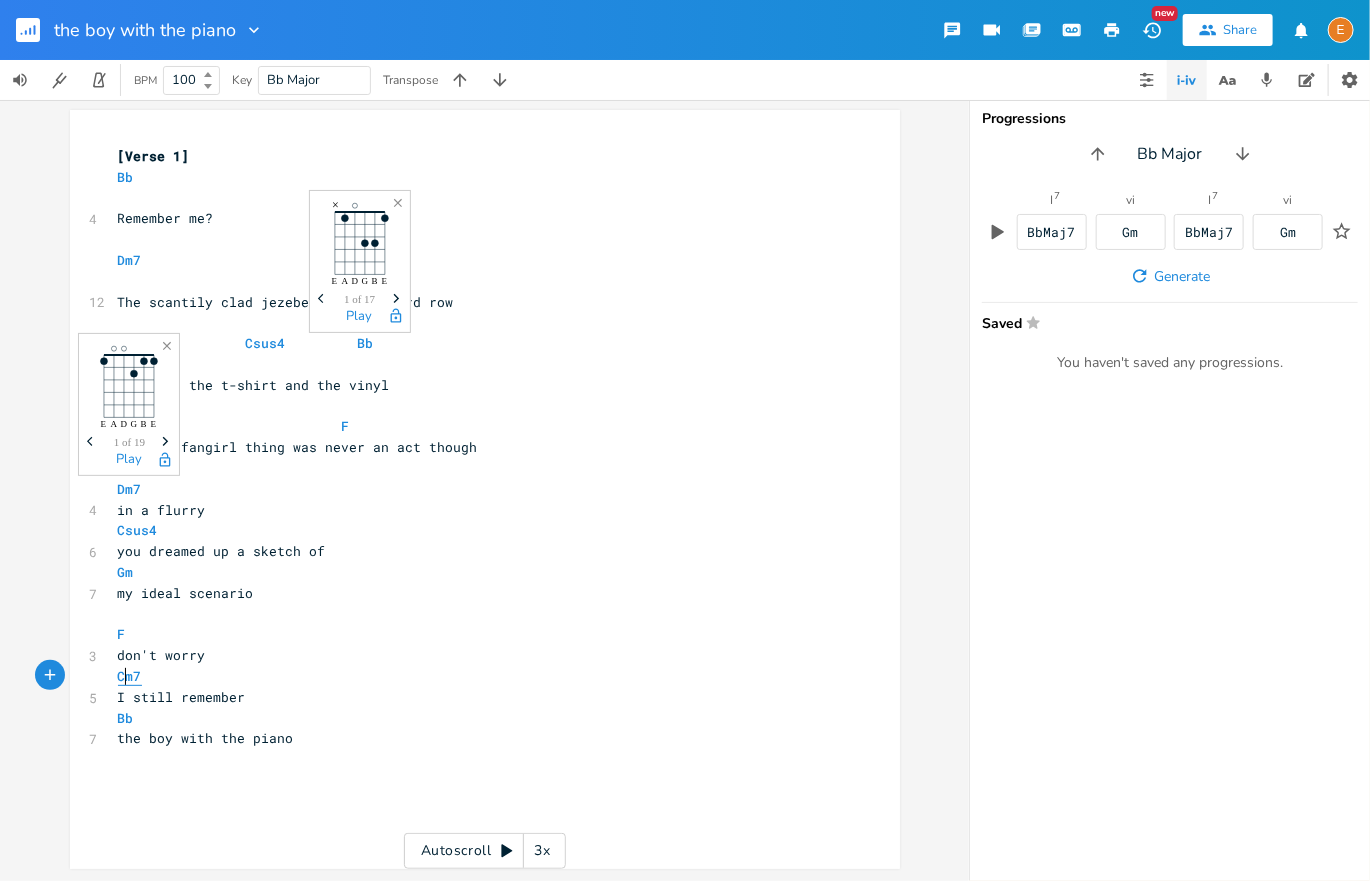type on "Cm7" 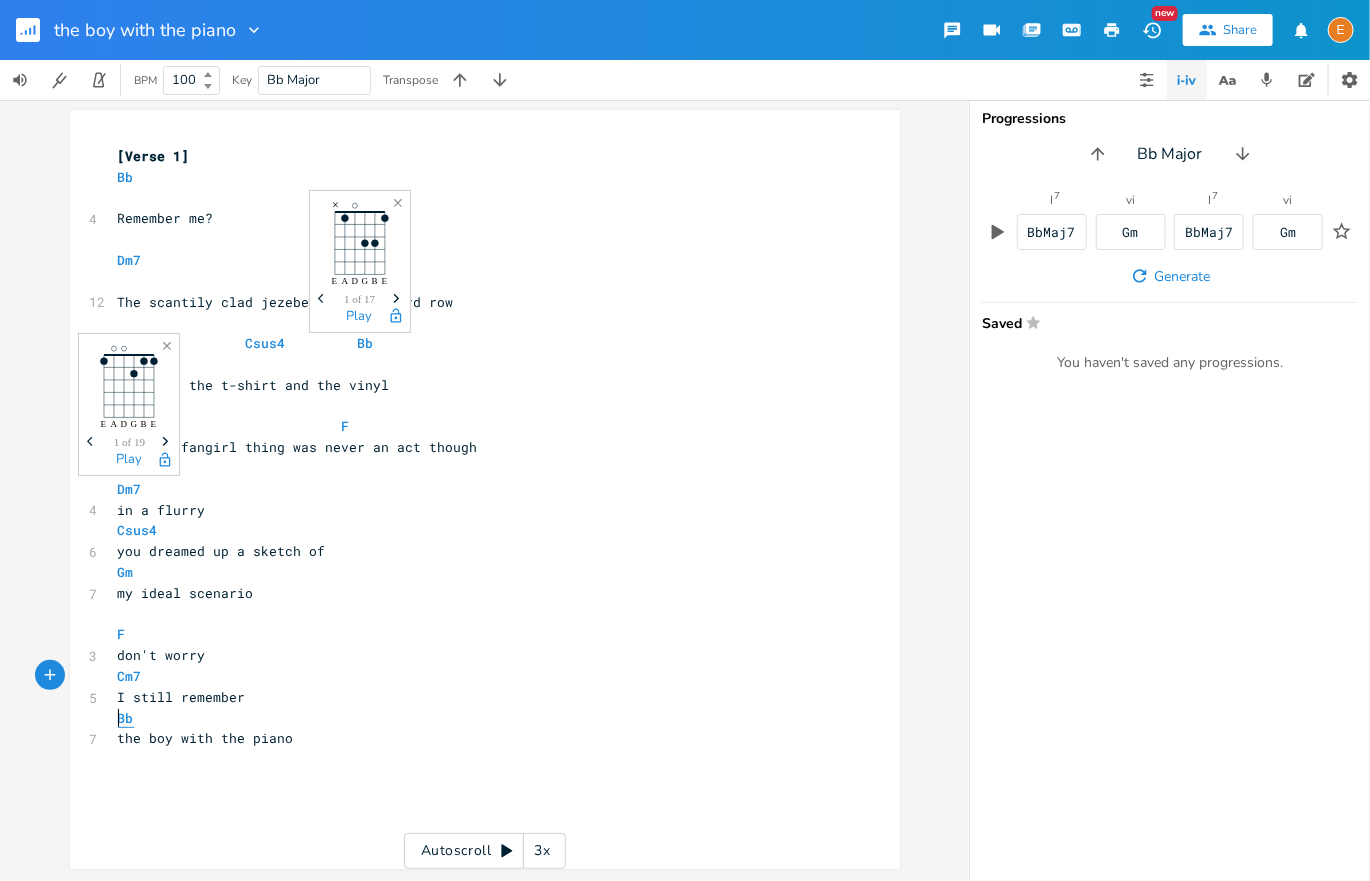 click on "Bb" at bounding box center (126, 718) 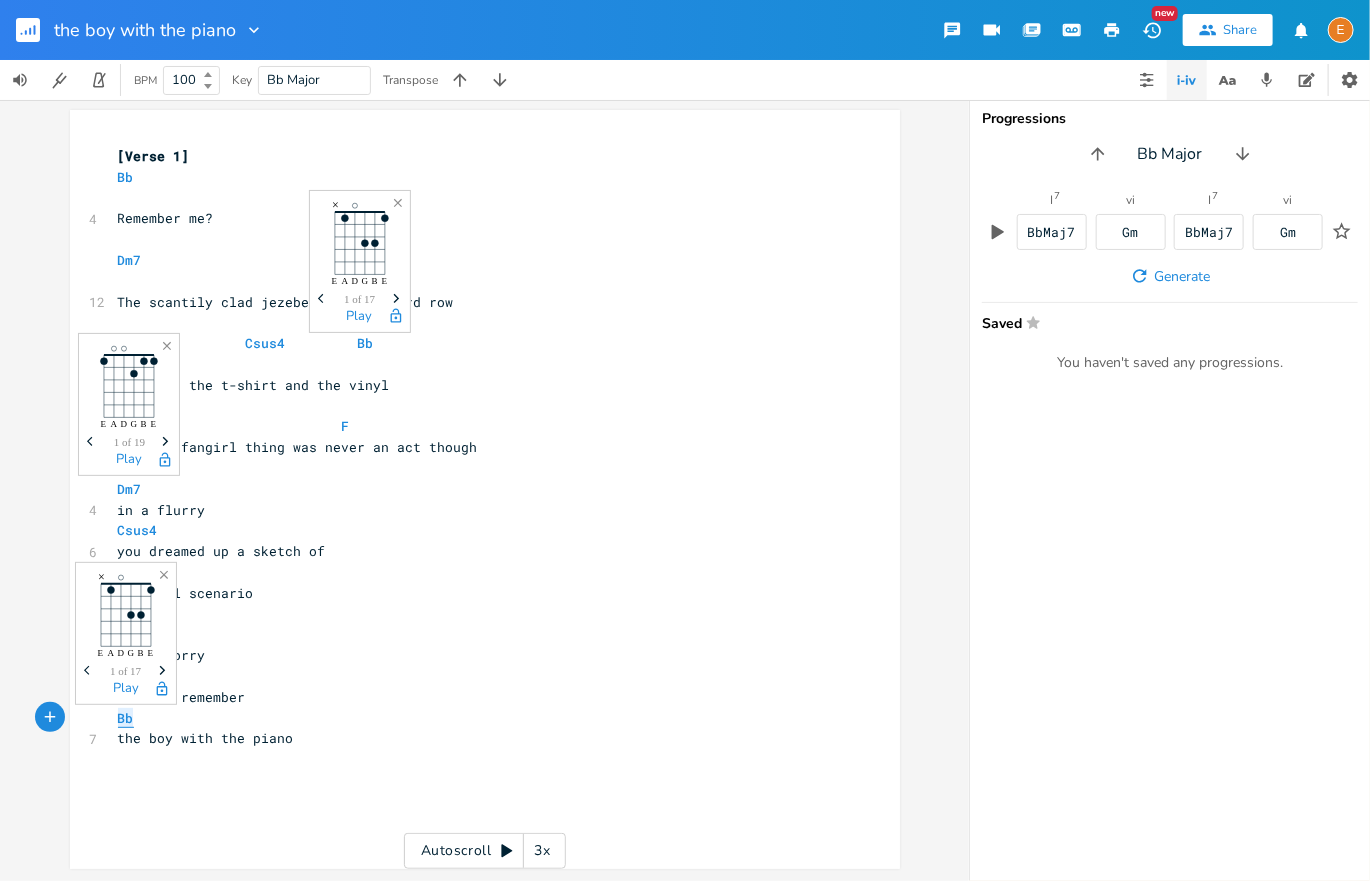 click on "Bb" at bounding box center [126, 718] 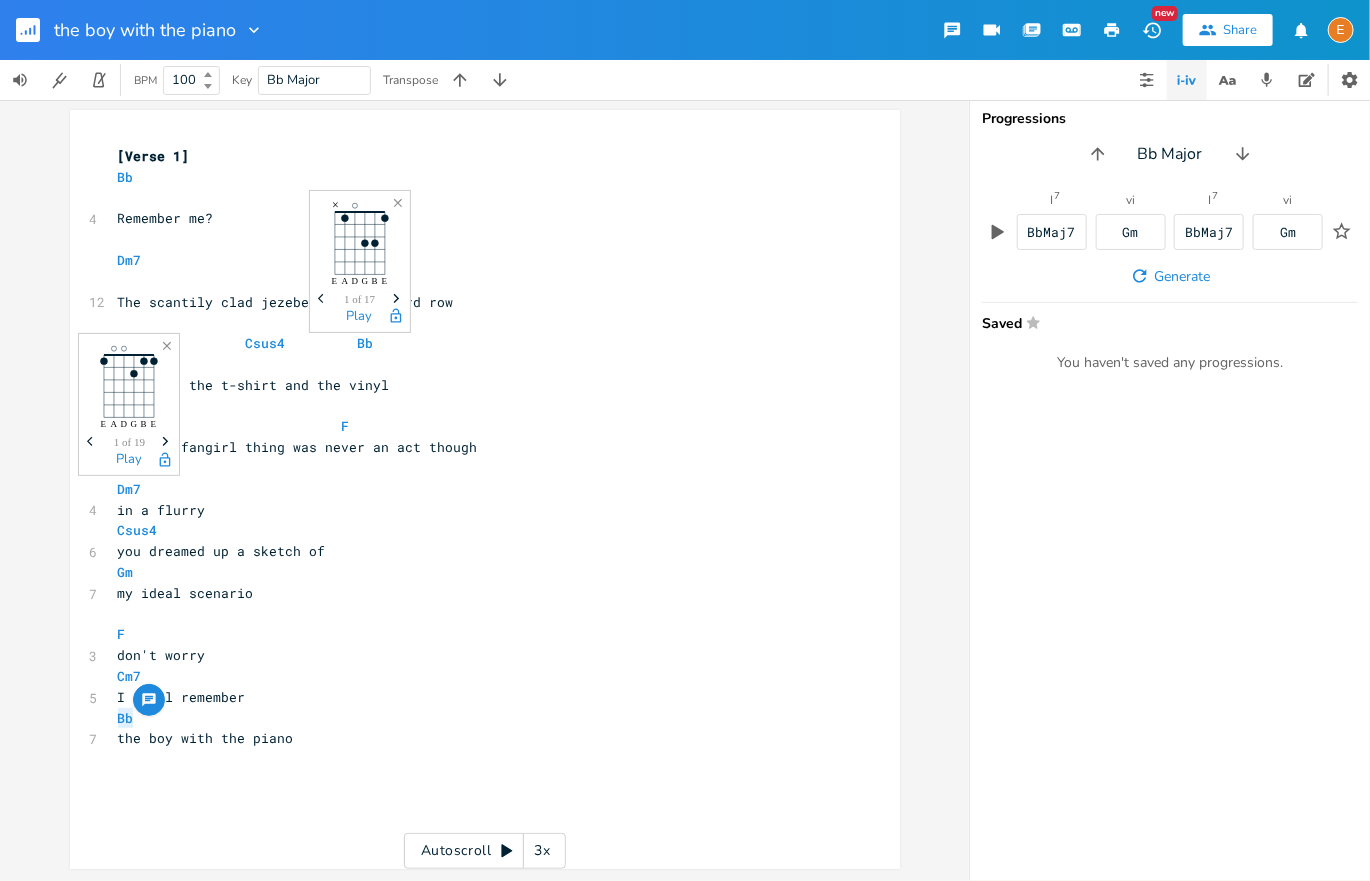 click on "but the fangirl thing was never an act though" at bounding box center (298, 447) 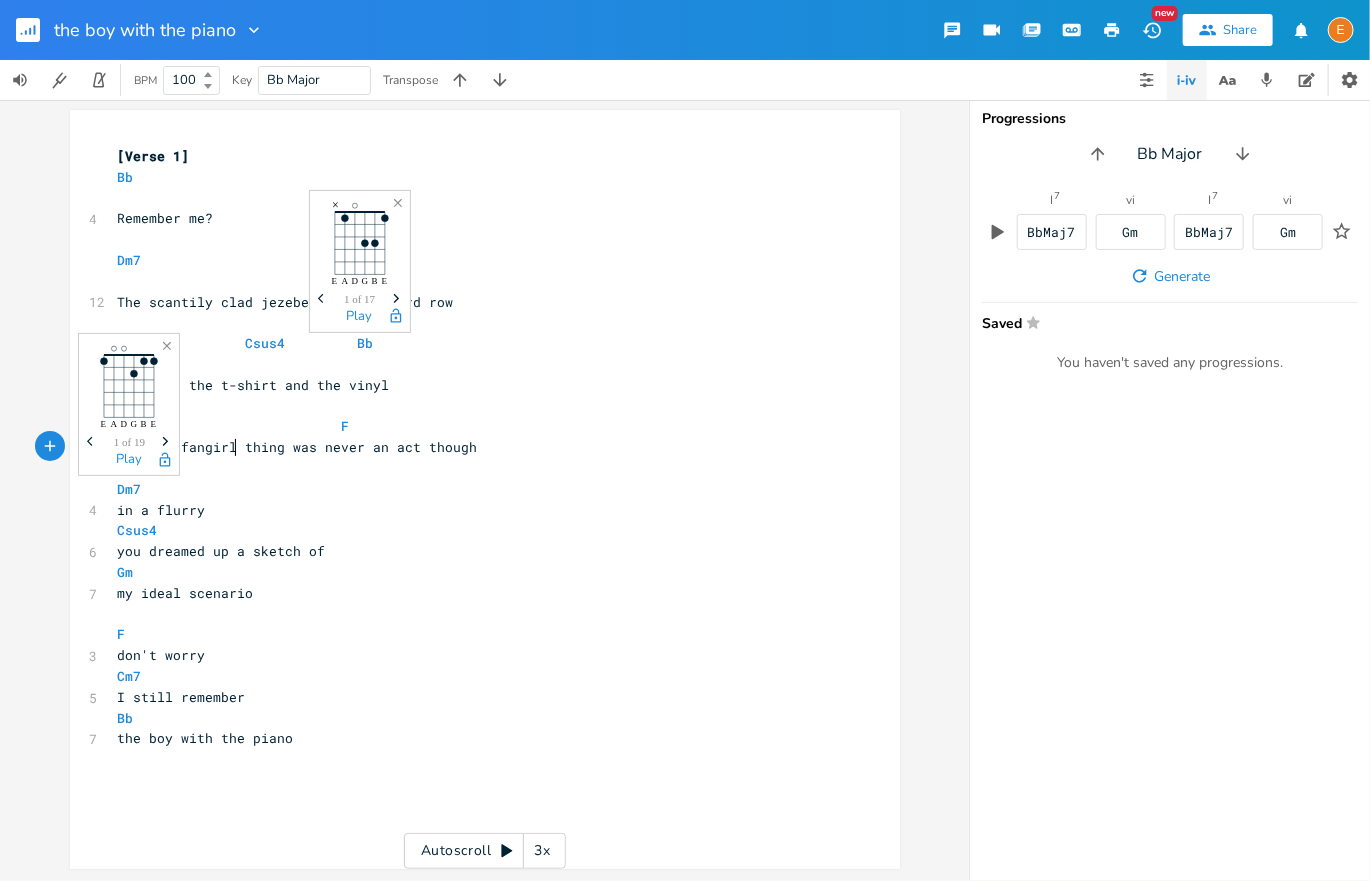 click on "in a flurry" at bounding box center [475, 510] 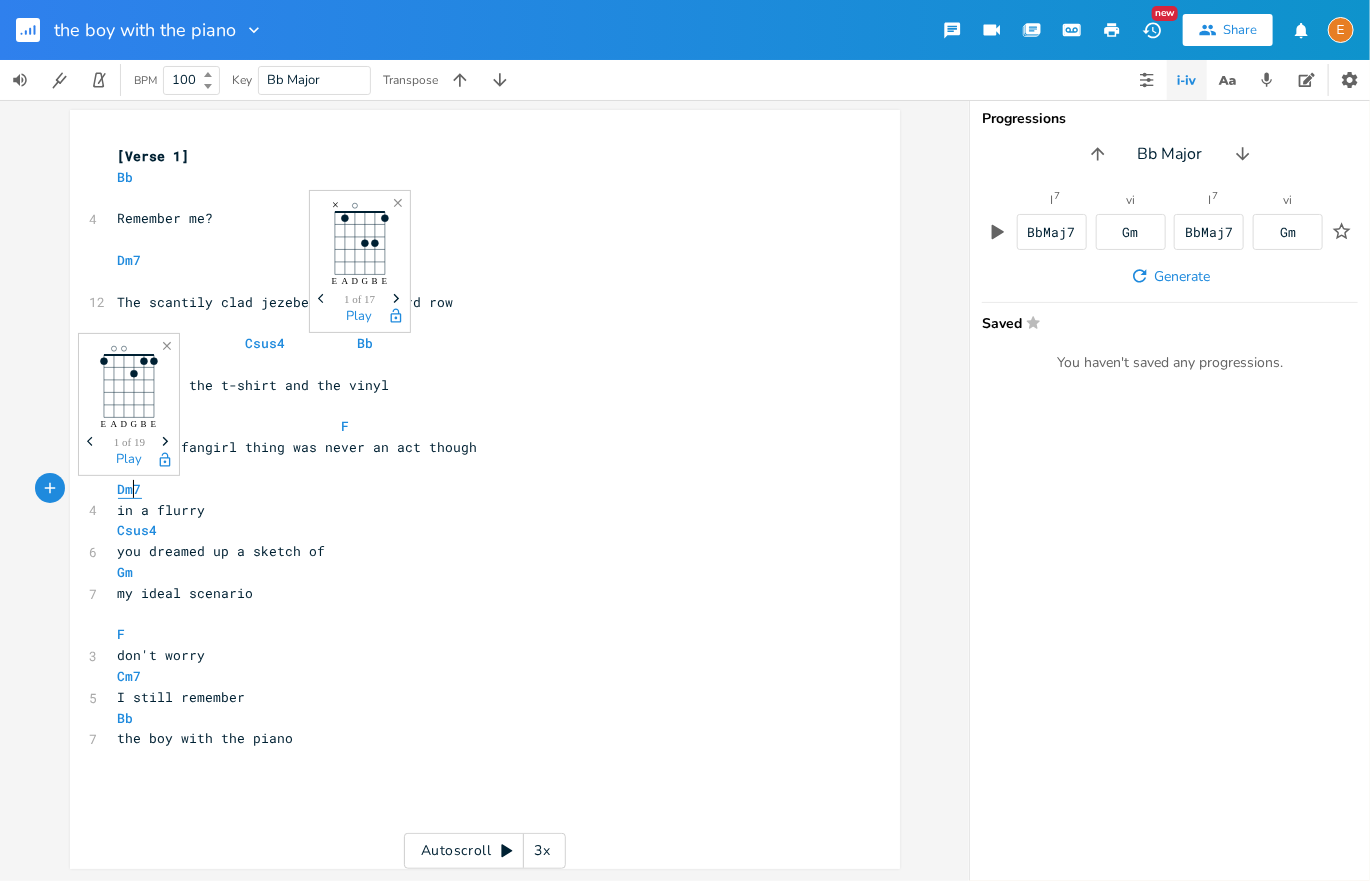 click on "Dm7" at bounding box center [130, 489] 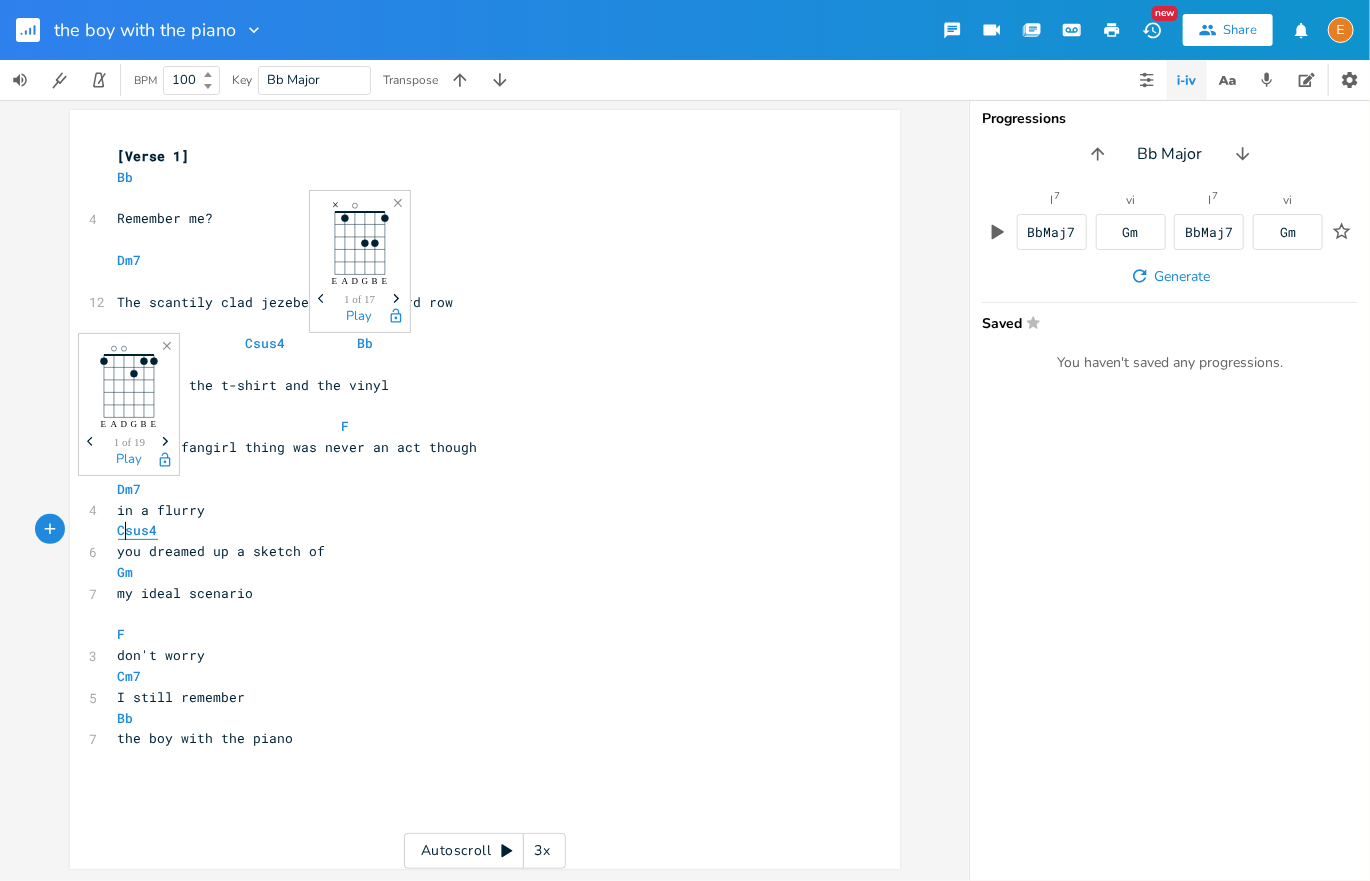 click on "Csus4" at bounding box center (138, 530) 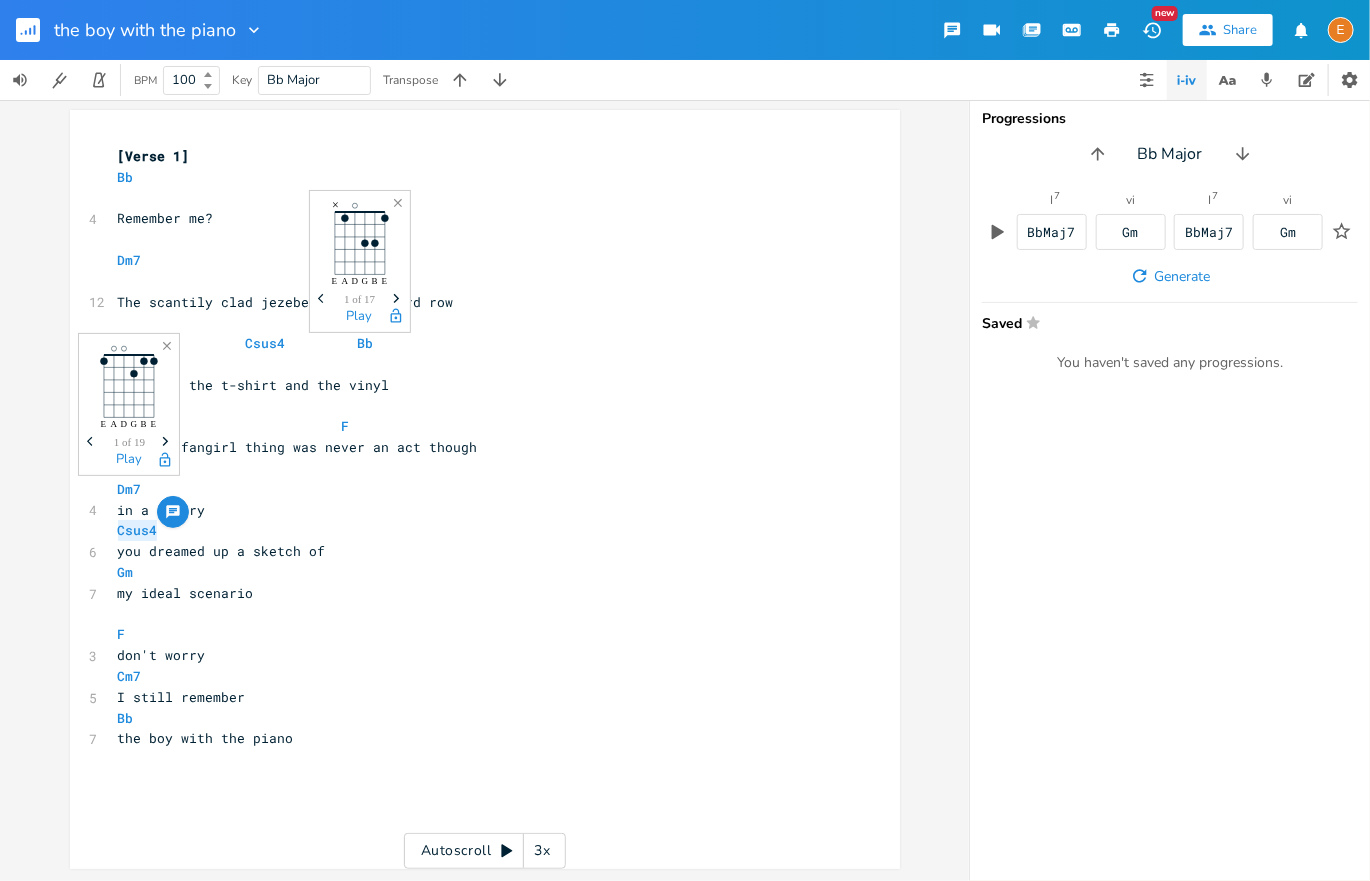 click at bounding box center [129, 479] 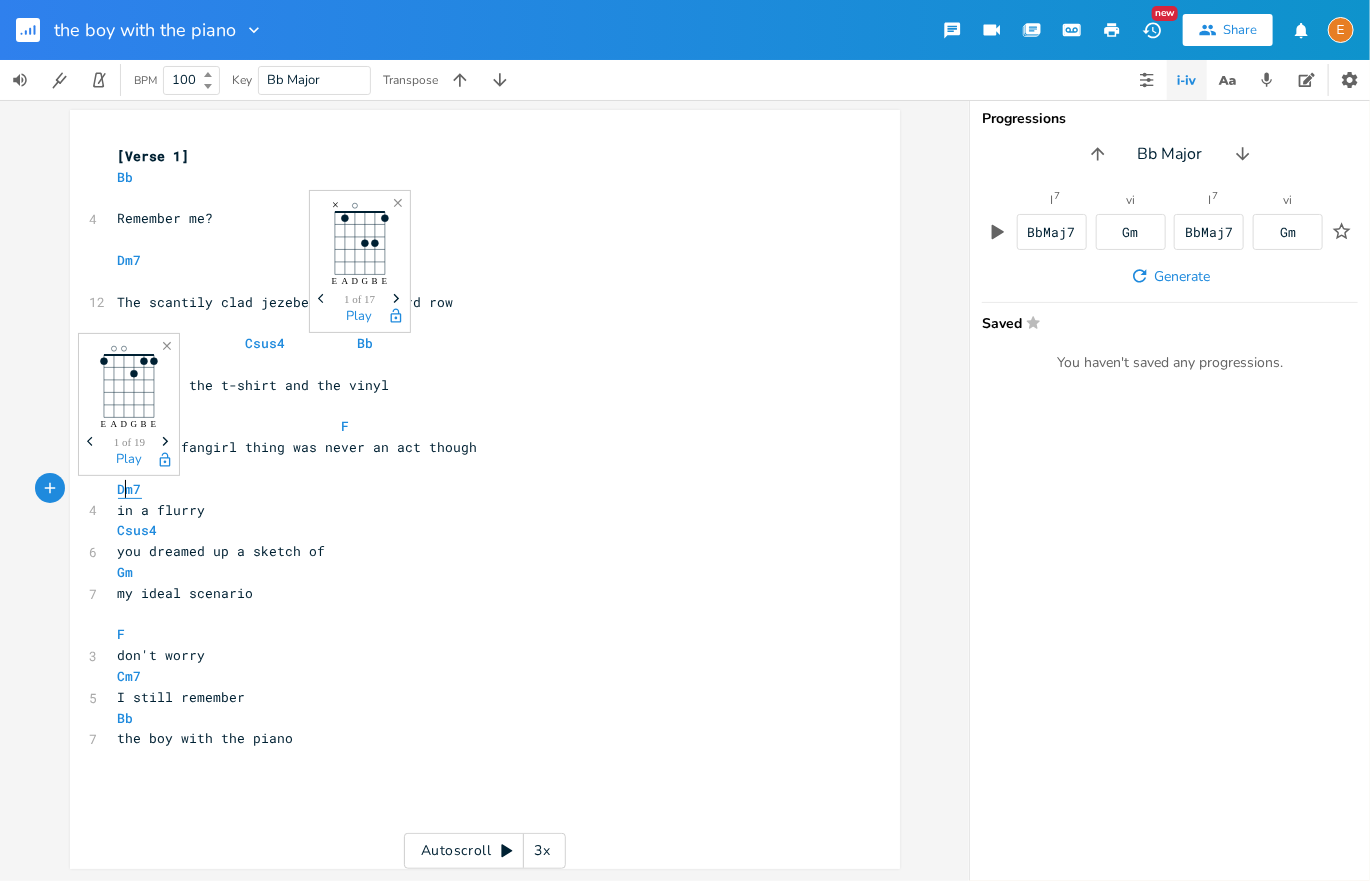 click on "Dm7" at bounding box center (130, 489) 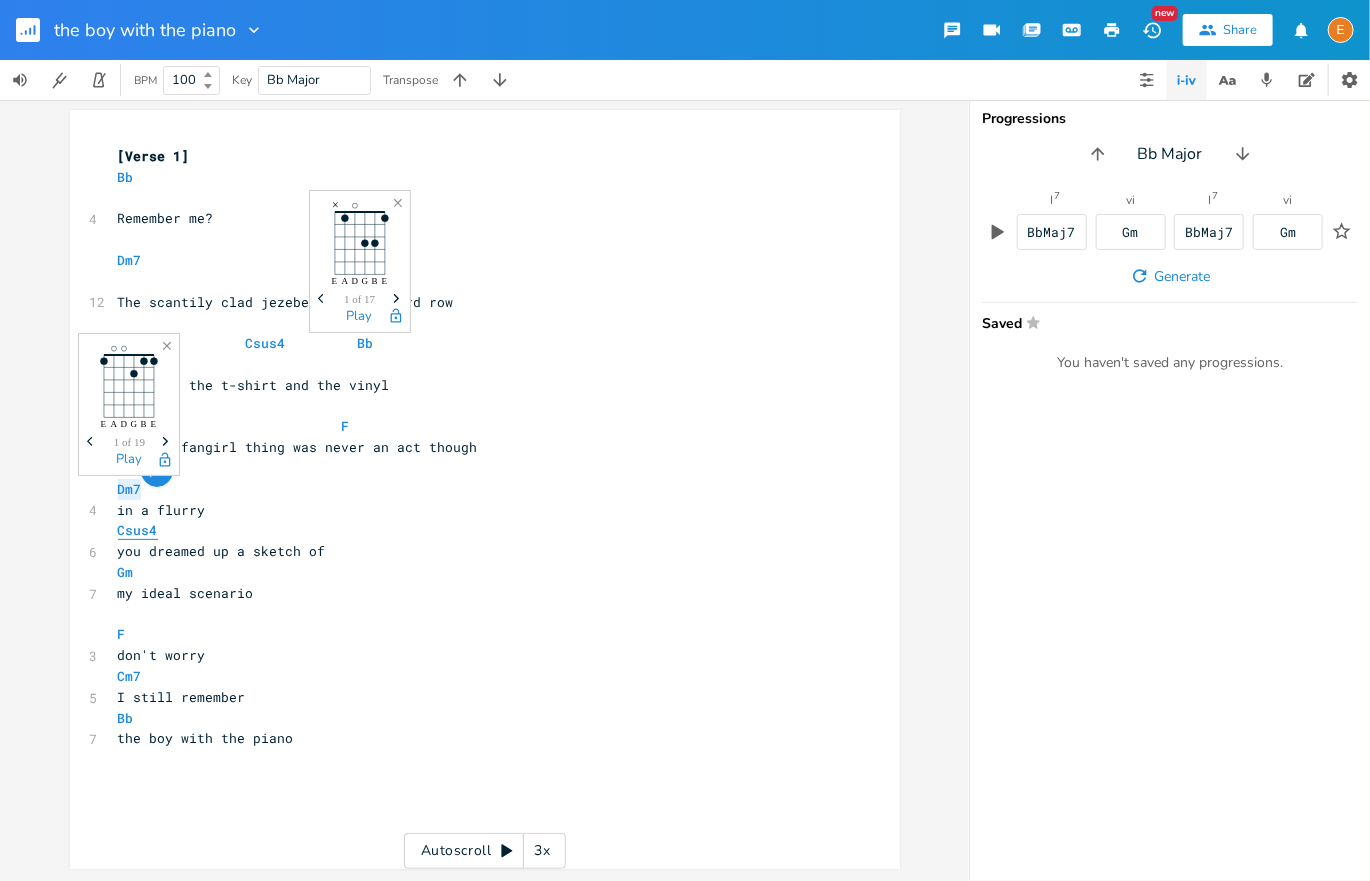 click on "Csus4" at bounding box center [138, 530] 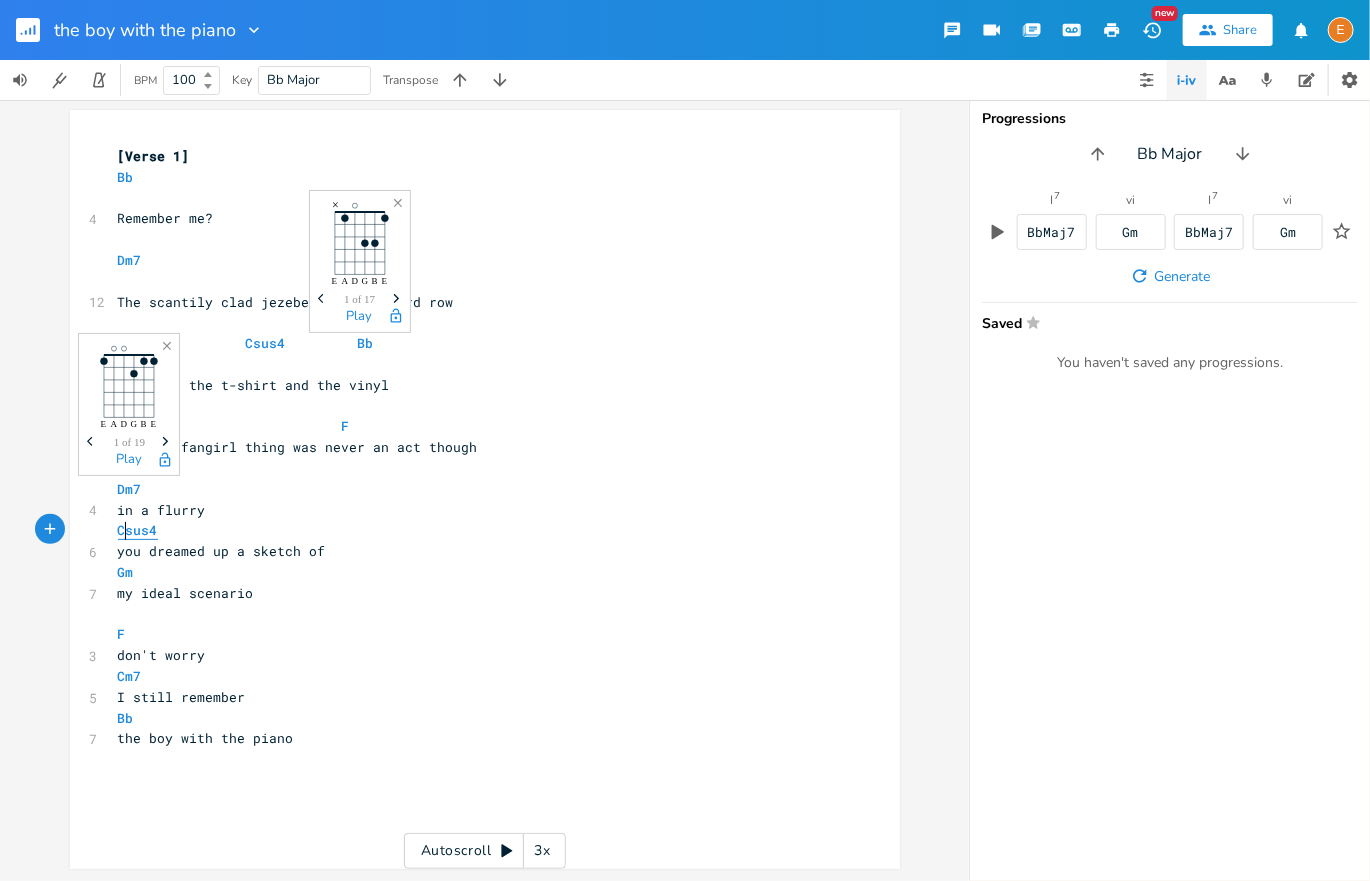 type on "Csus4" 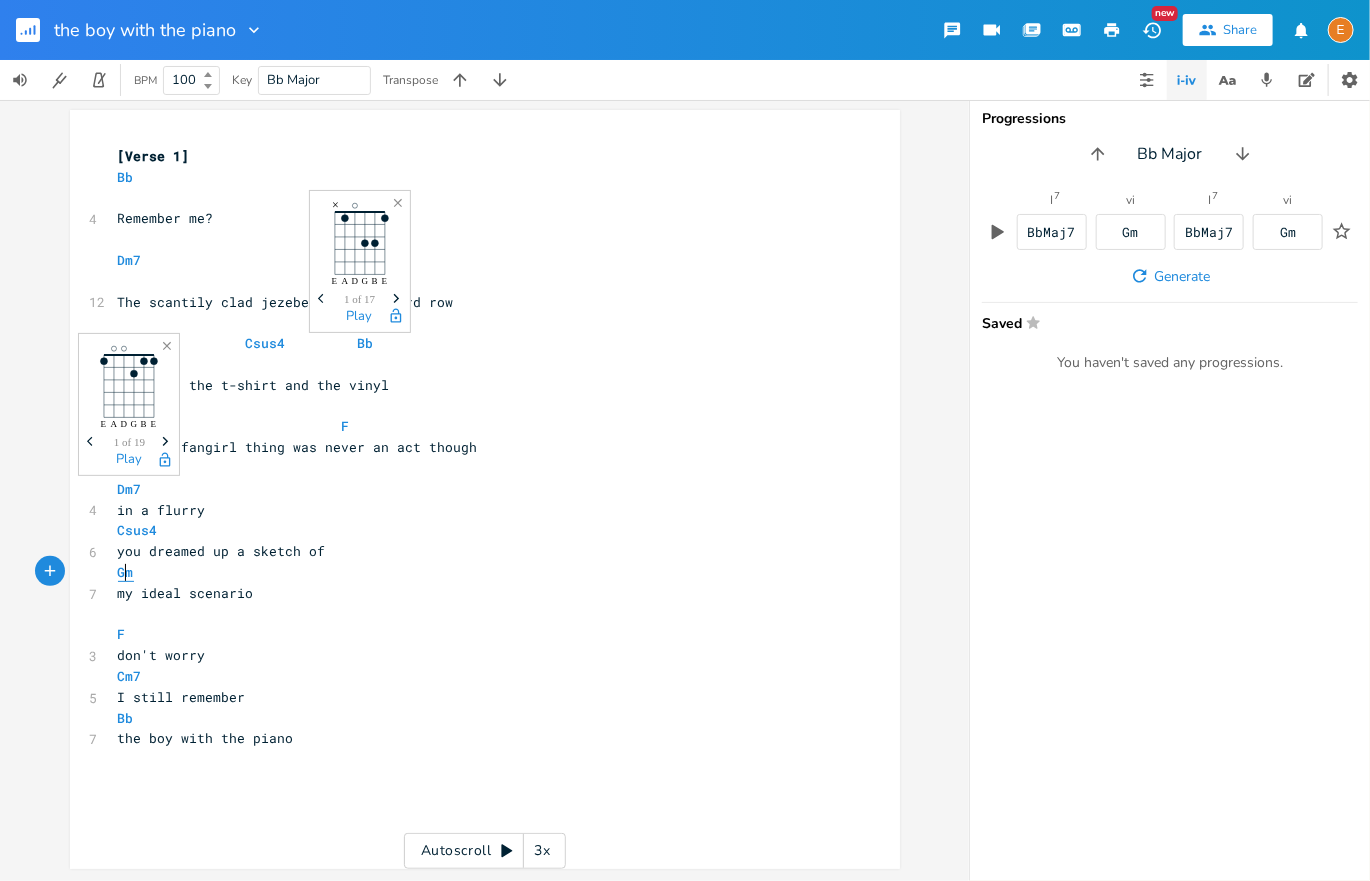 click on "Gm" at bounding box center (126, 572) 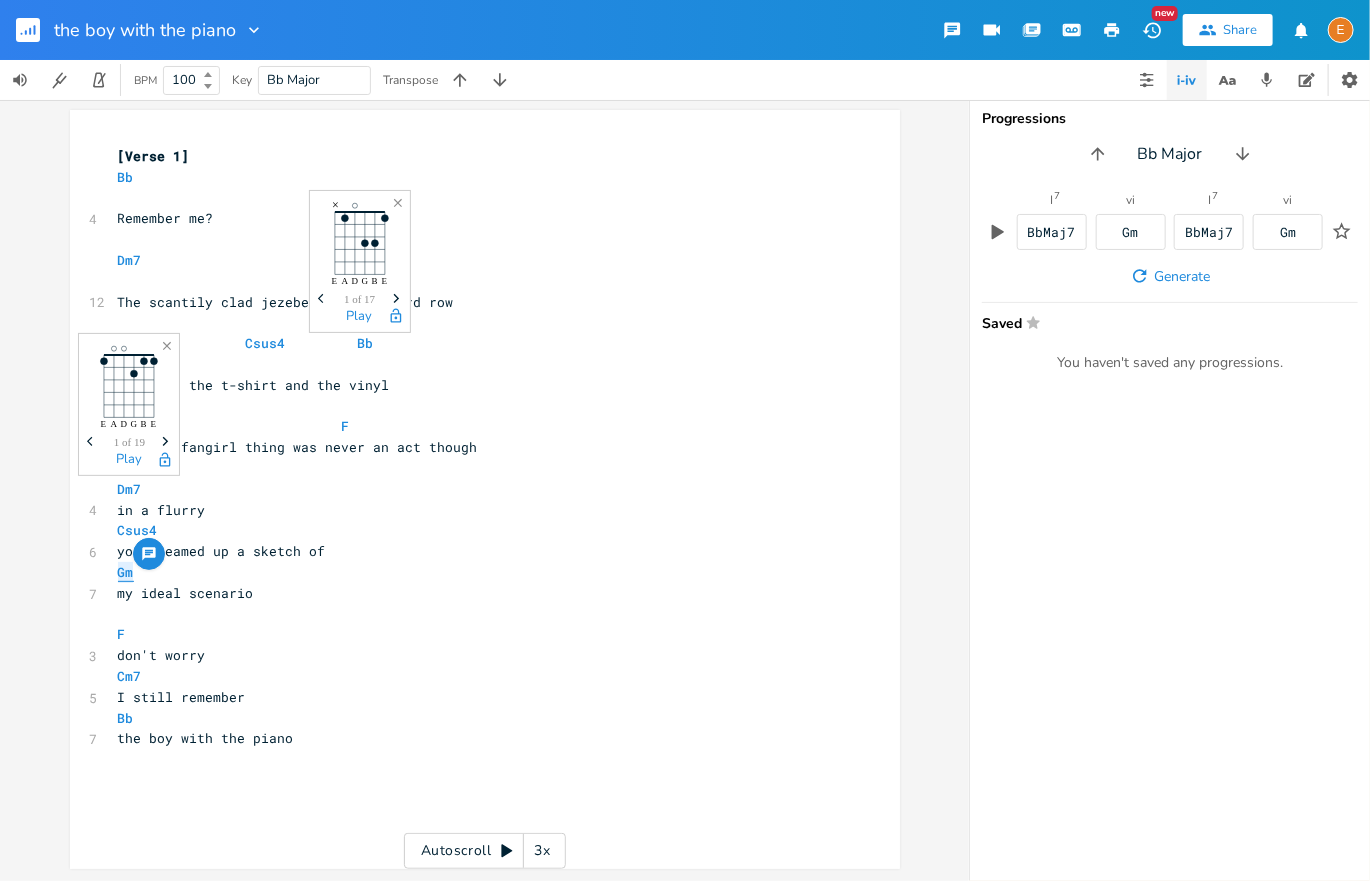 click on "Gm" at bounding box center [126, 572] 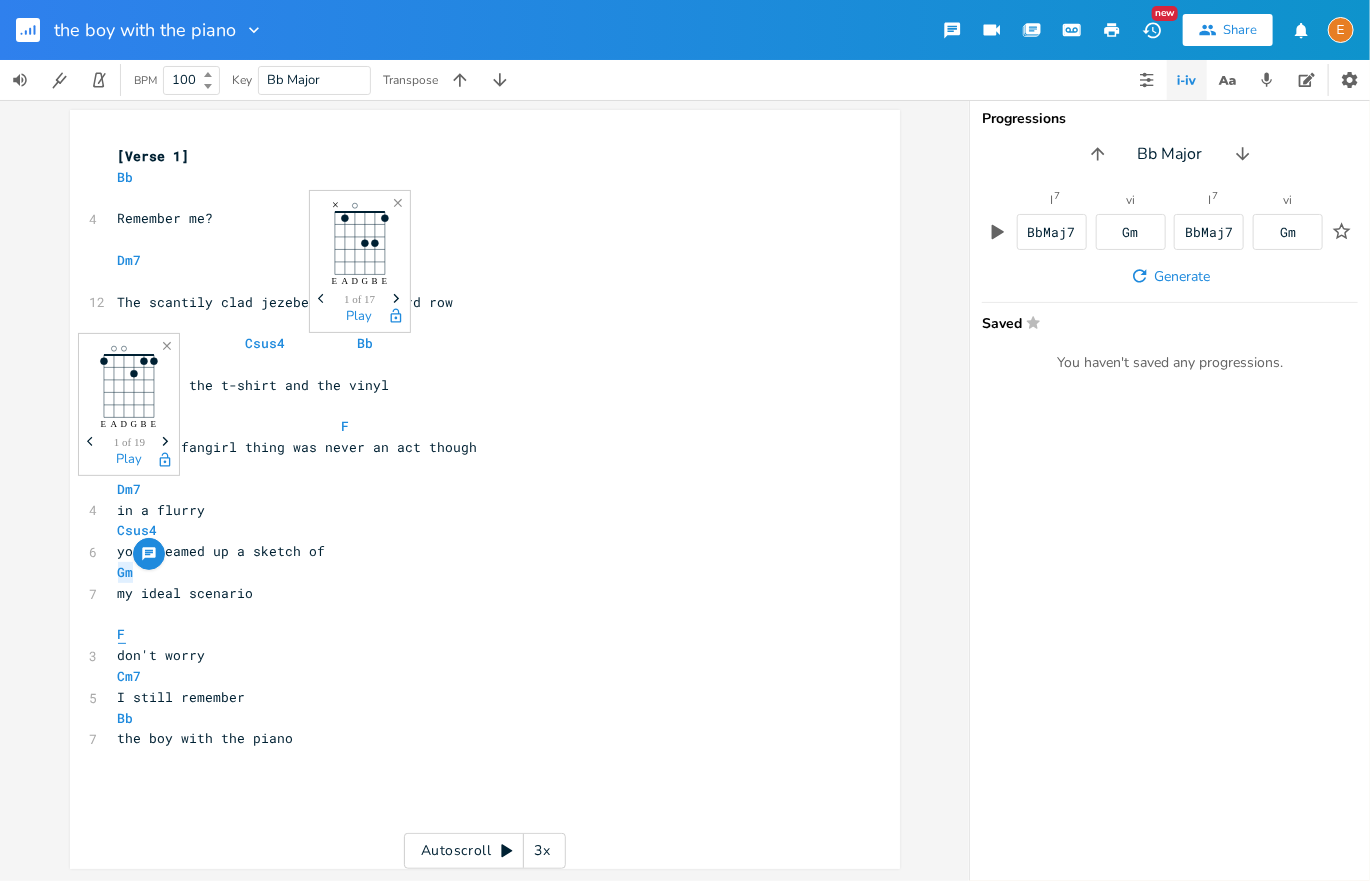 click on "F" at bounding box center (122, 634) 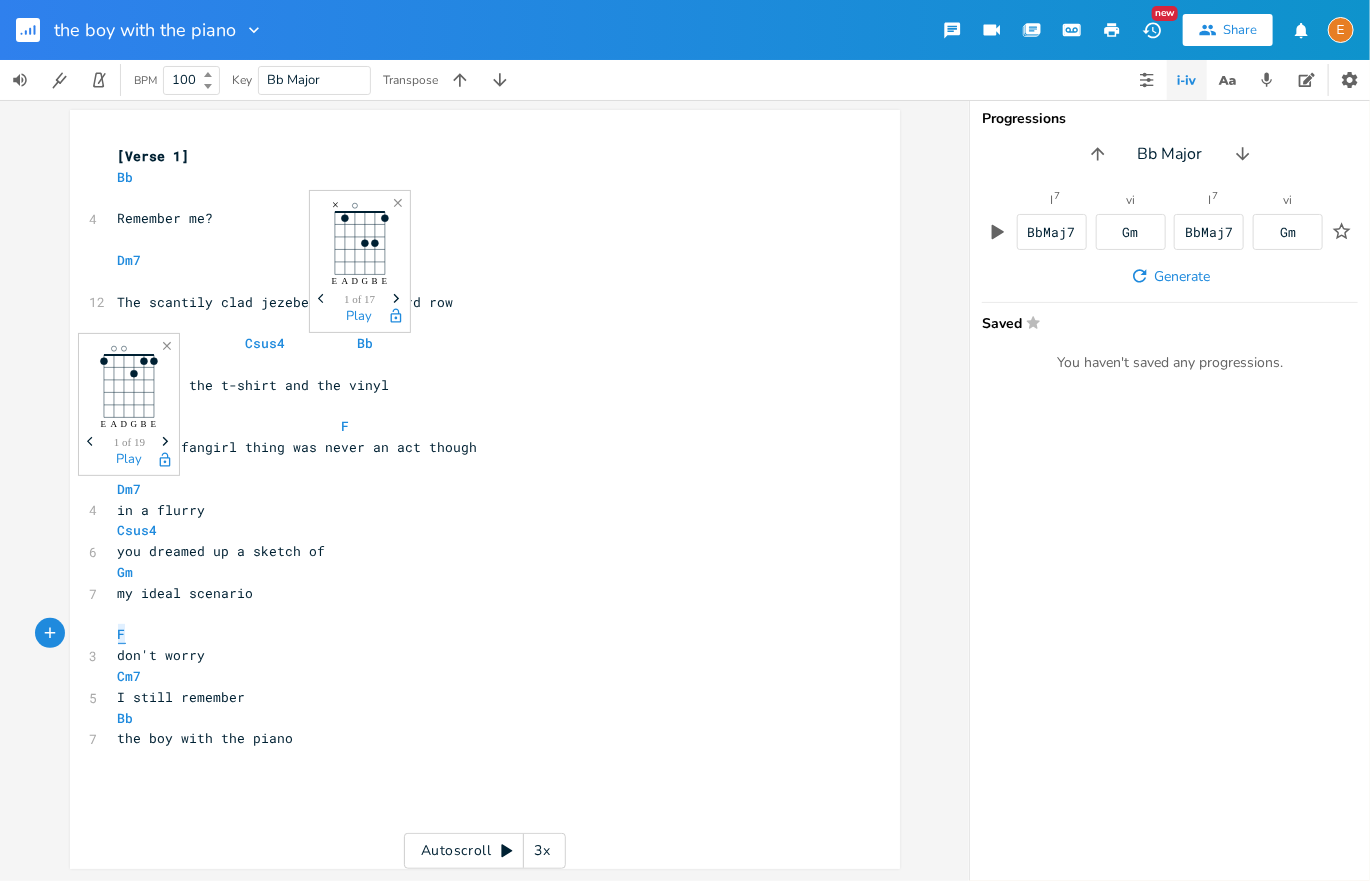 click on "F" at bounding box center [122, 634] 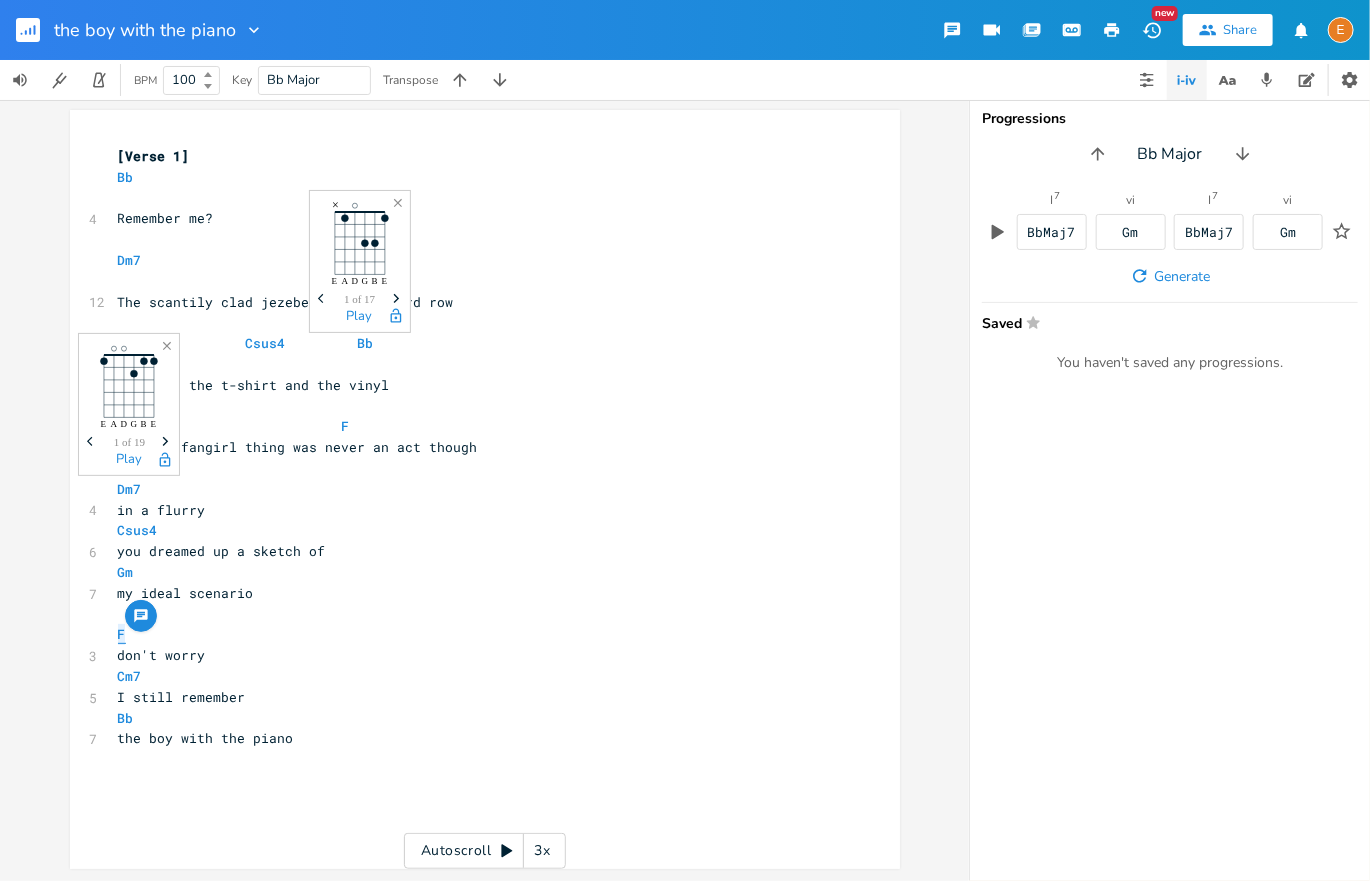 click on "F" at bounding box center (122, 634) 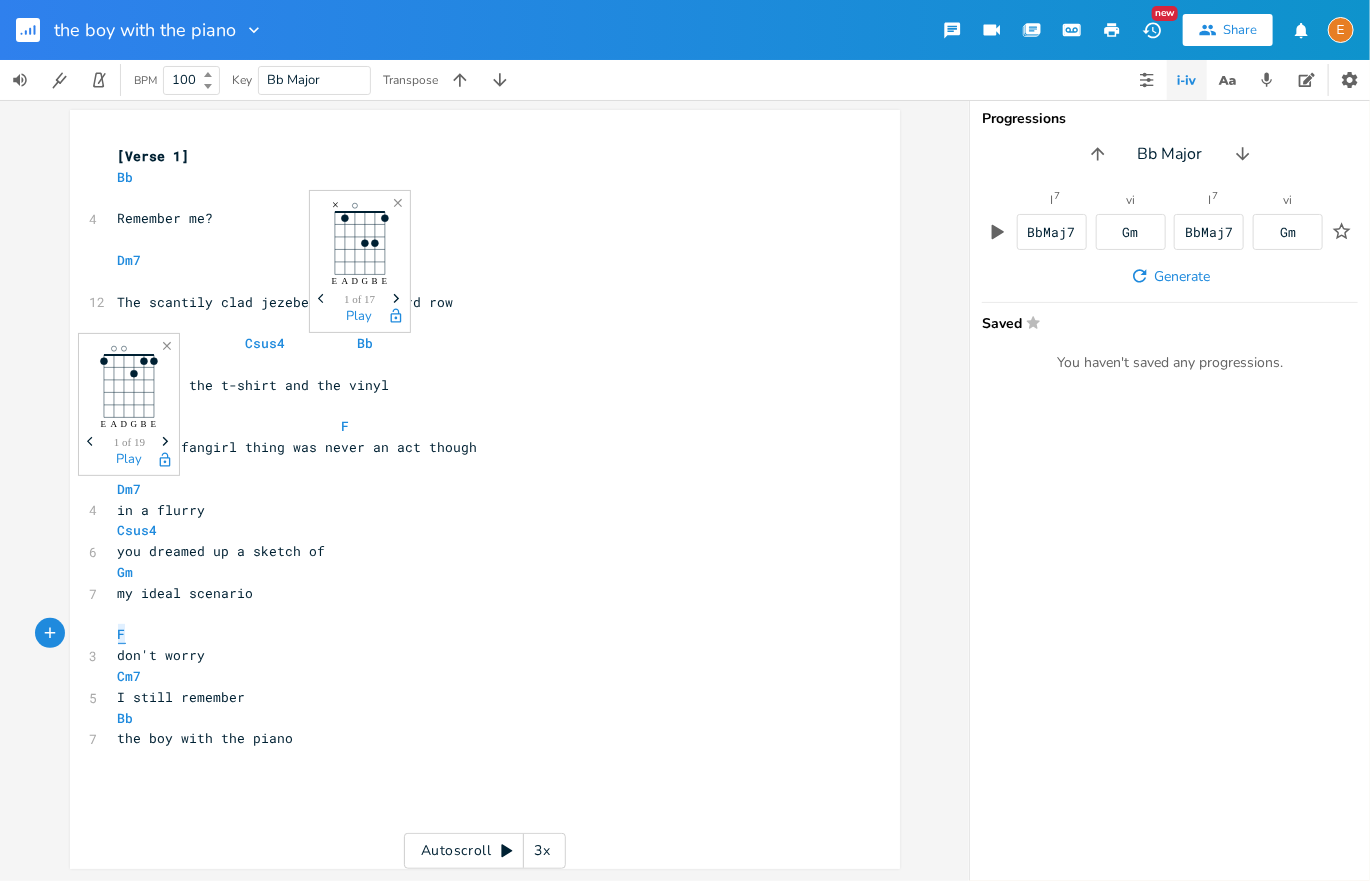 type on "F" 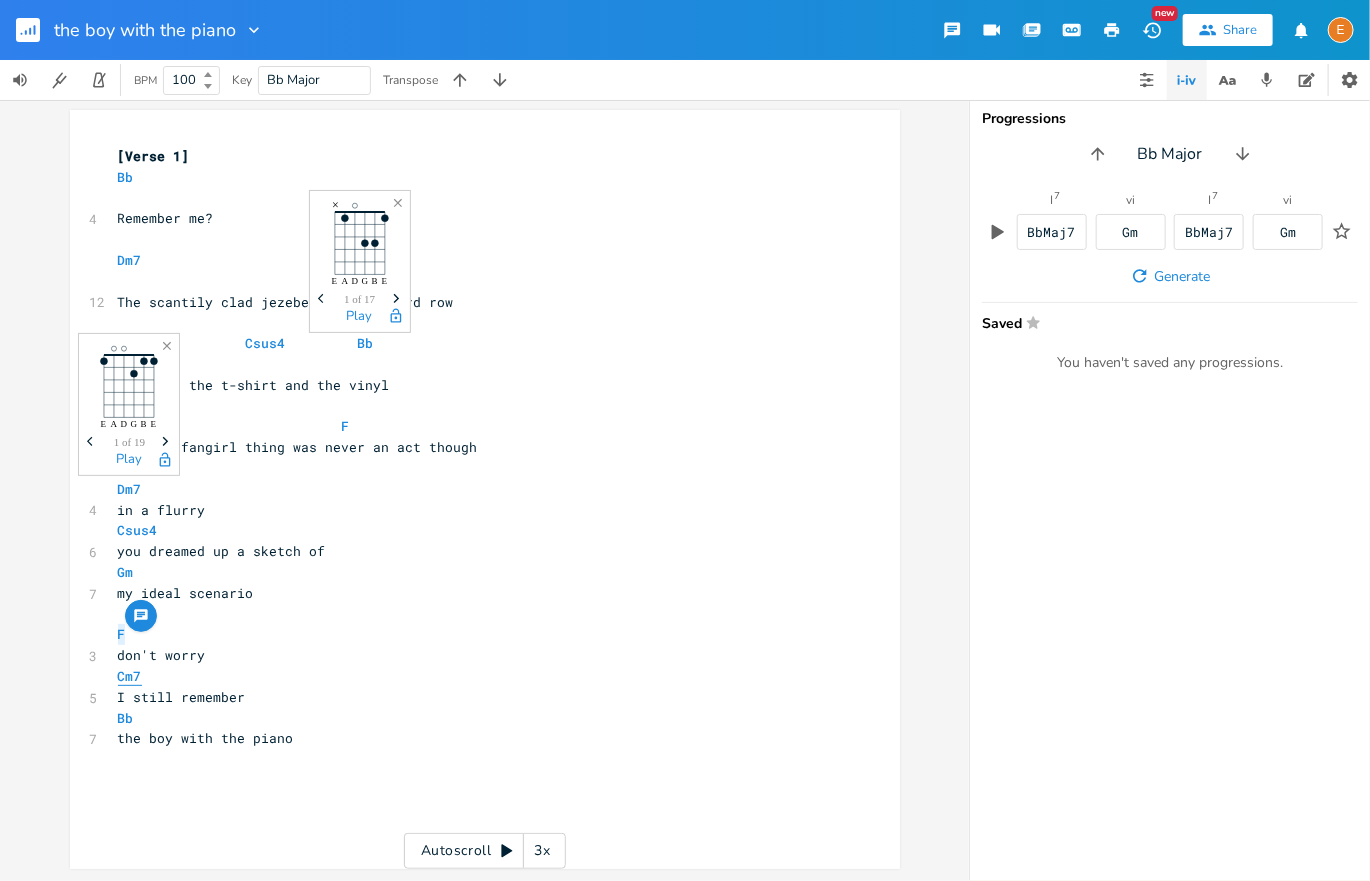scroll, scrollTop: 0, scrollLeft: 0, axis: both 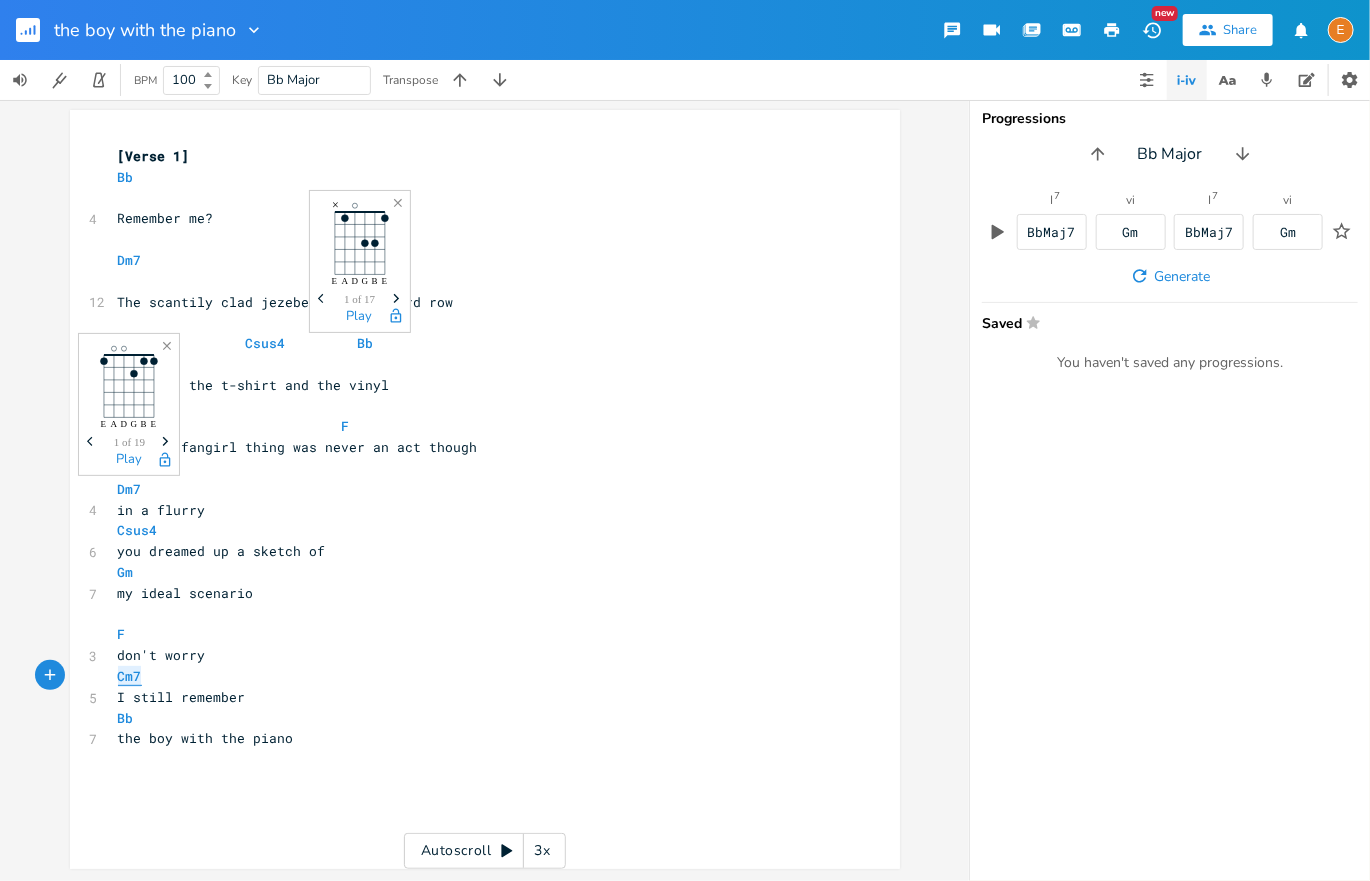 click on "Cm7" at bounding box center [130, 676] 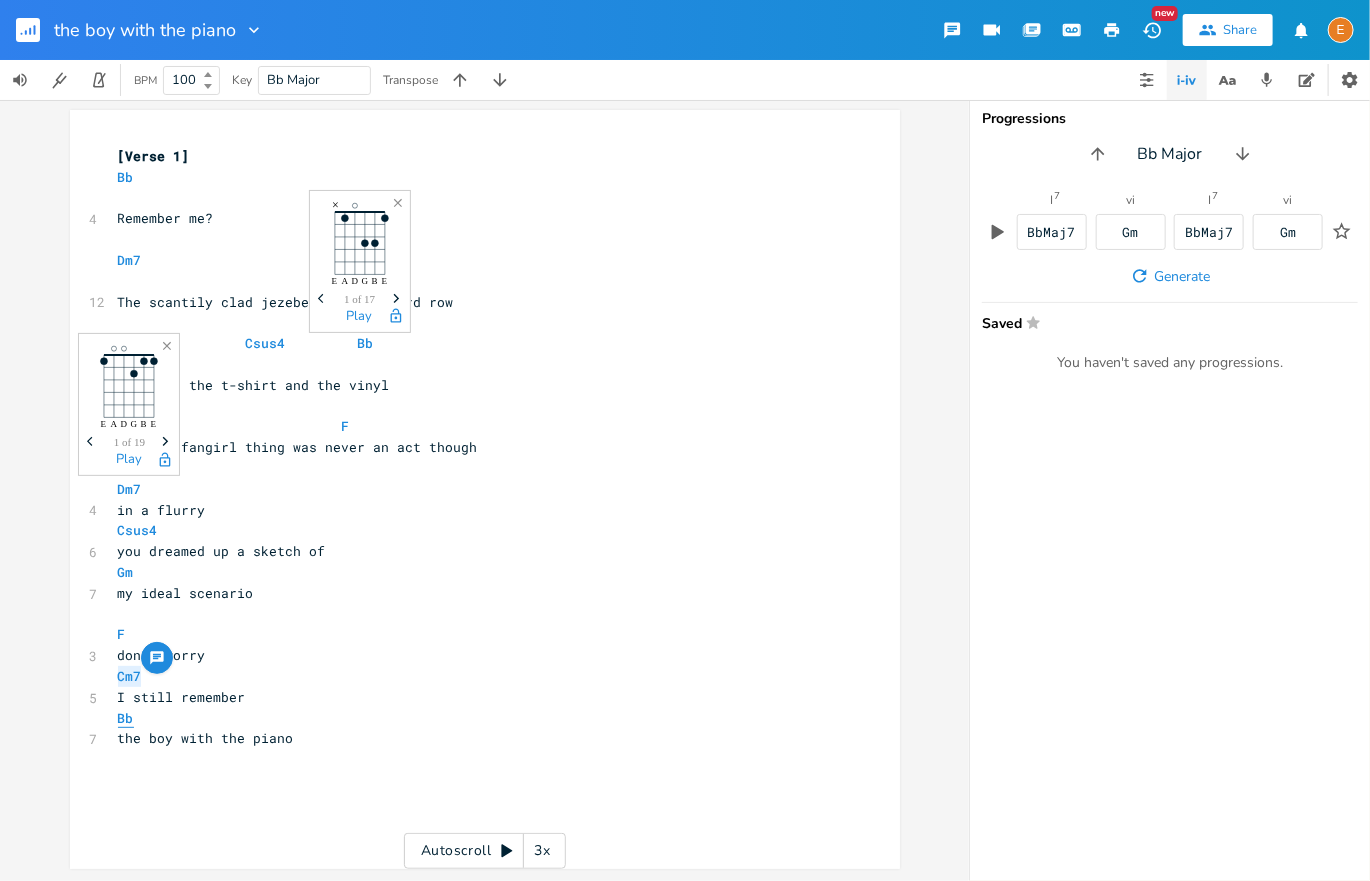 scroll, scrollTop: 0, scrollLeft: 0, axis: both 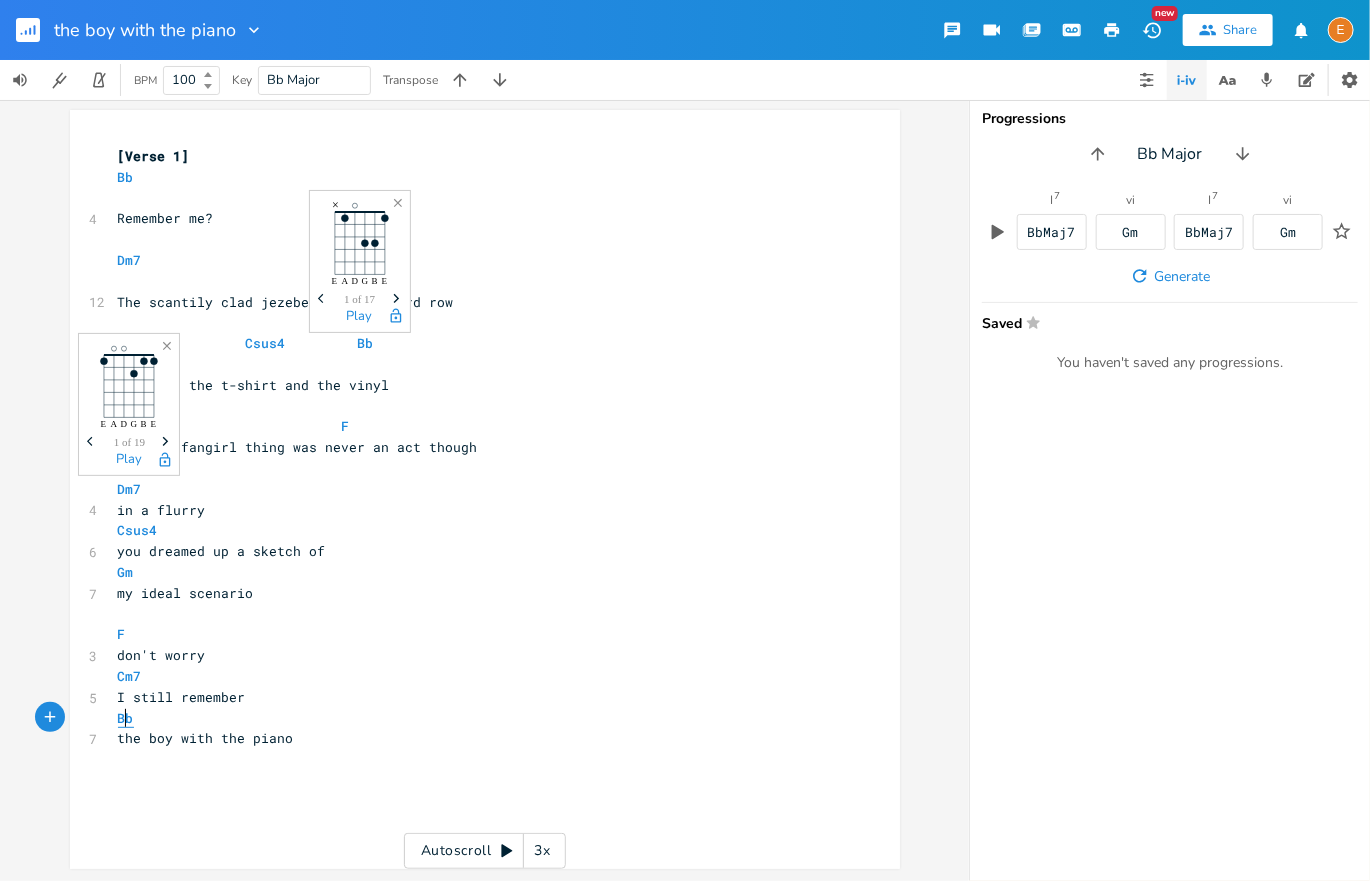 type on "Bb" 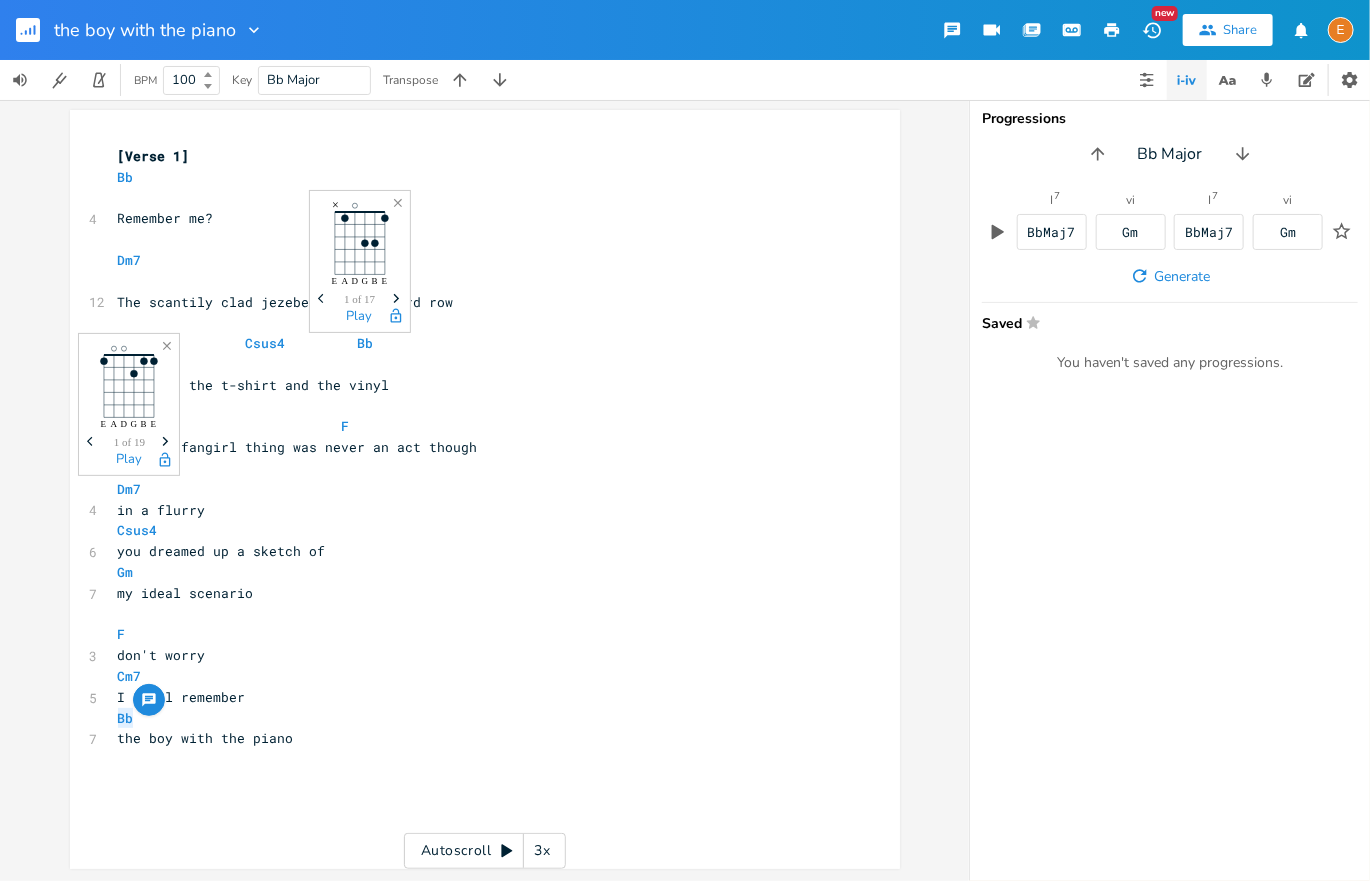 click on "Bb x [Verse 1] Bb ​ 4 Remember me? ​ Dm7 ​ 12 The scantily clad jezebel in the third row ​                     Csus4           Bb ​ 9 I bought the t-shirt and the vinyl                                       F   11 but the fangirl thing was never an act though ​ Dm7 4 in a flurry Csus4                    6 you dreamed up a sketch of  Gm   7 my ideal scenario  ​ F   3 don't worry  Cm7 5 I still remember Bb 7 the boy with the piano ​" at bounding box center [485, 489] 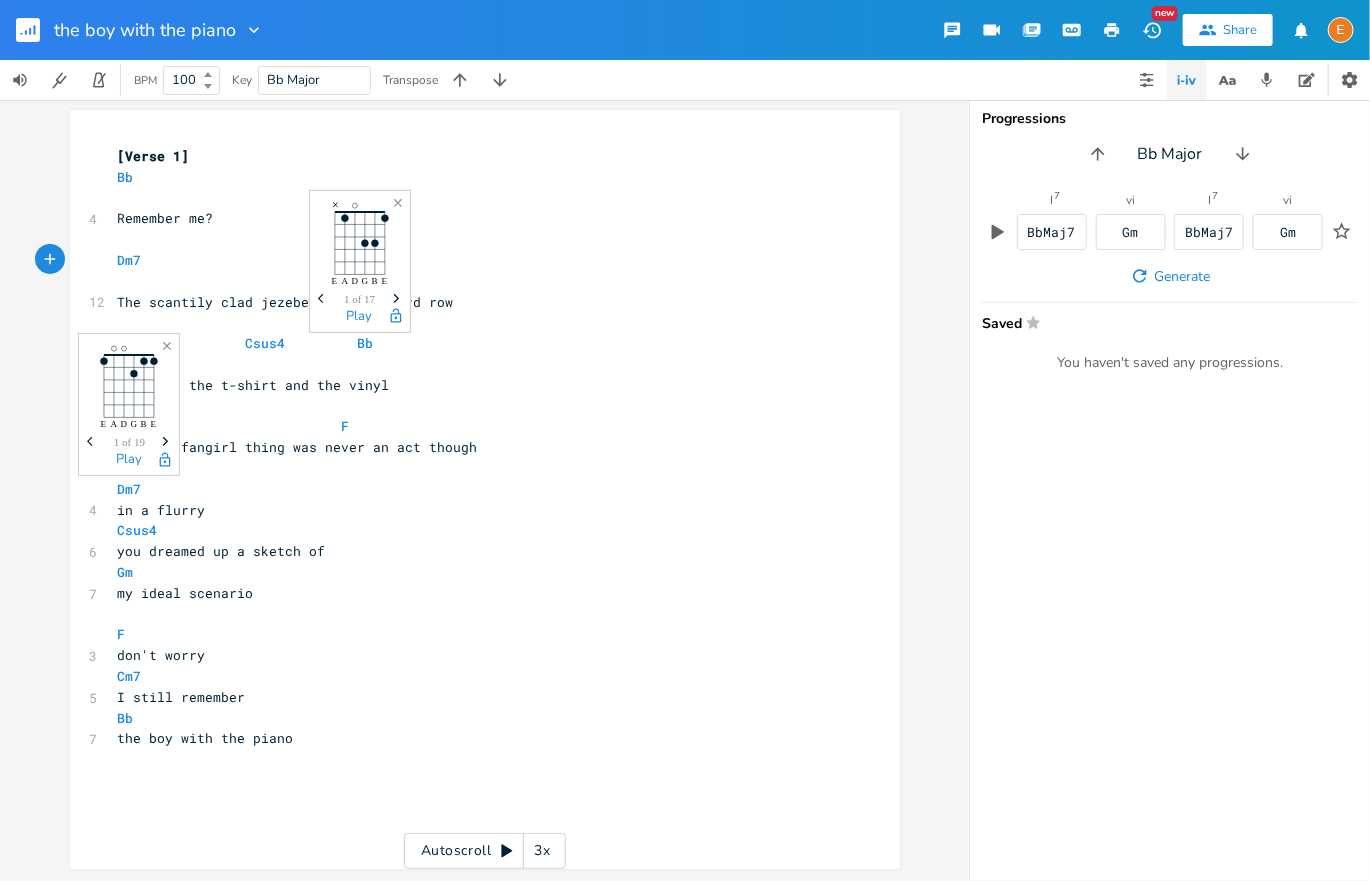 click 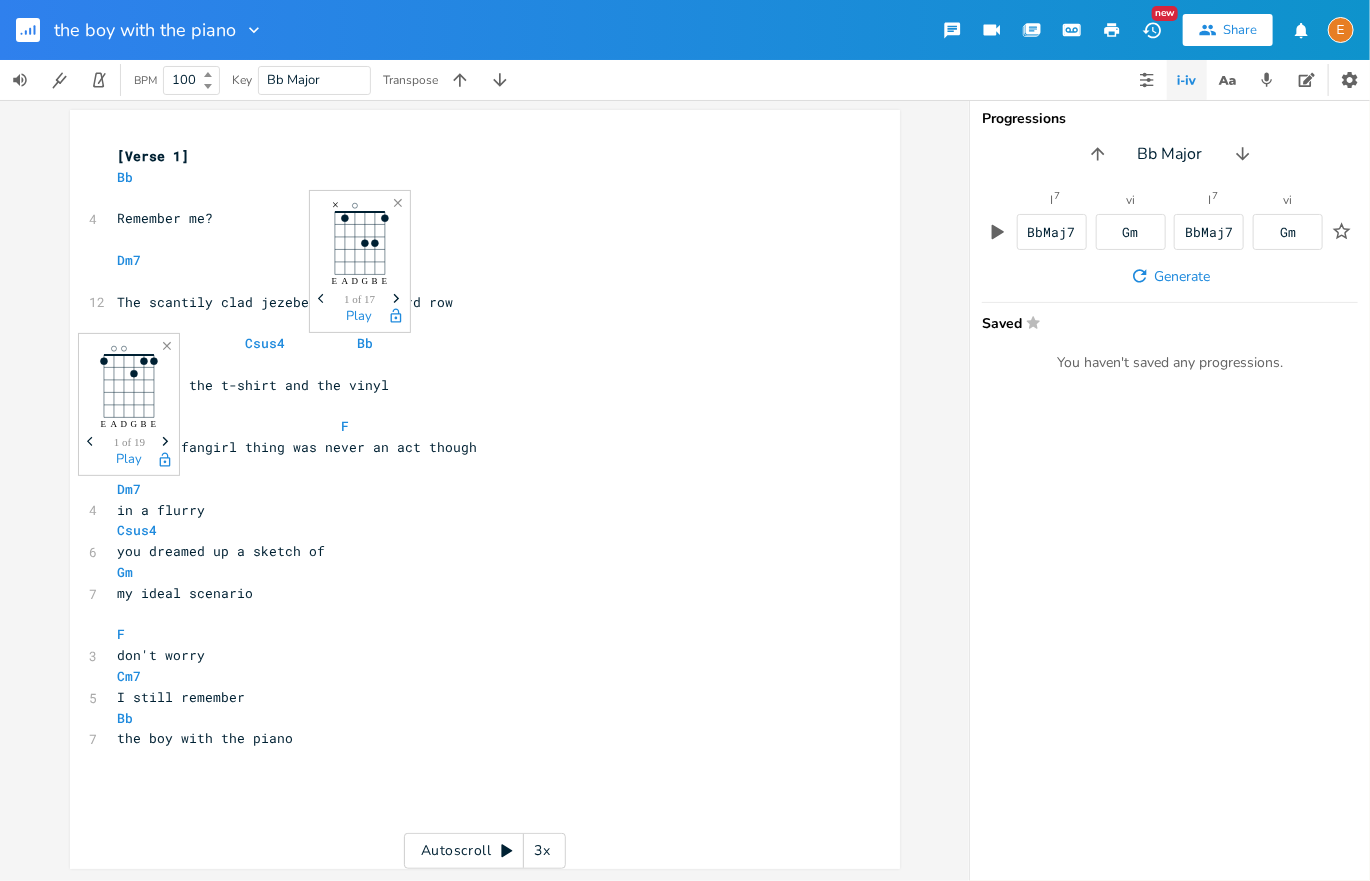 click on "Close" 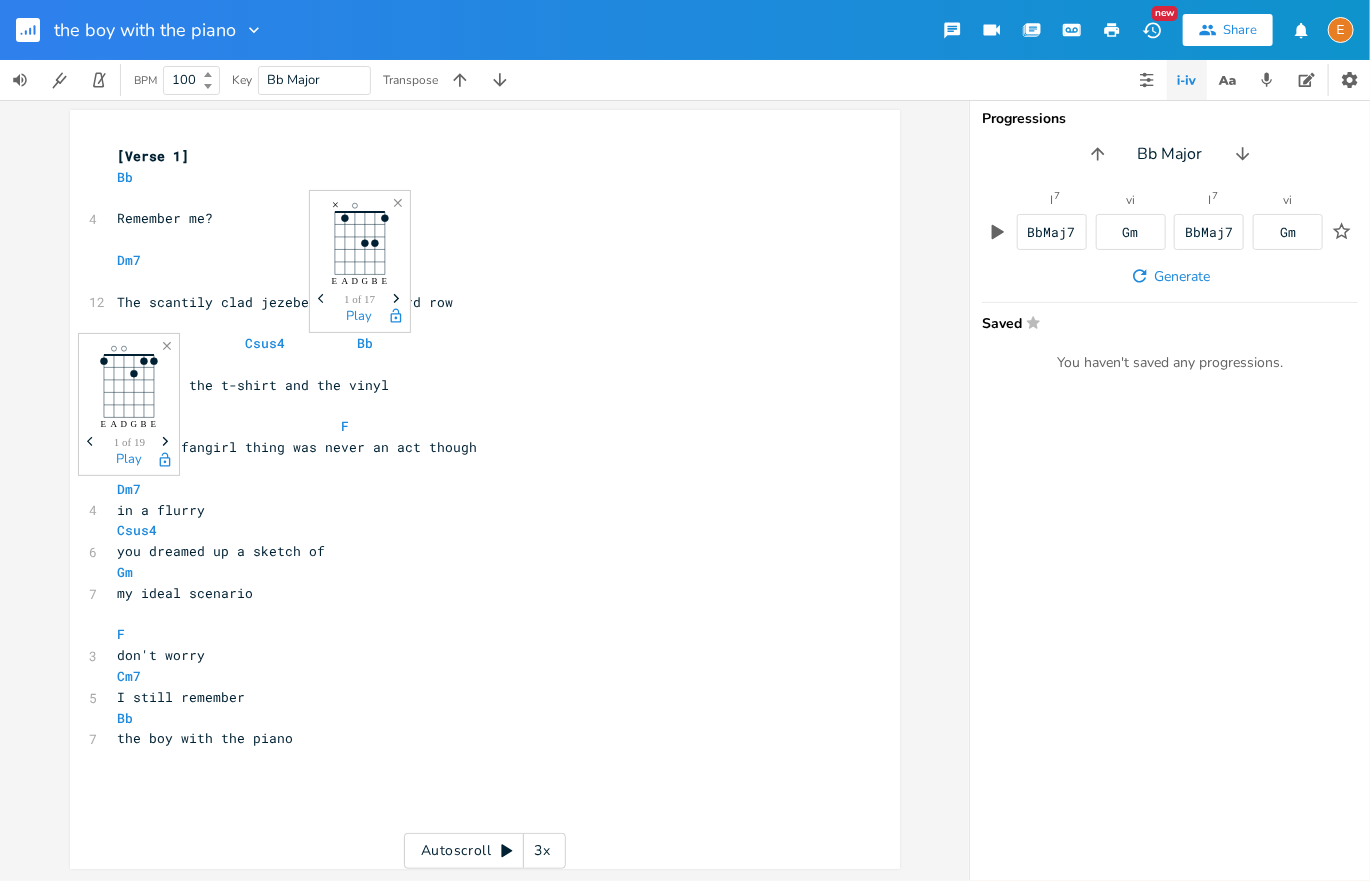 click on "Close" 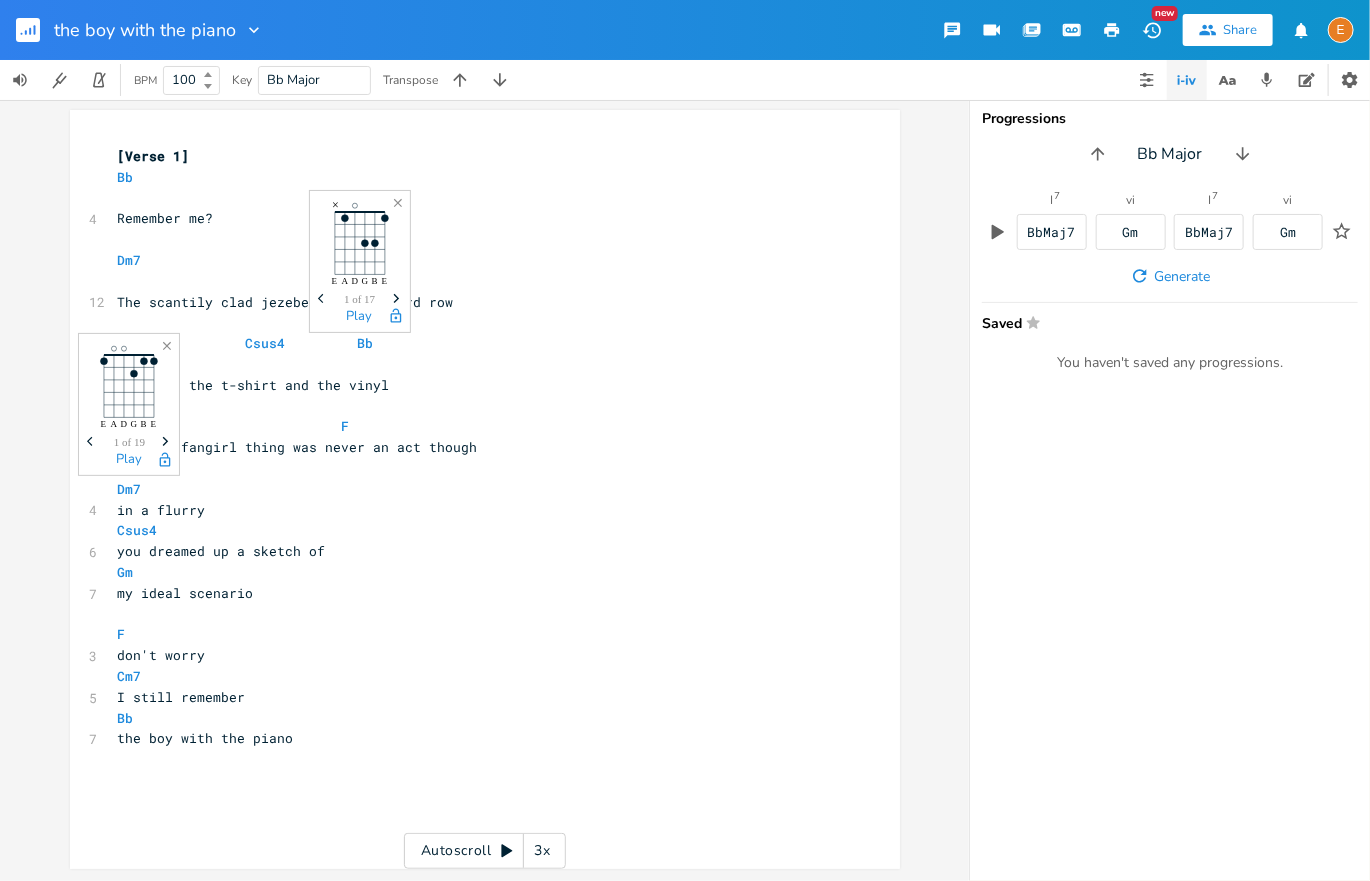 click on "Close" 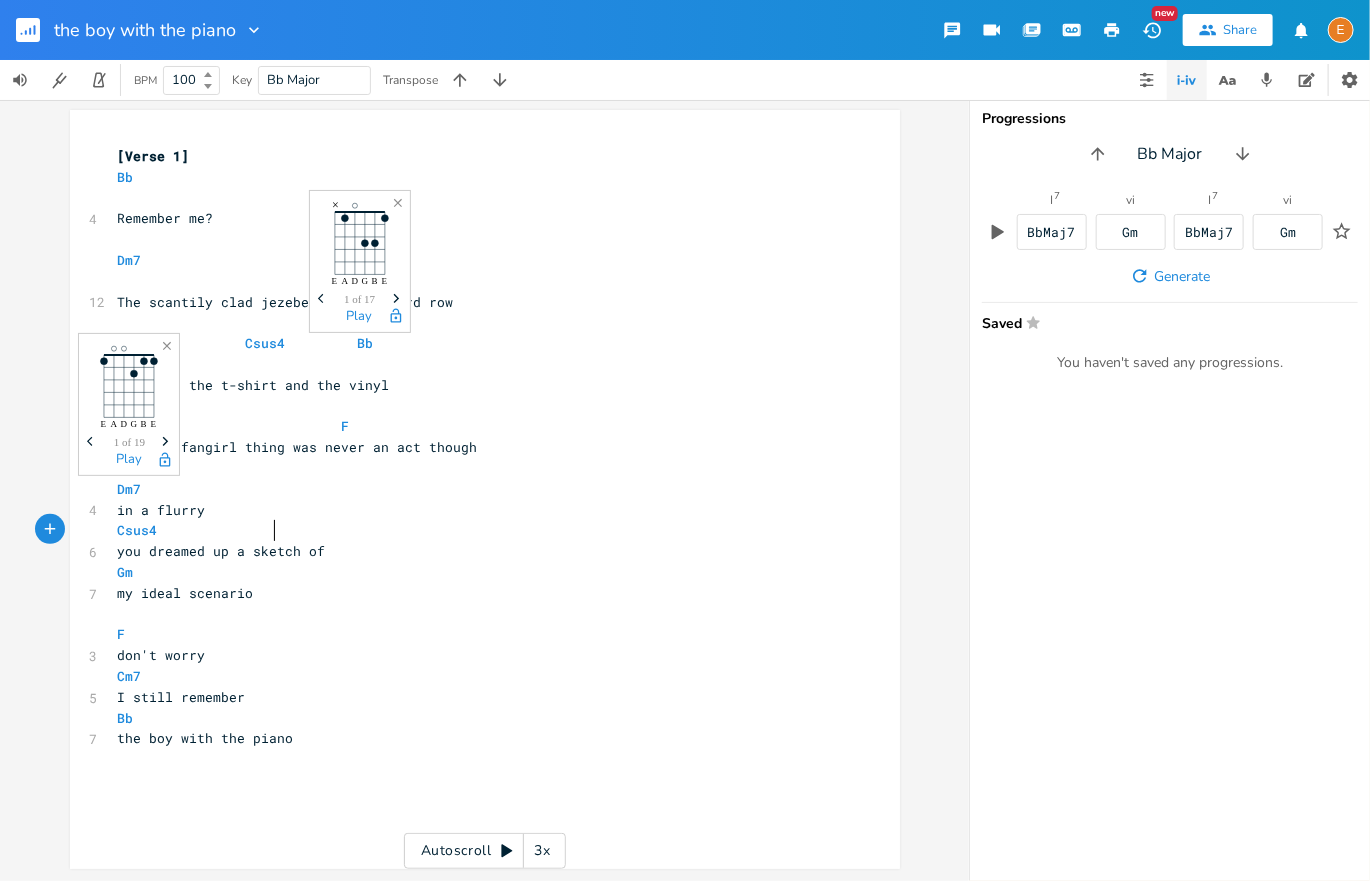 click on "Csus4" at bounding box center (475, 530) 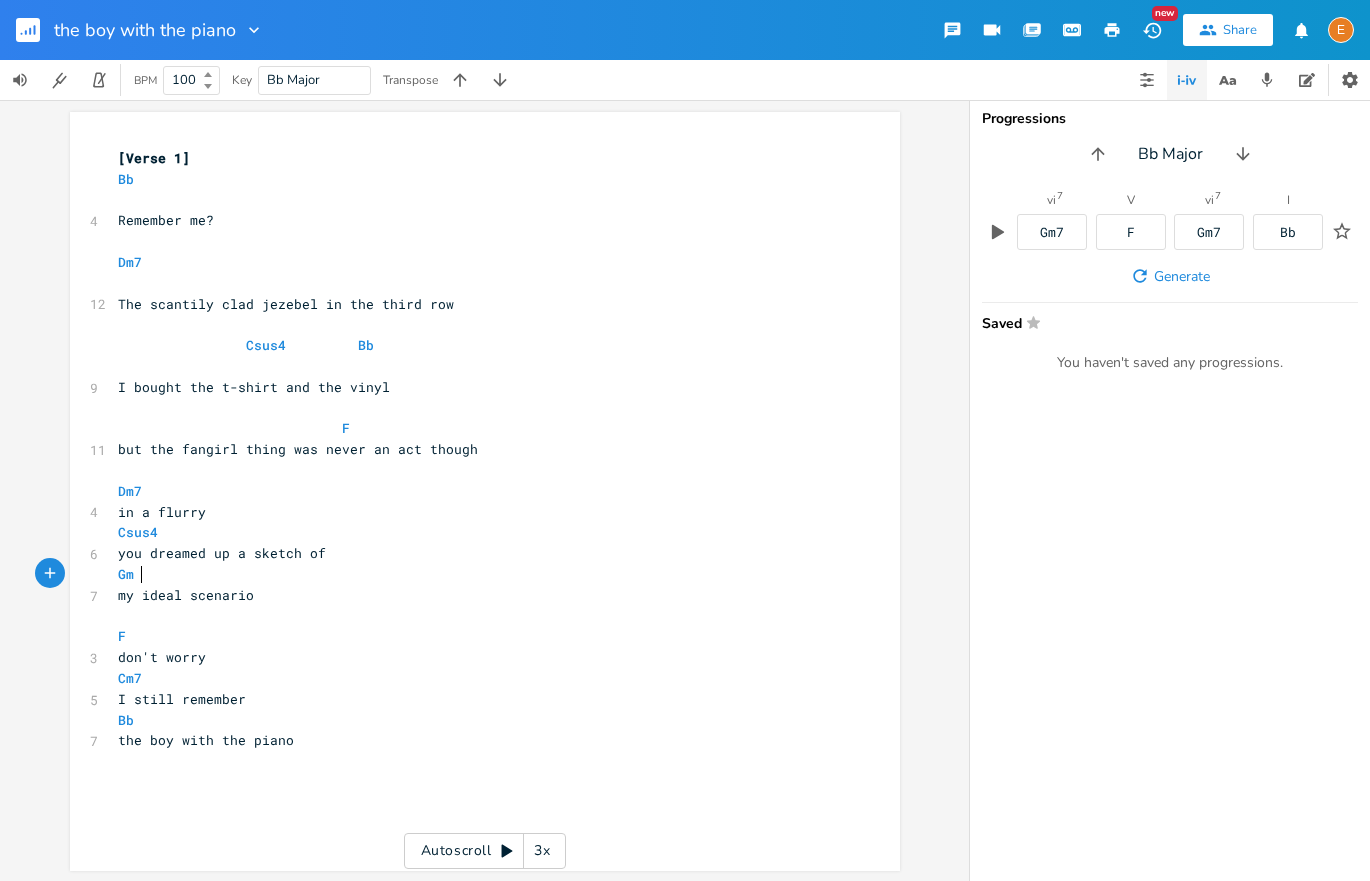 scroll, scrollTop: 0, scrollLeft: 0, axis: both 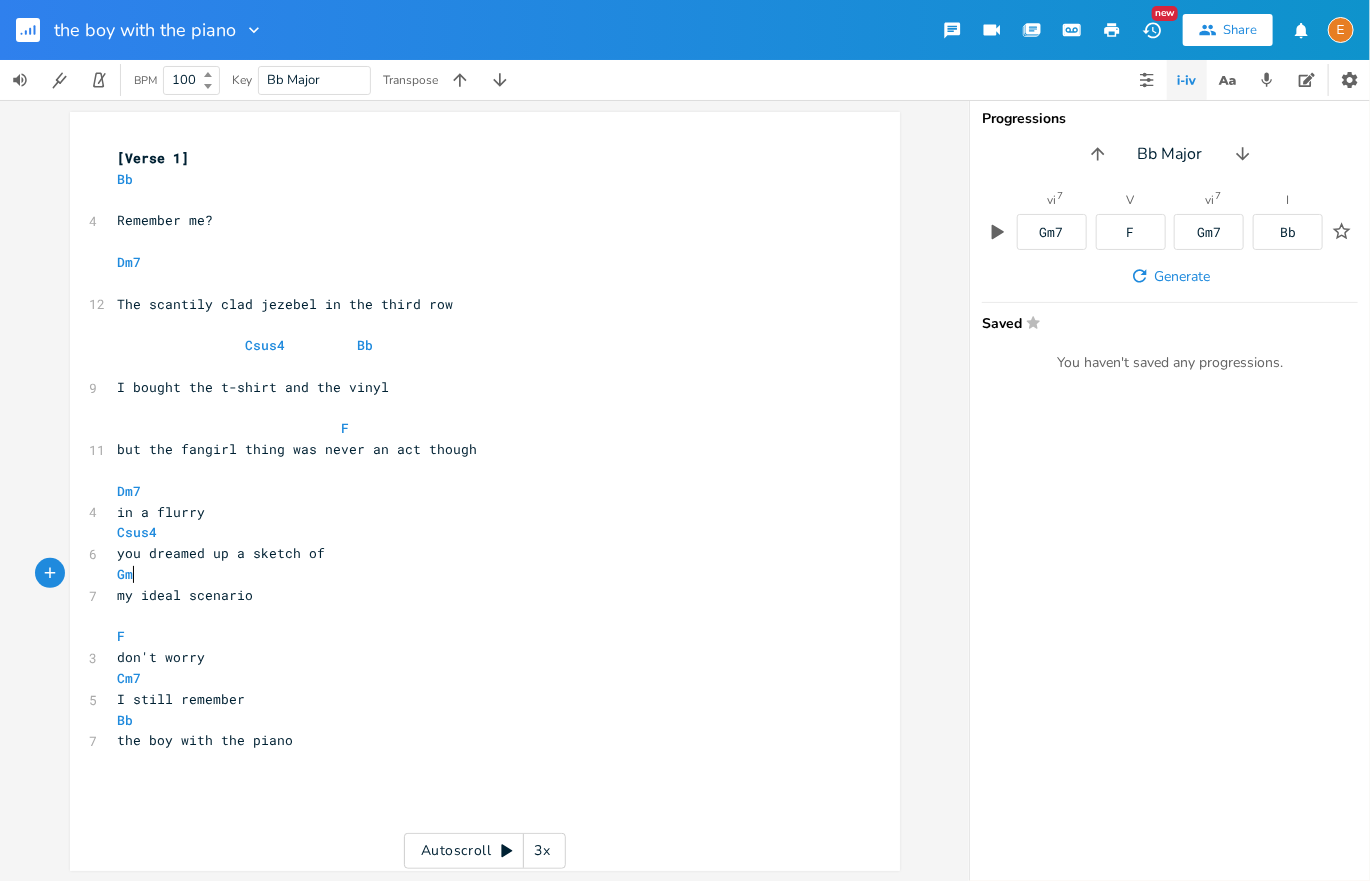 type on "7" 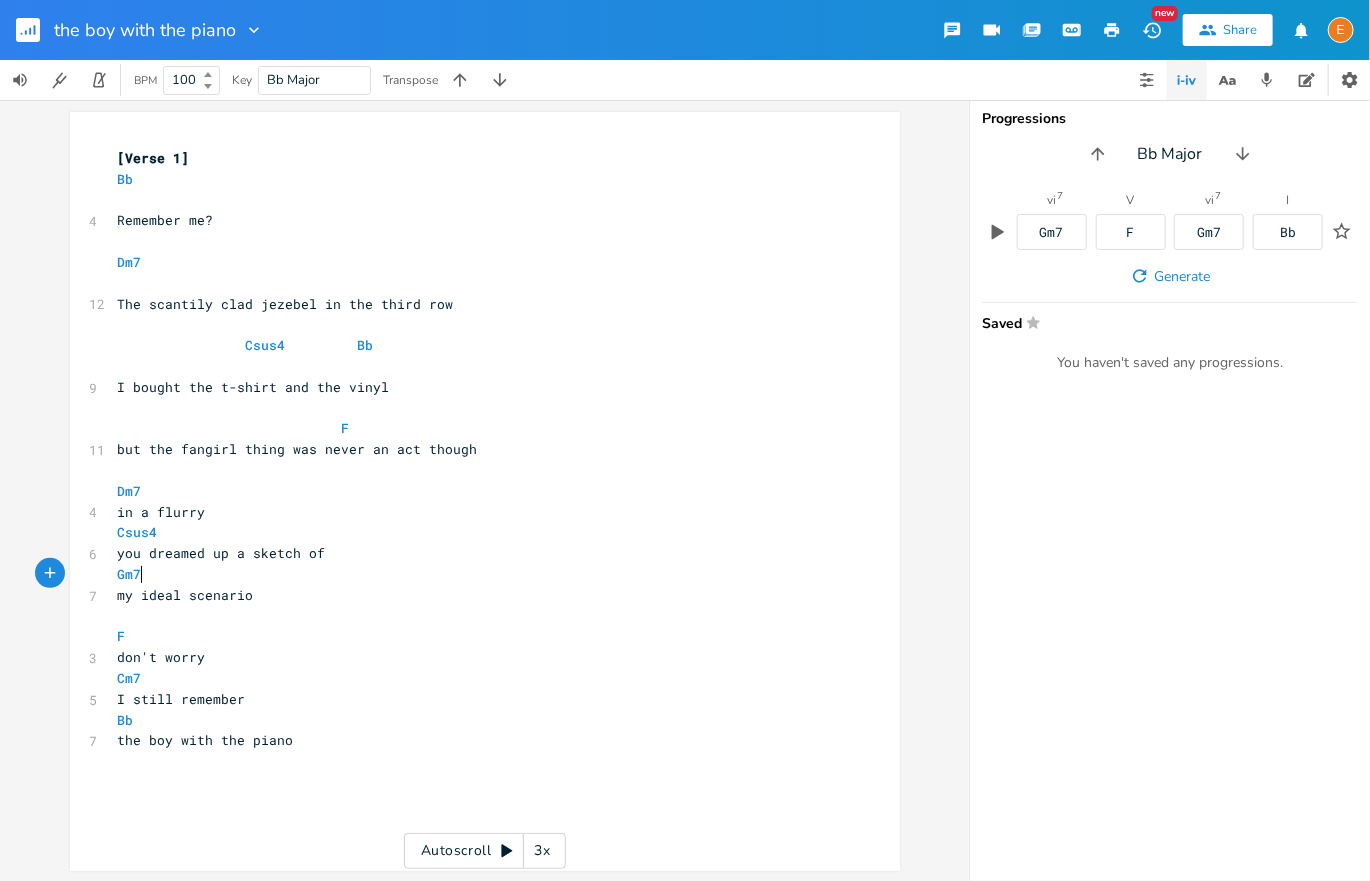scroll, scrollTop: 0, scrollLeft: 8, axis: horizontal 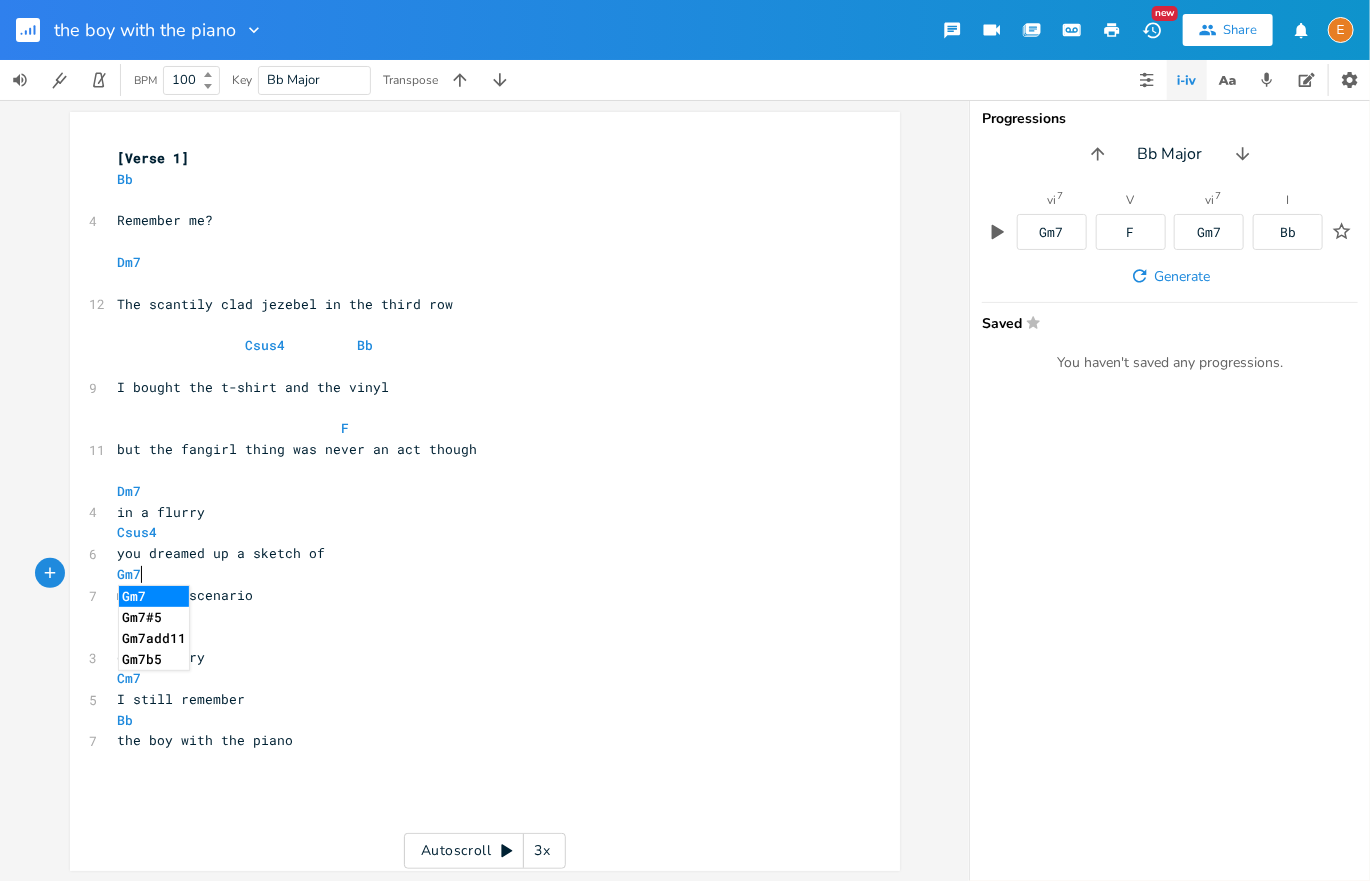 click on "Gm7" at bounding box center [475, 574] 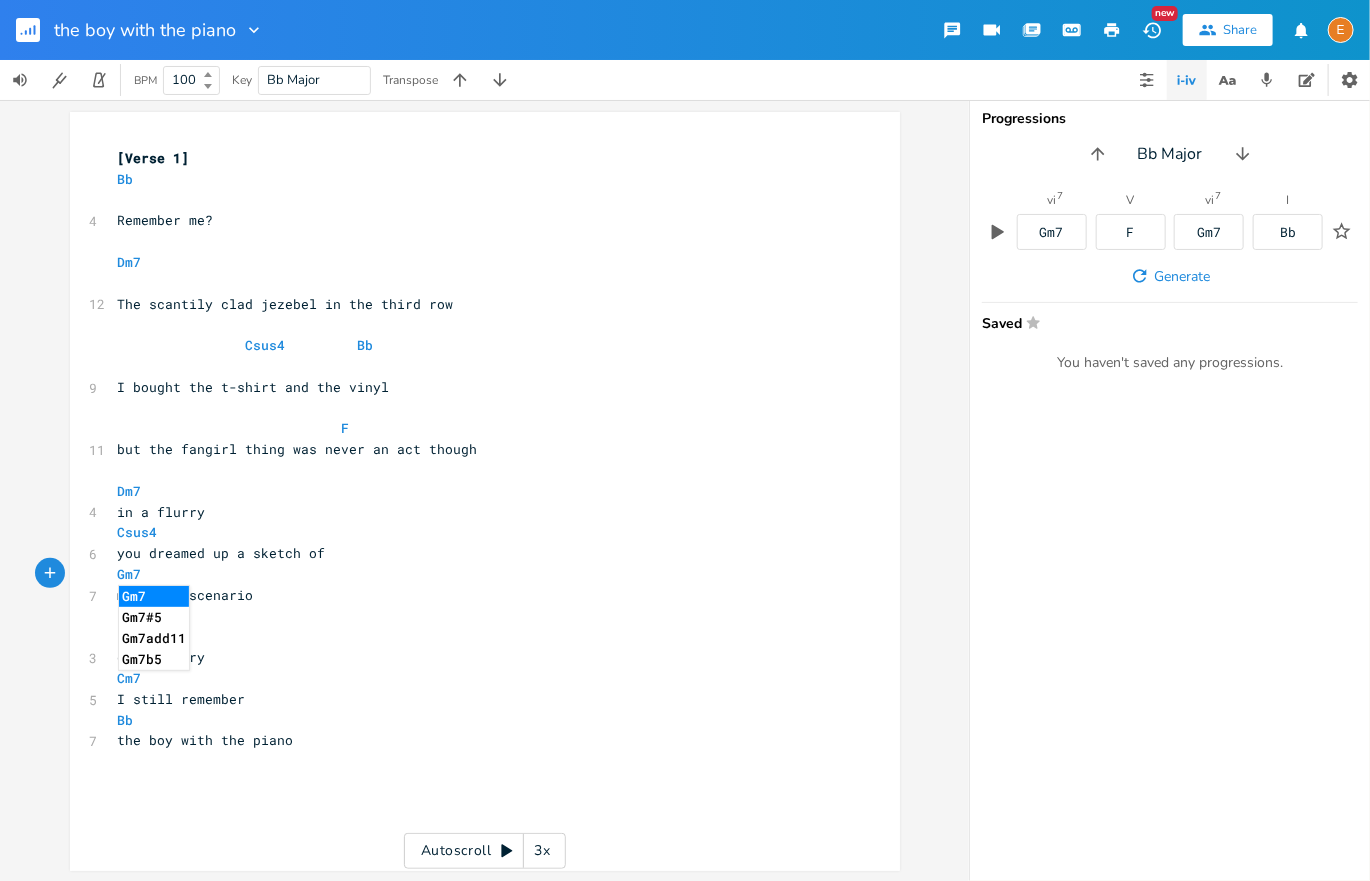 click on "​" at bounding box center (475, 616) 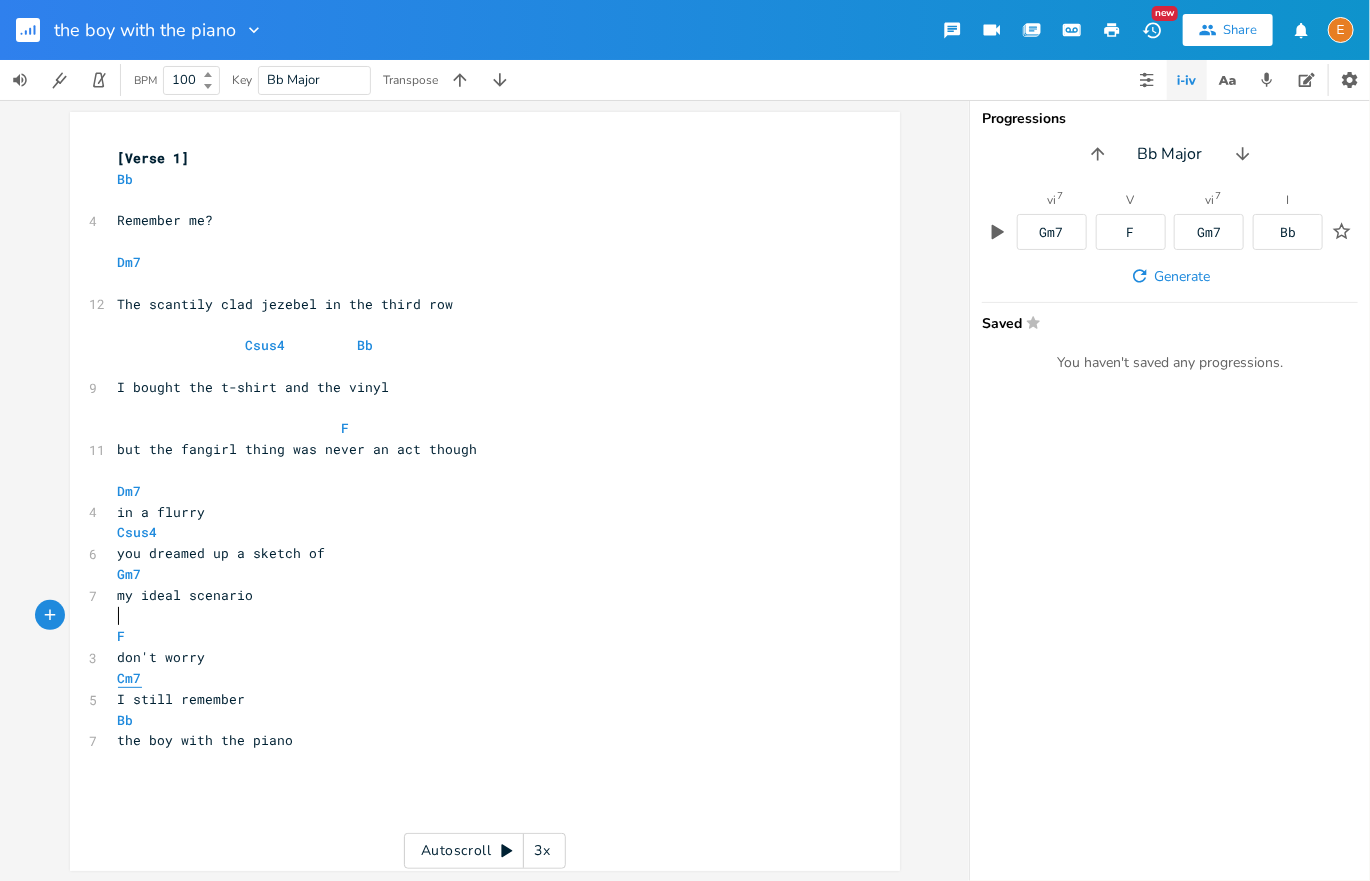 click on "Cm7" at bounding box center [130, 678] 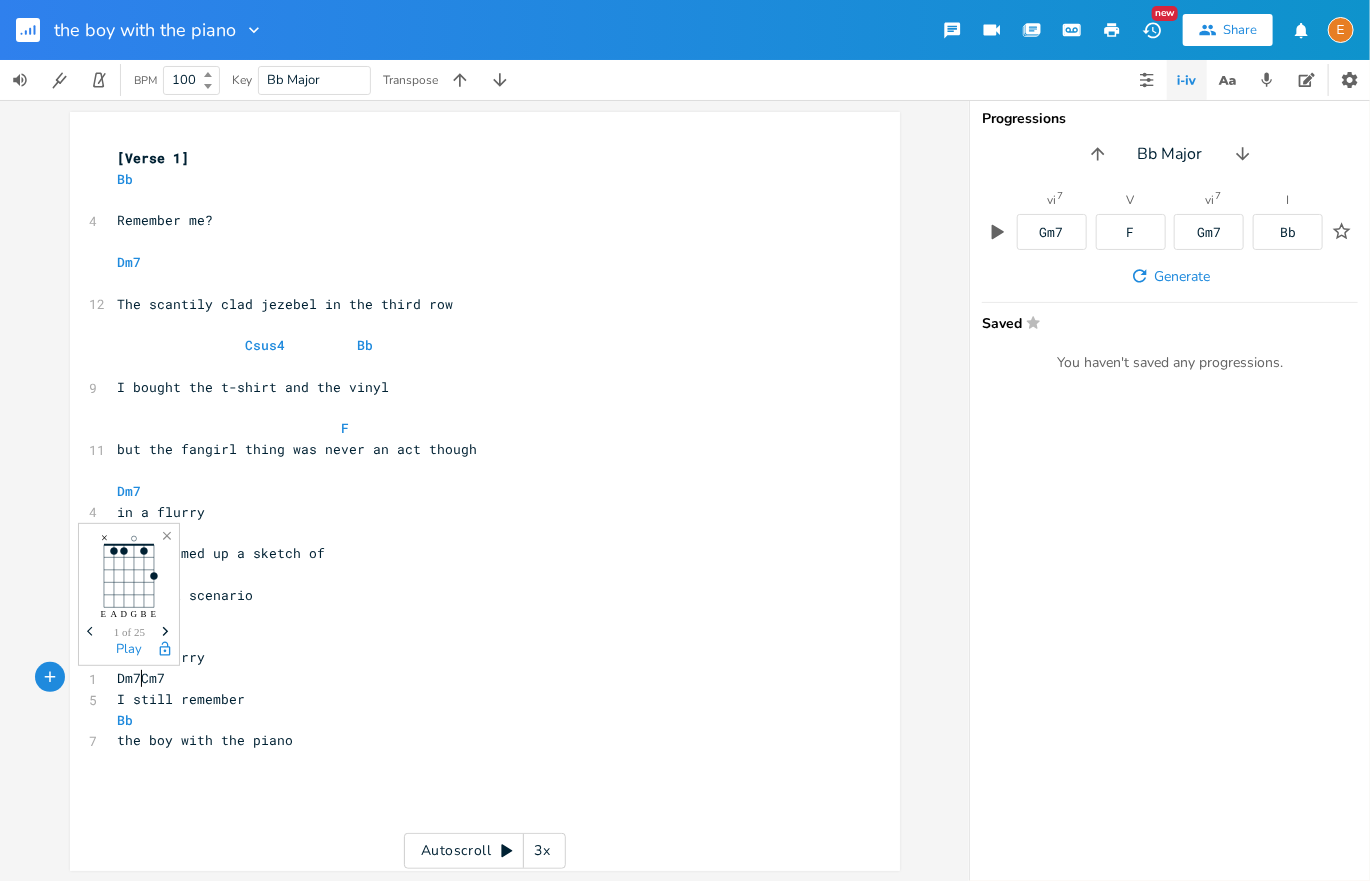 scroll, scrollTop: 0, scrollLeft: 38, axis: horizontal 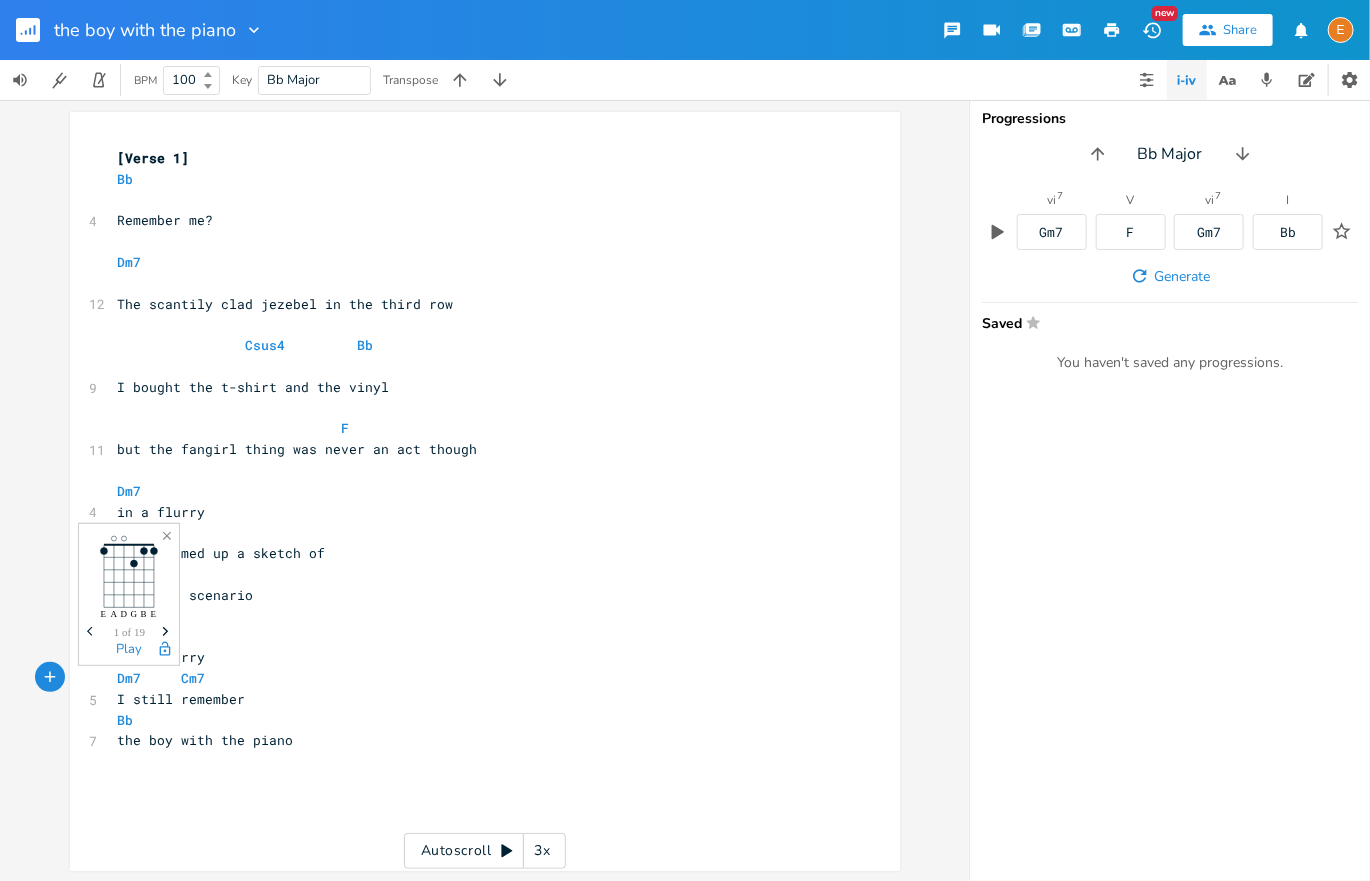 type on "Dm7" 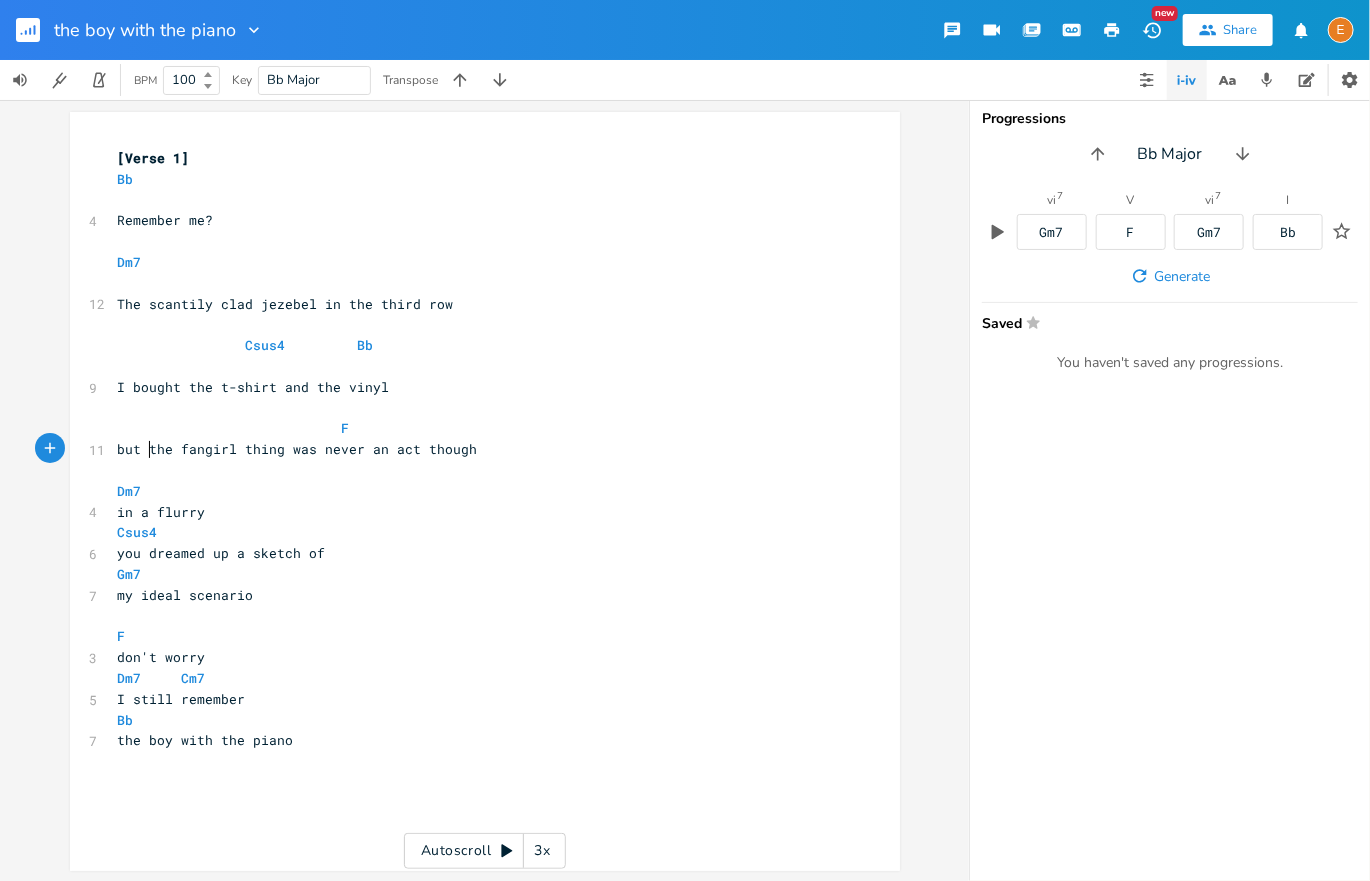 scroll, scrollTop: 0, scrollLeft: 0, axis: both 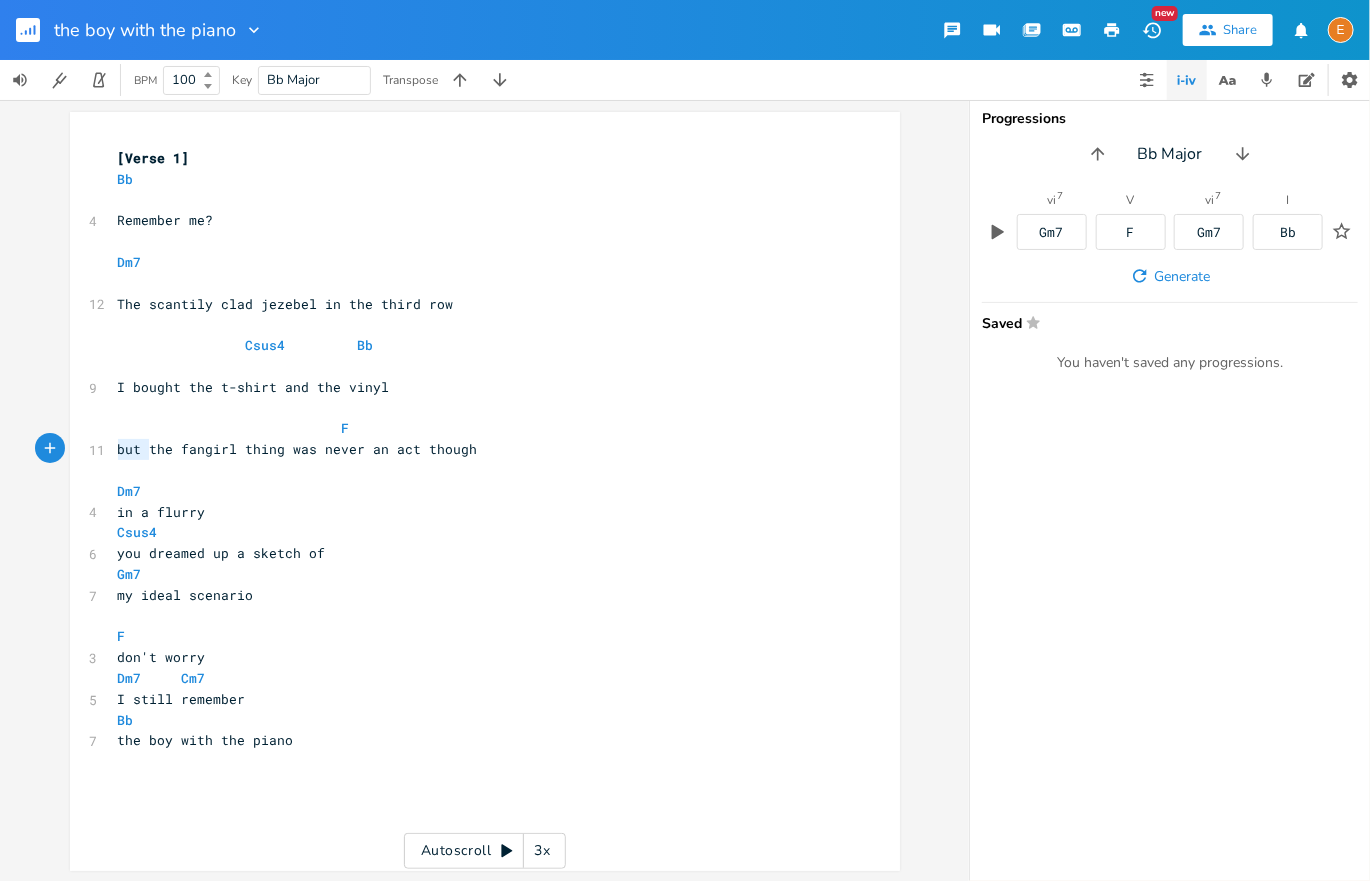 drag, startPoint x: 152, startPoint y: 450, endPoint x: 61, endPoint y: 446, distance: 91.08787 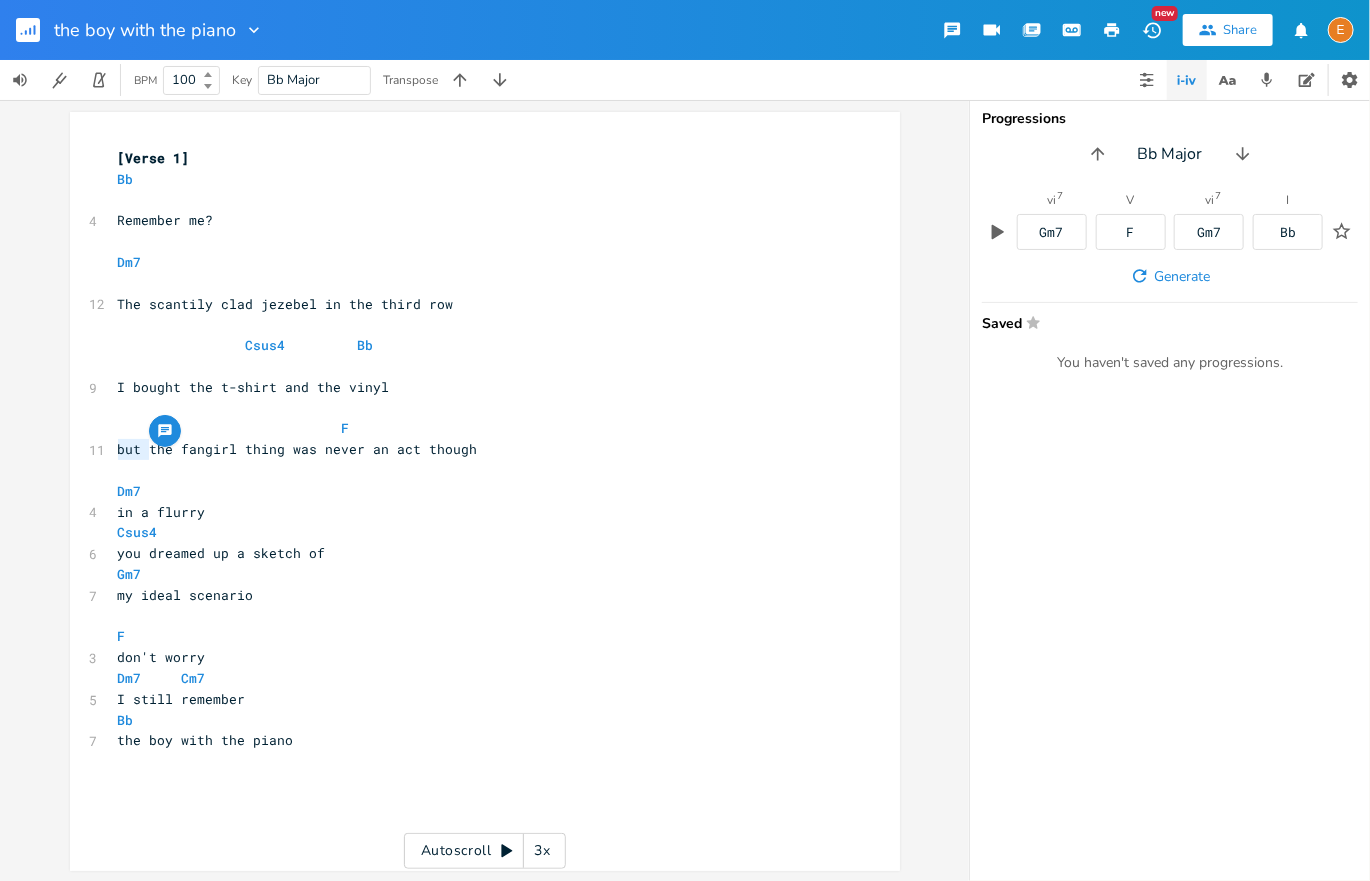 scroll, scrollTop: 0, scrollLeft: 0, axis: both 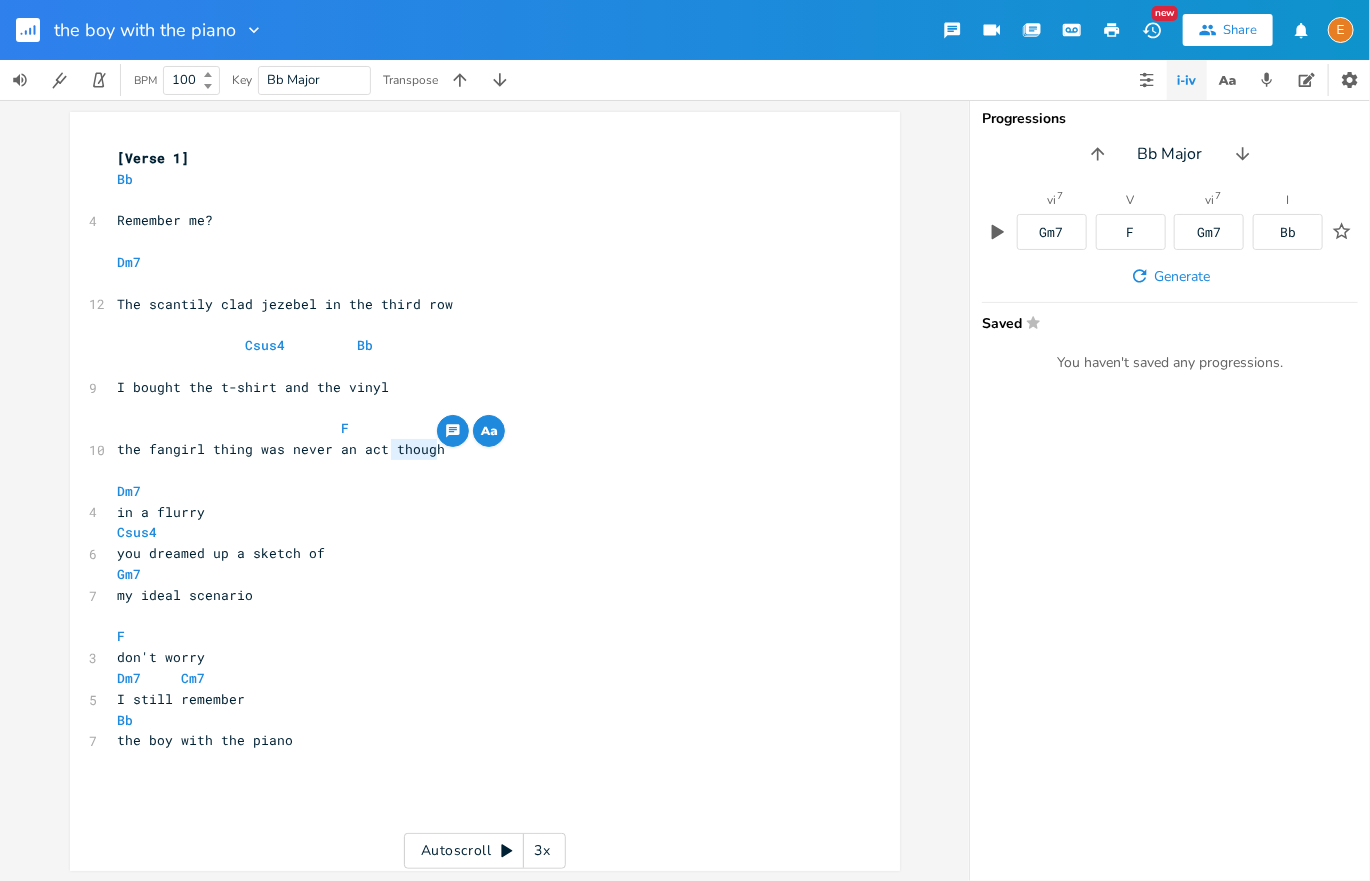 drag, startPoint x: 486, startPoint y: 454, endPoint x: 394, endPoint y: 455, distance: 92.00543 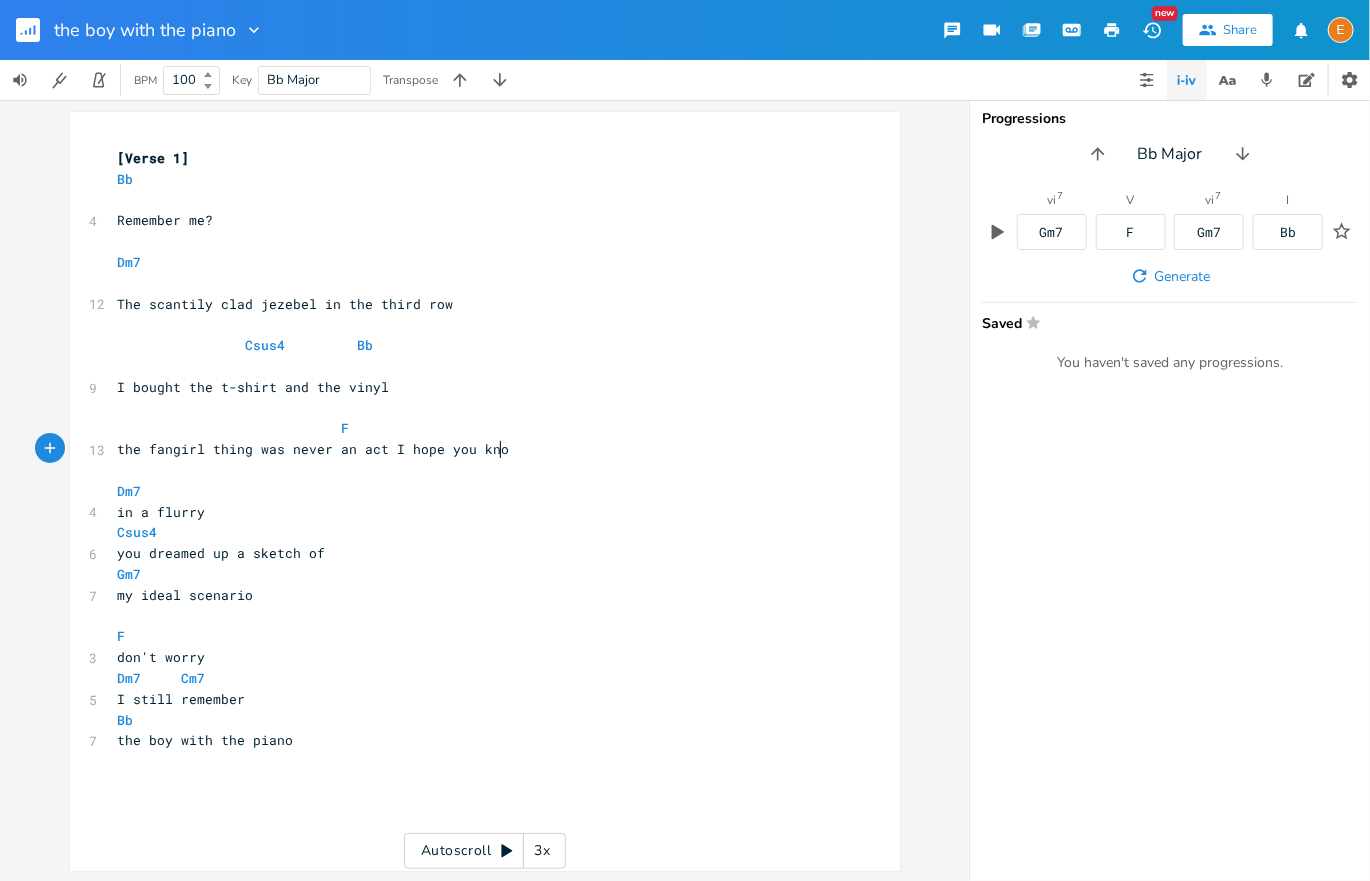 scroll, scrollTop: 0, scrollLeft: 117, axis: horizontal 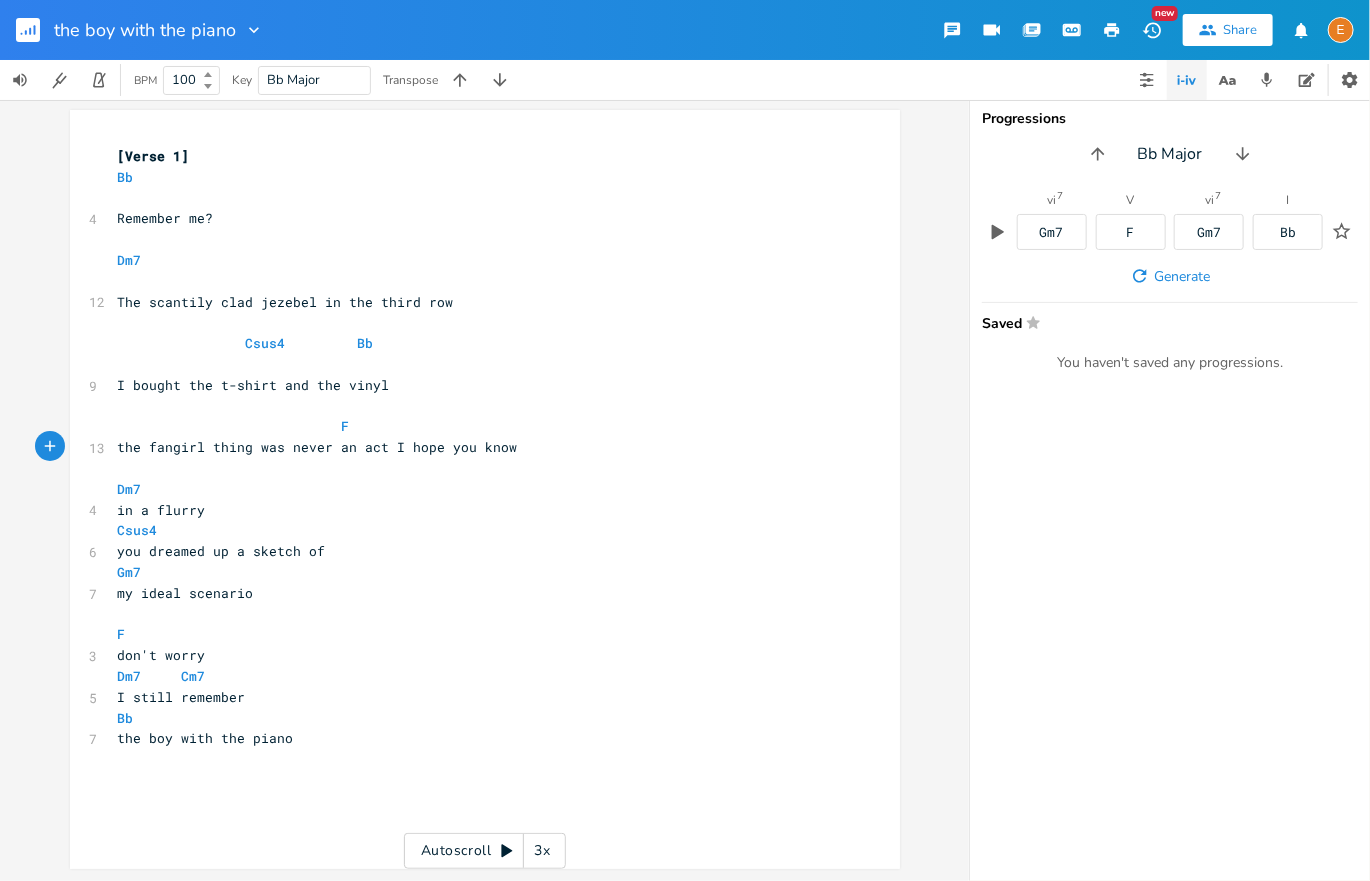 type on "I hope you know" 